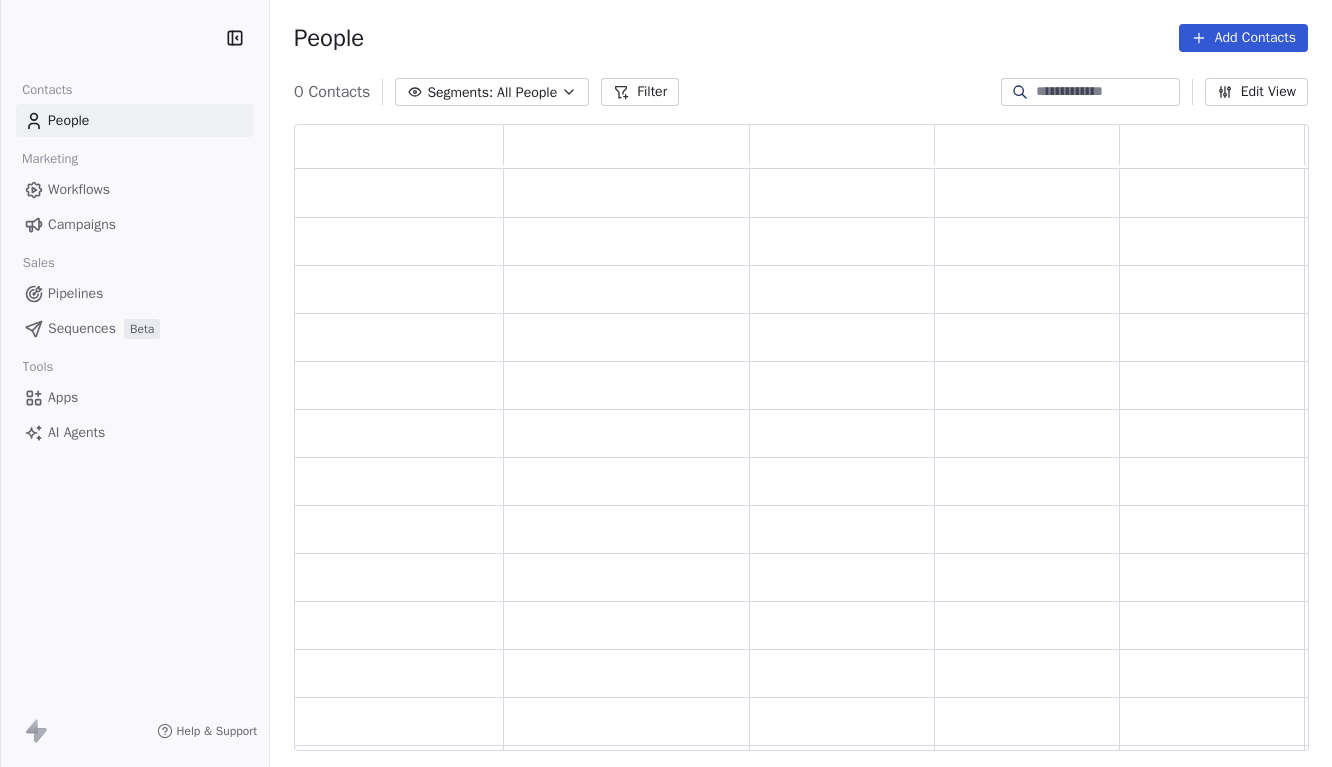 scroll, scrollTop: 0, scrollLeft: 0, axis: both 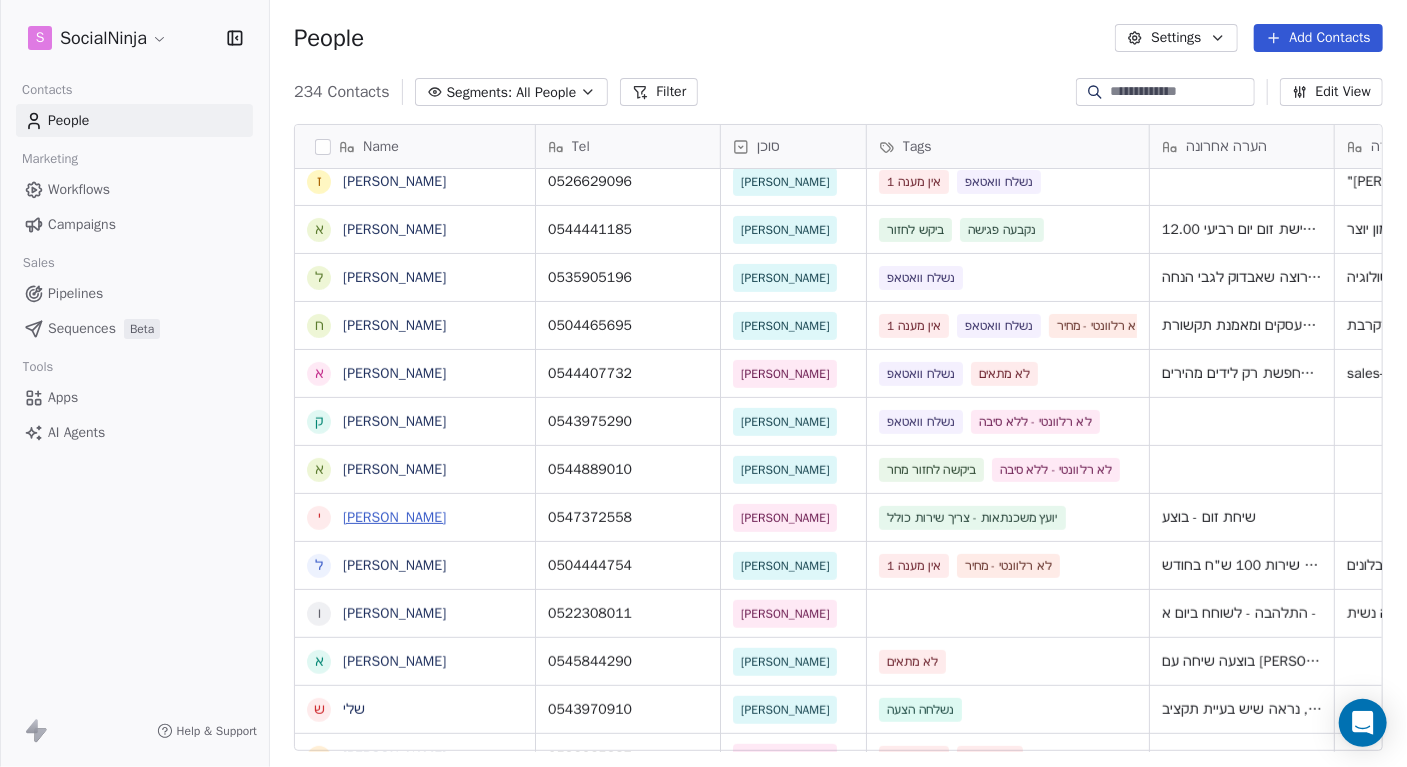 click on "[PERSON_NAME]" at bounding box center [394, 517] 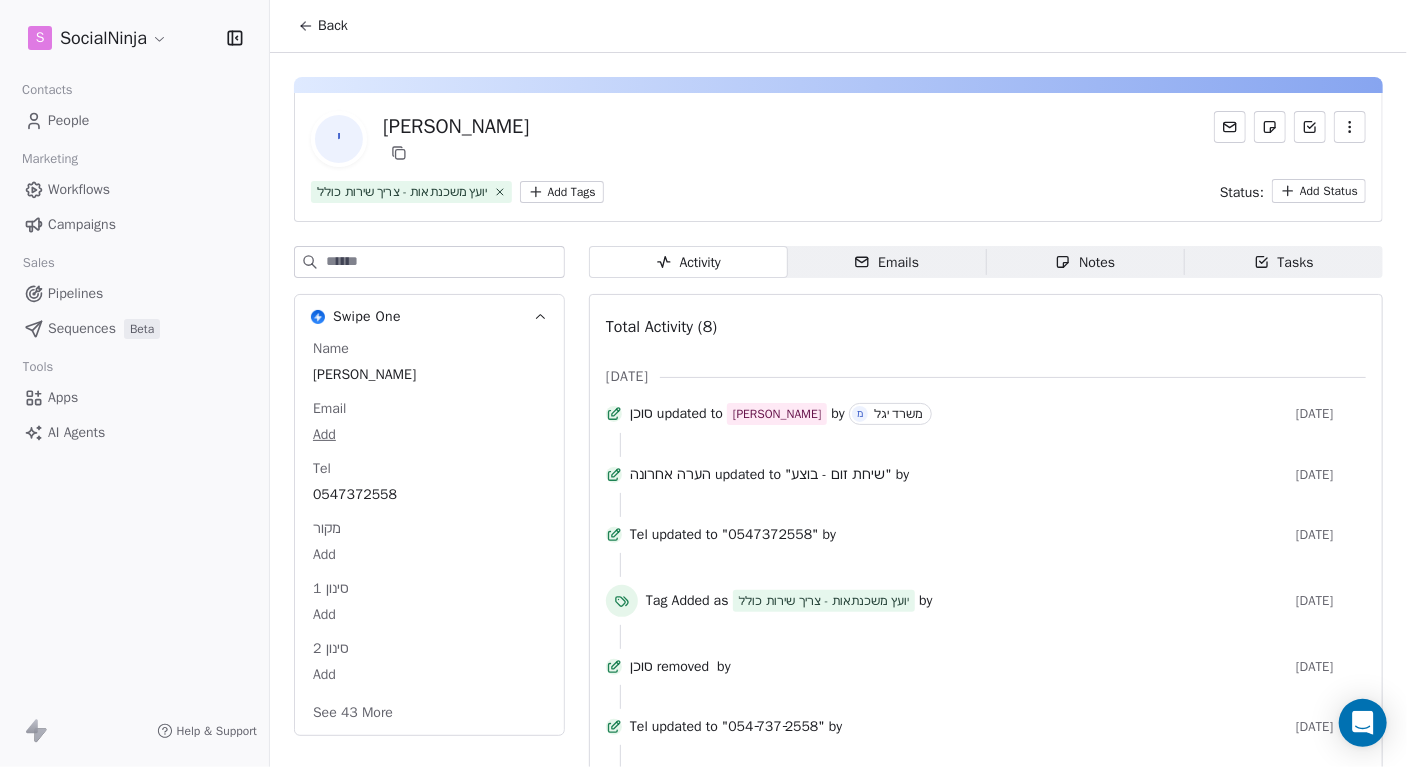 click on "Notes" at bounding box center (1085, 262) 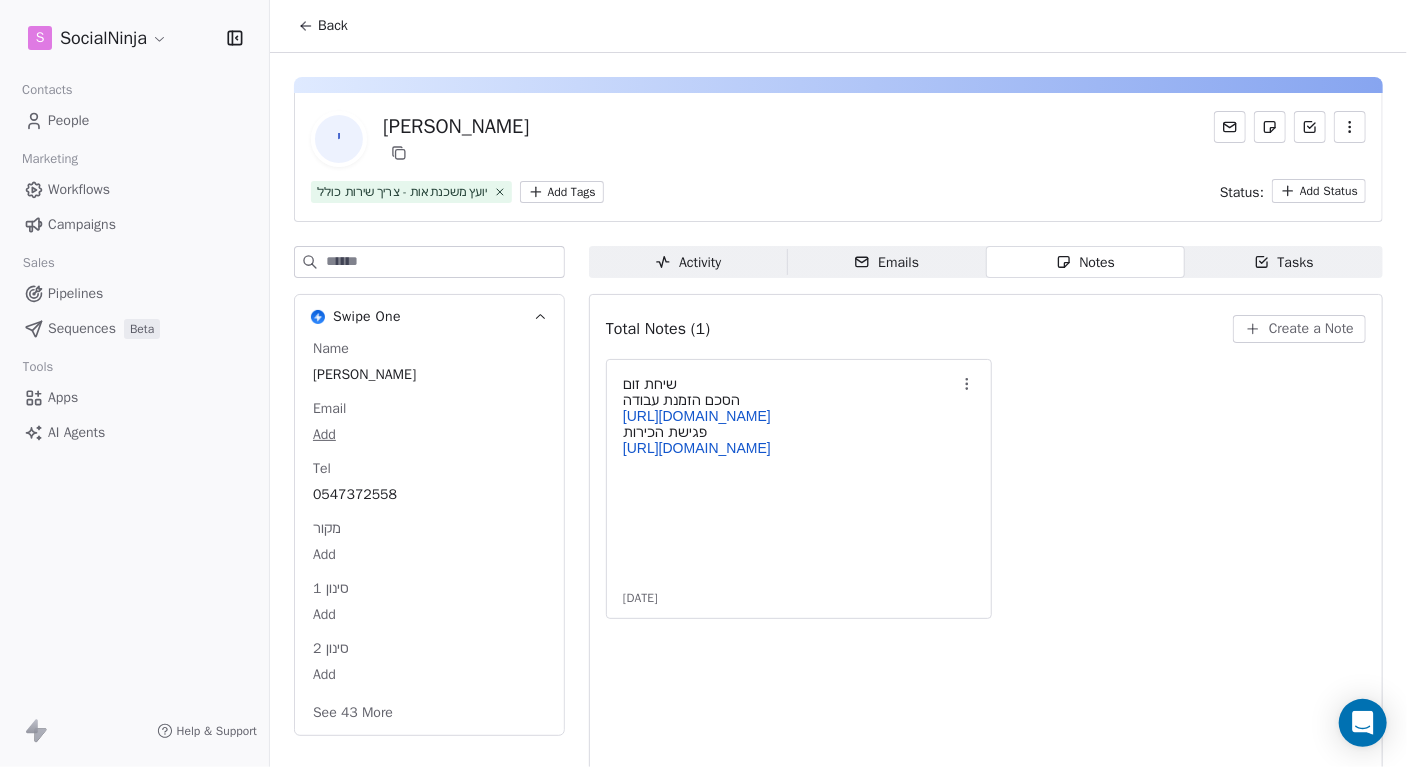 click on "Create a Note" at bounding box center [1311, 329] 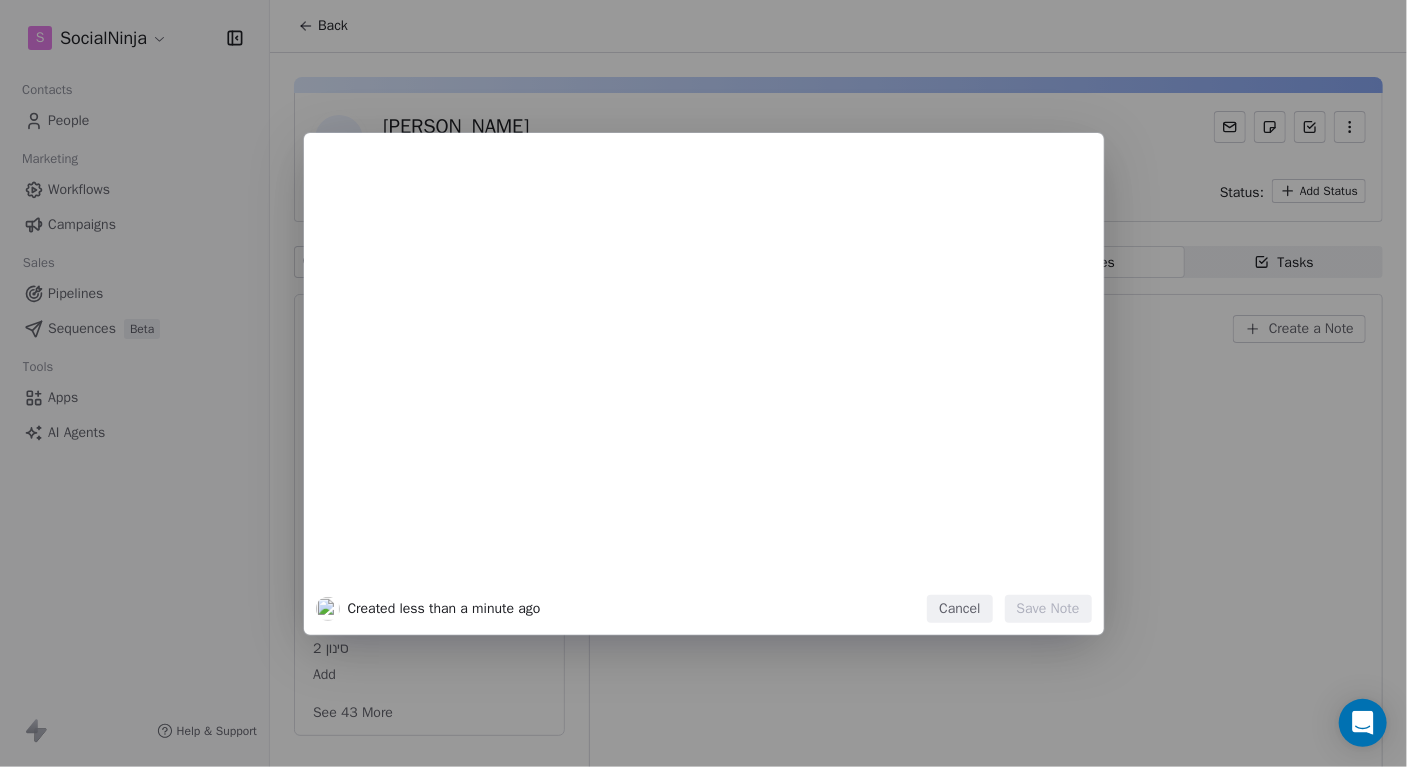 type 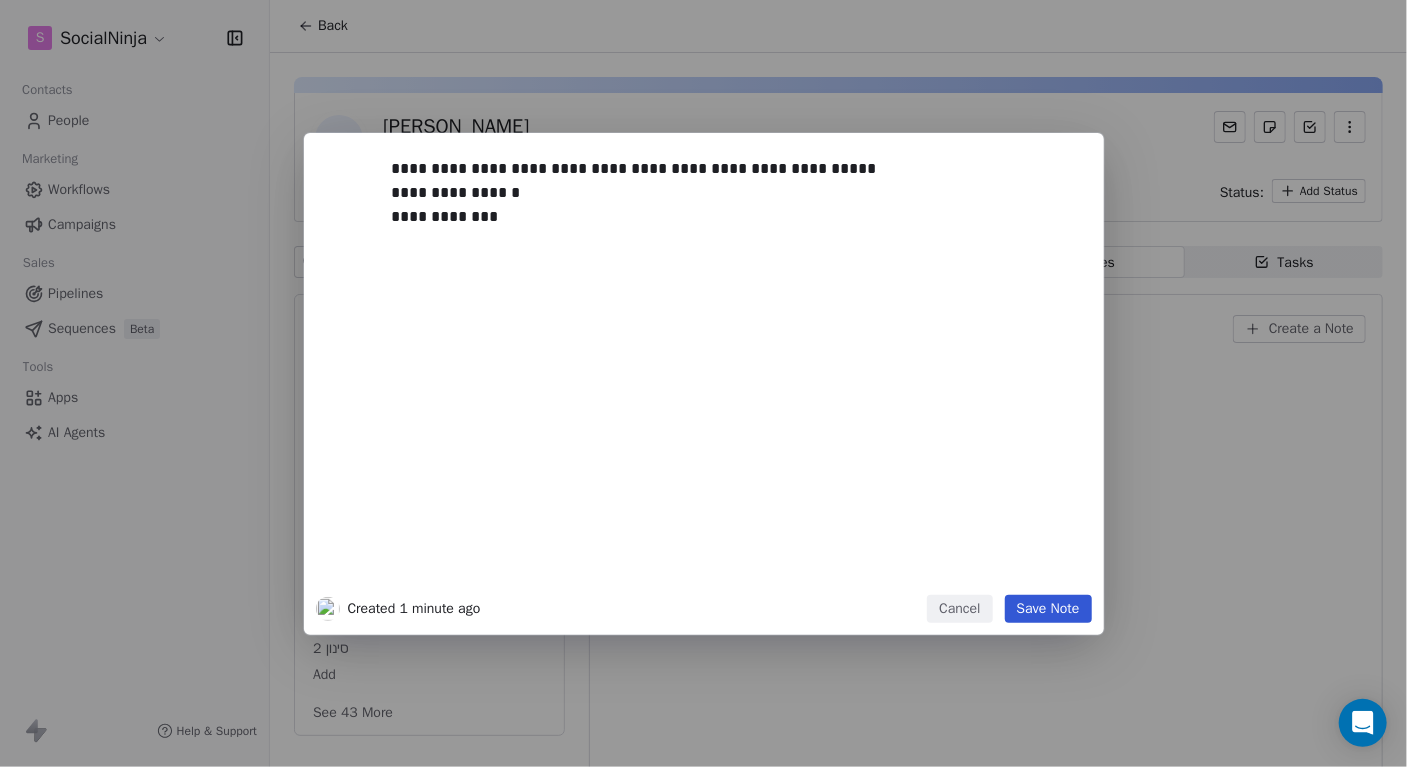click on "Save Note" at bounding box center (1048, 609) 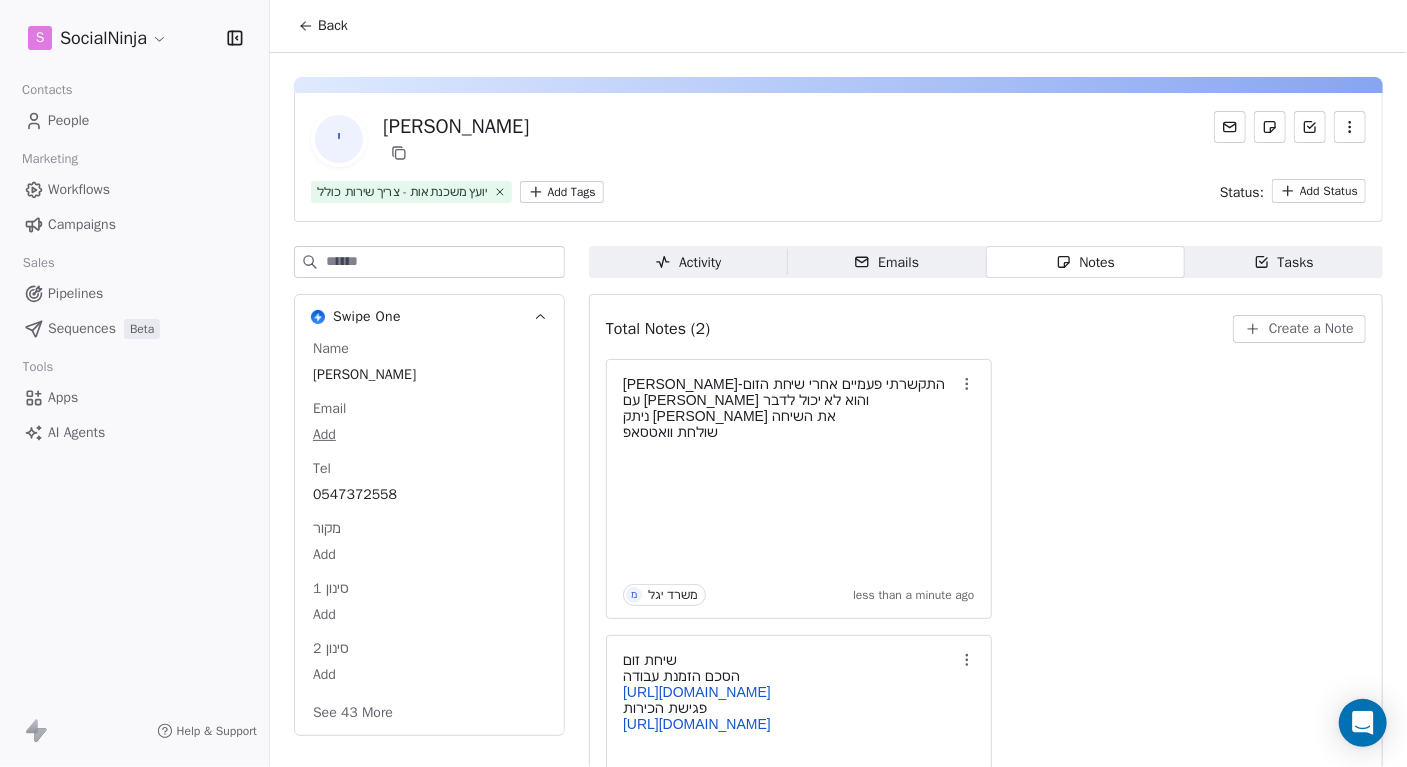 scroll, scrollTop: 100, scrollLeft: 0, axis: vertical 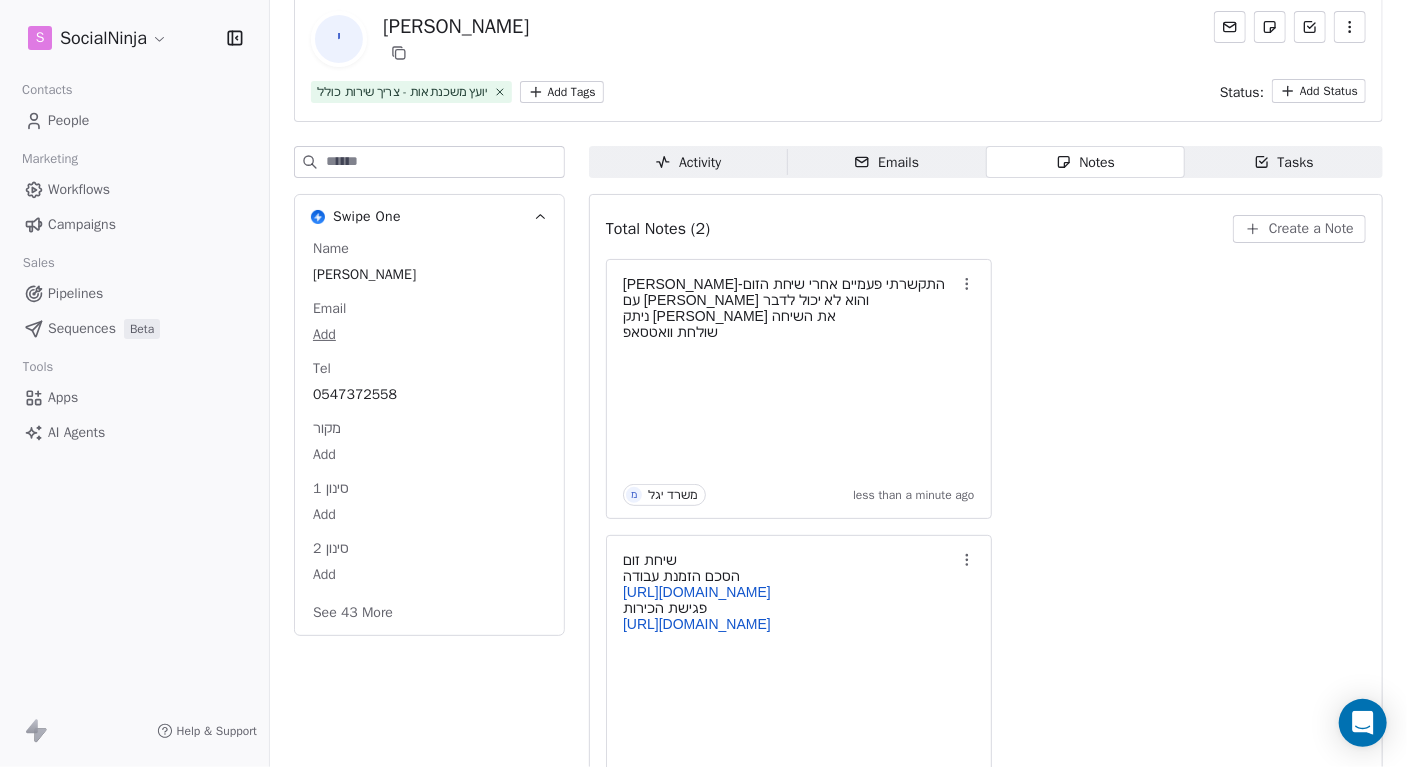 click on "[PERSON_NAME]" at bounding box center (456, 27) 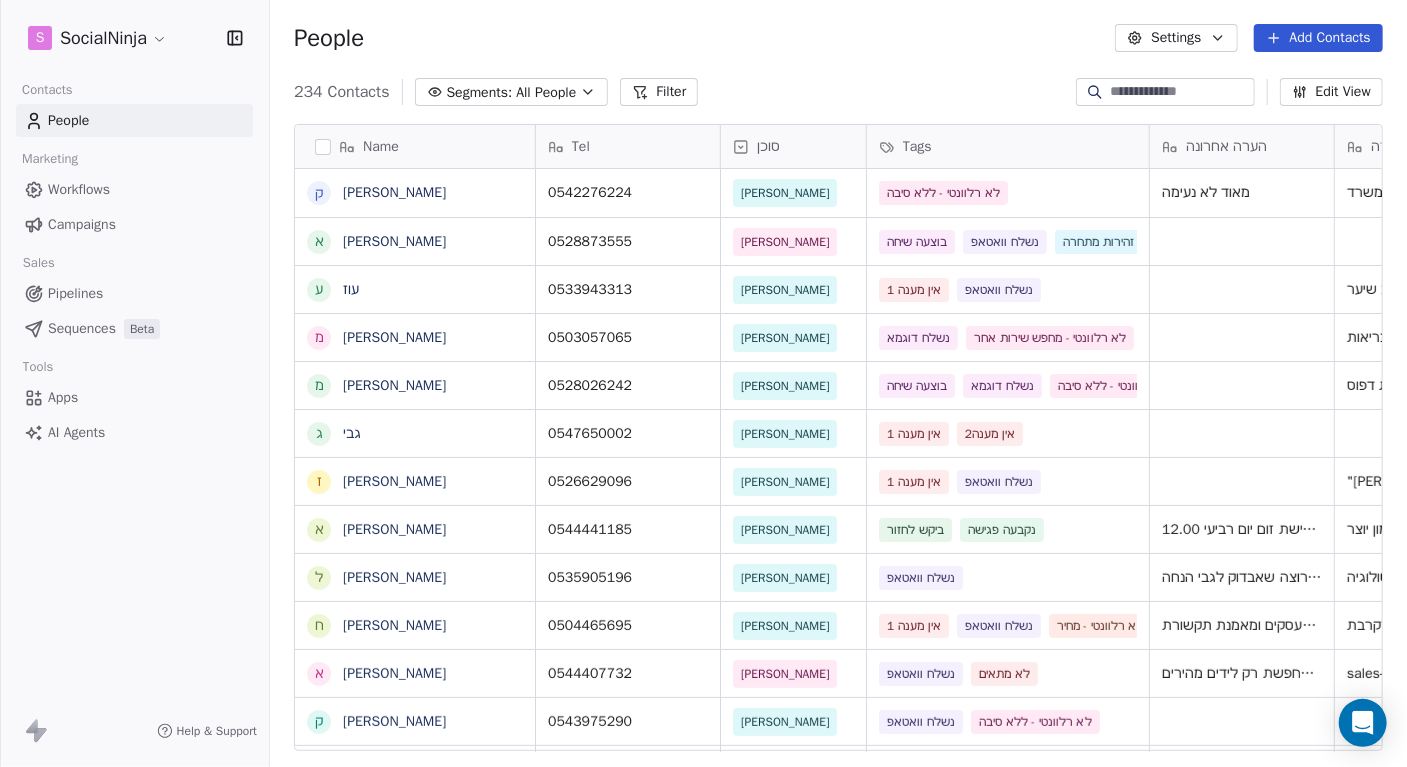 scroll, scrollTop: 0, scrollLeft: 0, axis: both 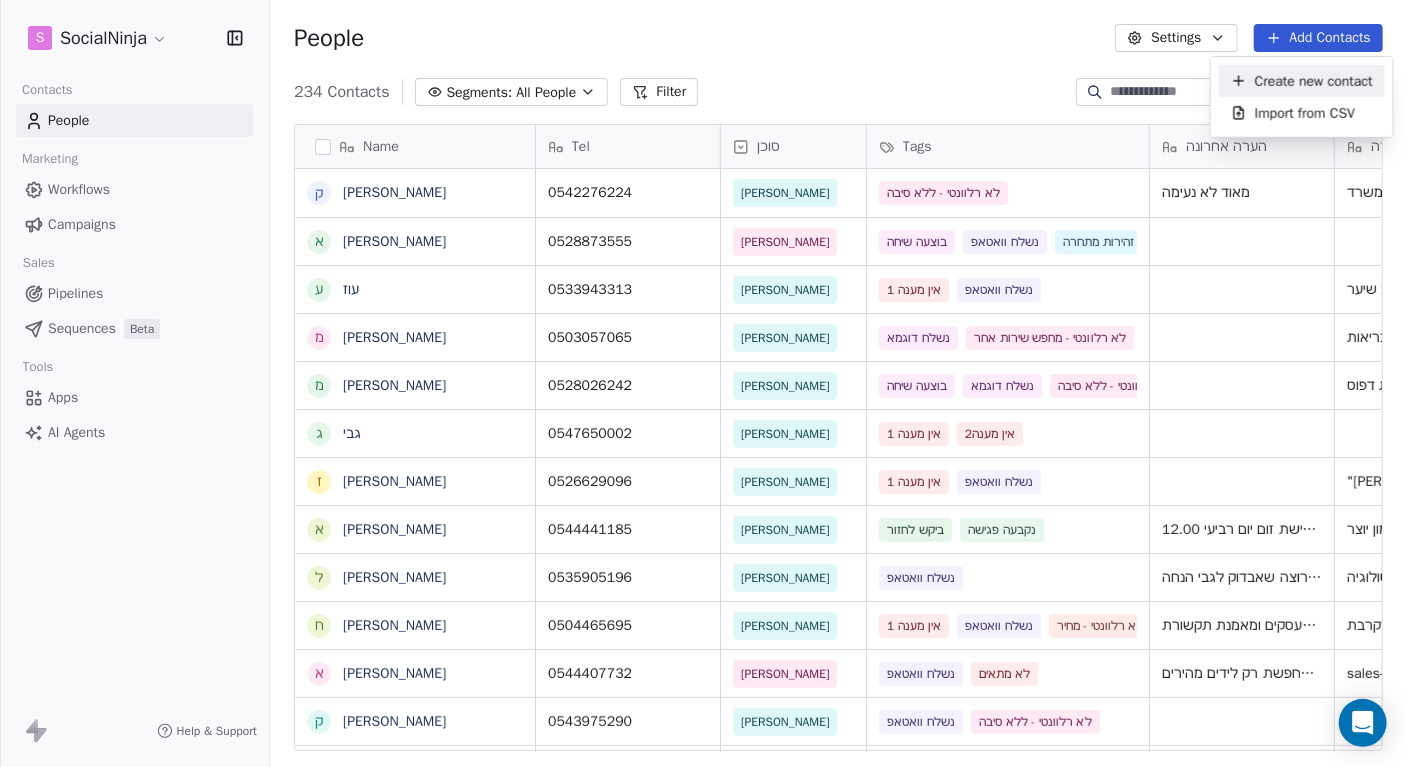 click on "Create new contact" at bounding box center (1314, 80) 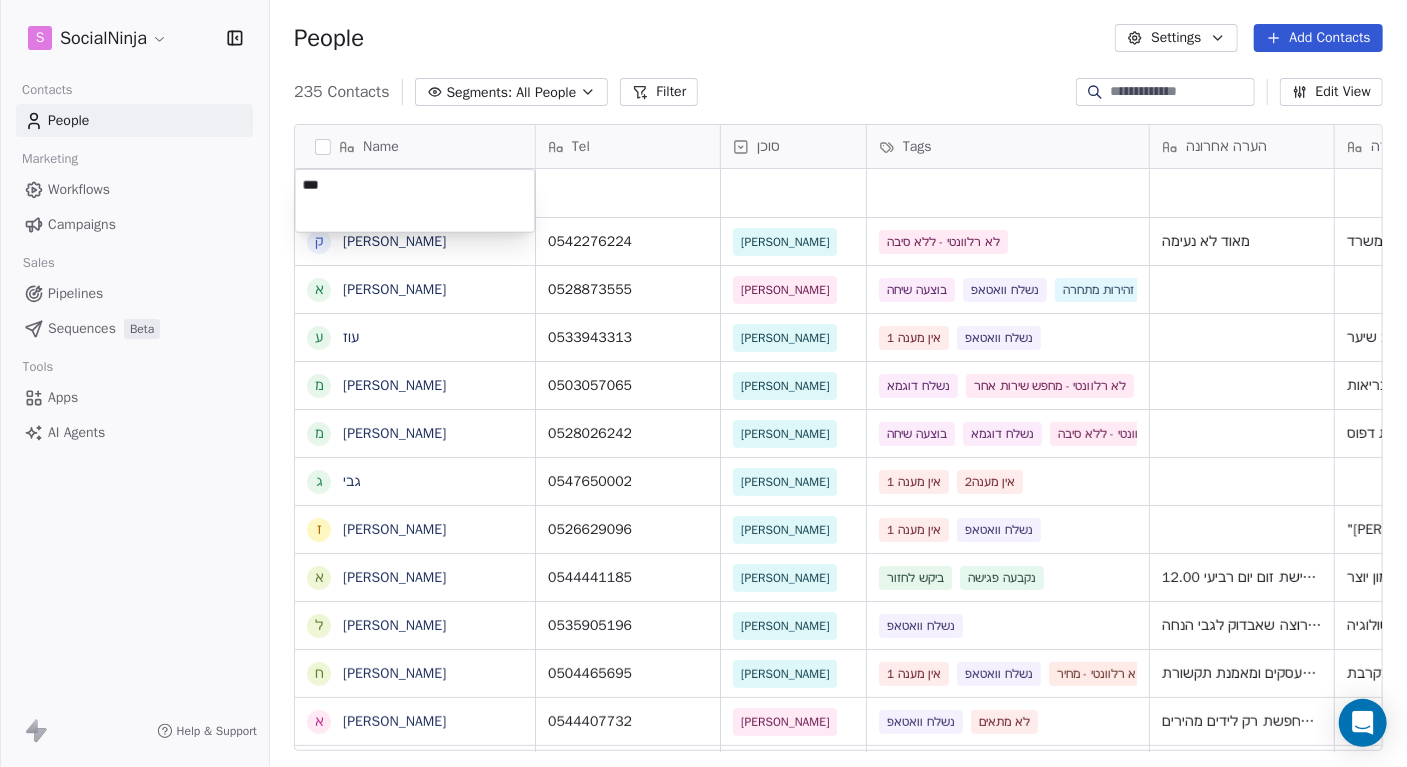 type on "****" 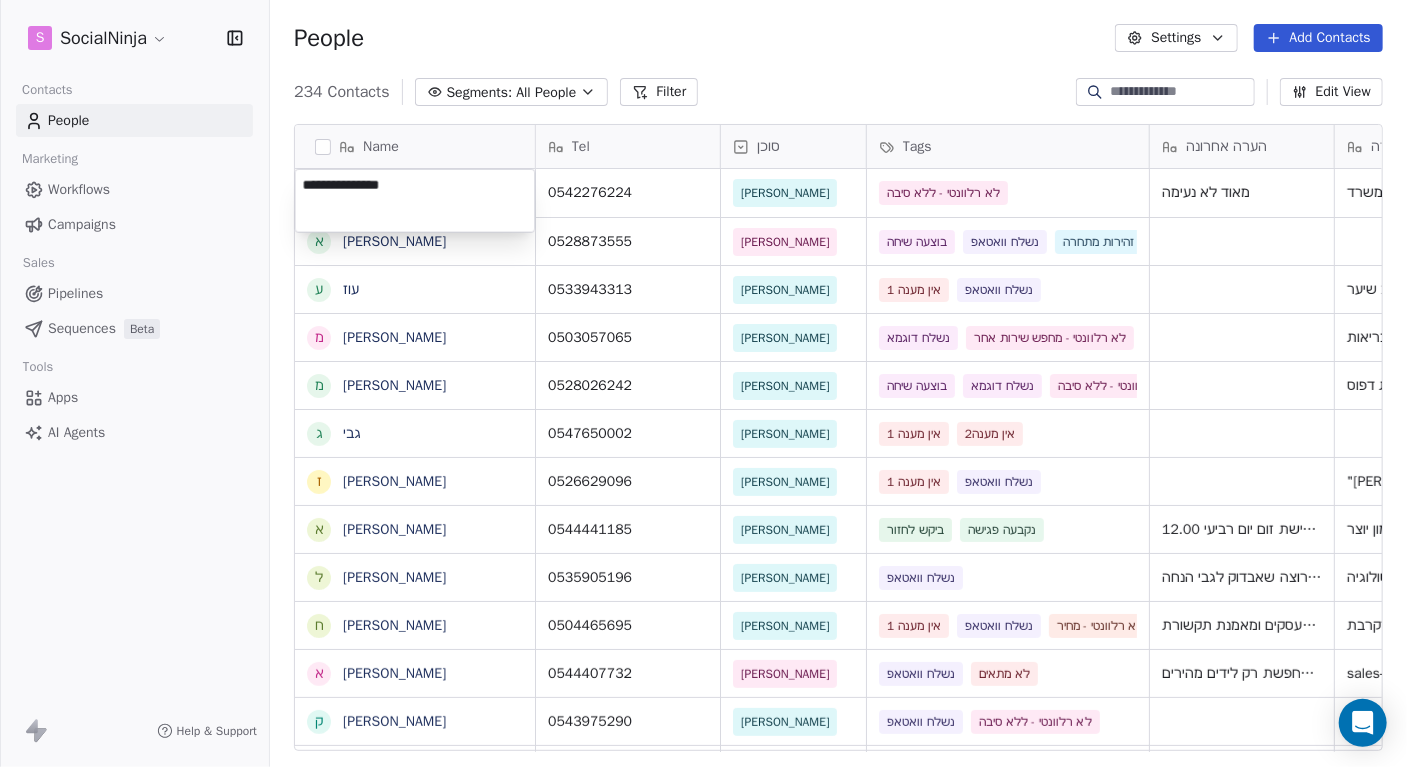 click on "S SocialNinja Contacts People Marketing Workflows Campaigns Sales Pipelines Sequences Beta Tools Apps AI Agents Help & Support People Settings  Add Contacts 234 Contacts Segments: All People Filter  Edit View Tag Add to Sequence Export Name [PERSON_NAME] א [PERSON_NAME] ע [PERSON_NAME] מ [PERSON_NAME] מ [PERSON_NAME] ג גבי ז [PERSON_NAME] א [PERSON_NAME] ל [PERSON_NAME] ח [PERSON_NAME] א [PERSON_NAME] ק [PERSON_NAME] א [PERSON_NAME] י [PERSON_NAME] ל [PERSON_NAME] ו [PERSON_NAME] א [PERSON_NAME] ש שלי [PERSON_NAME] ל [PERSON_NAME] ח [PERSON_NAME] ה [PERSON_NAME] י [PERSON_NAME] [PERSON_NAME] נ [PERSON_NAME] ז [PERSON_NAME] ש [PERSON_NAME] ת [PERSON_NAME] ת [PERSON_NAME] ל [PERSON_NAME] א [PERSON_NAME] מ [PERSON_NAME] י [PERSON_NAME] Tel סוכן Tags הערה אחרונה שם חברה Email Last Activity Date AST Created Date AST 0542276224 [PERSON_NAME] לא רלוונטי - ללא סיבה מאוד לא נעימה שירותי משרד [DOMAIN_NAME] 0528873555" at bounding box center [703, 383] 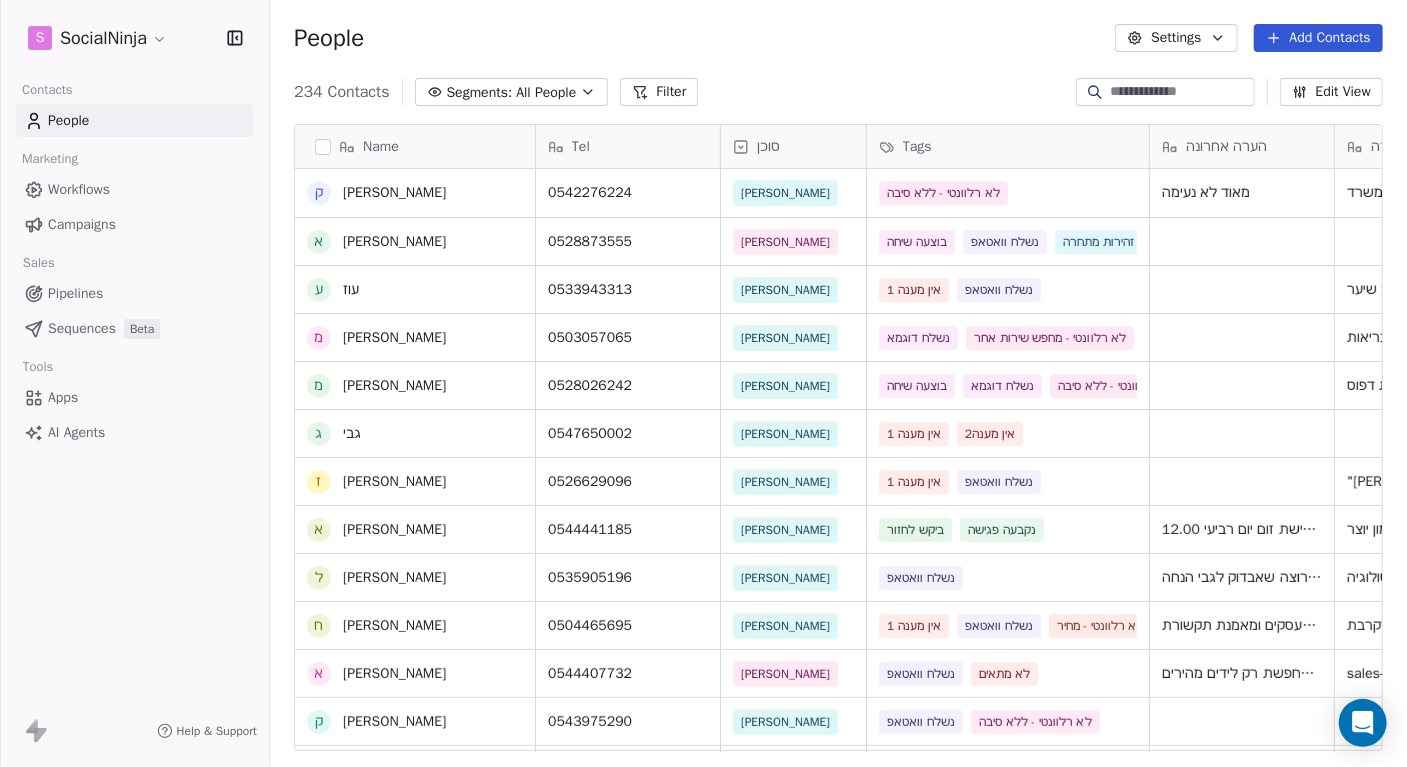 scroll, scrollTop: 400, scrollLeft: 0, axis: vertical 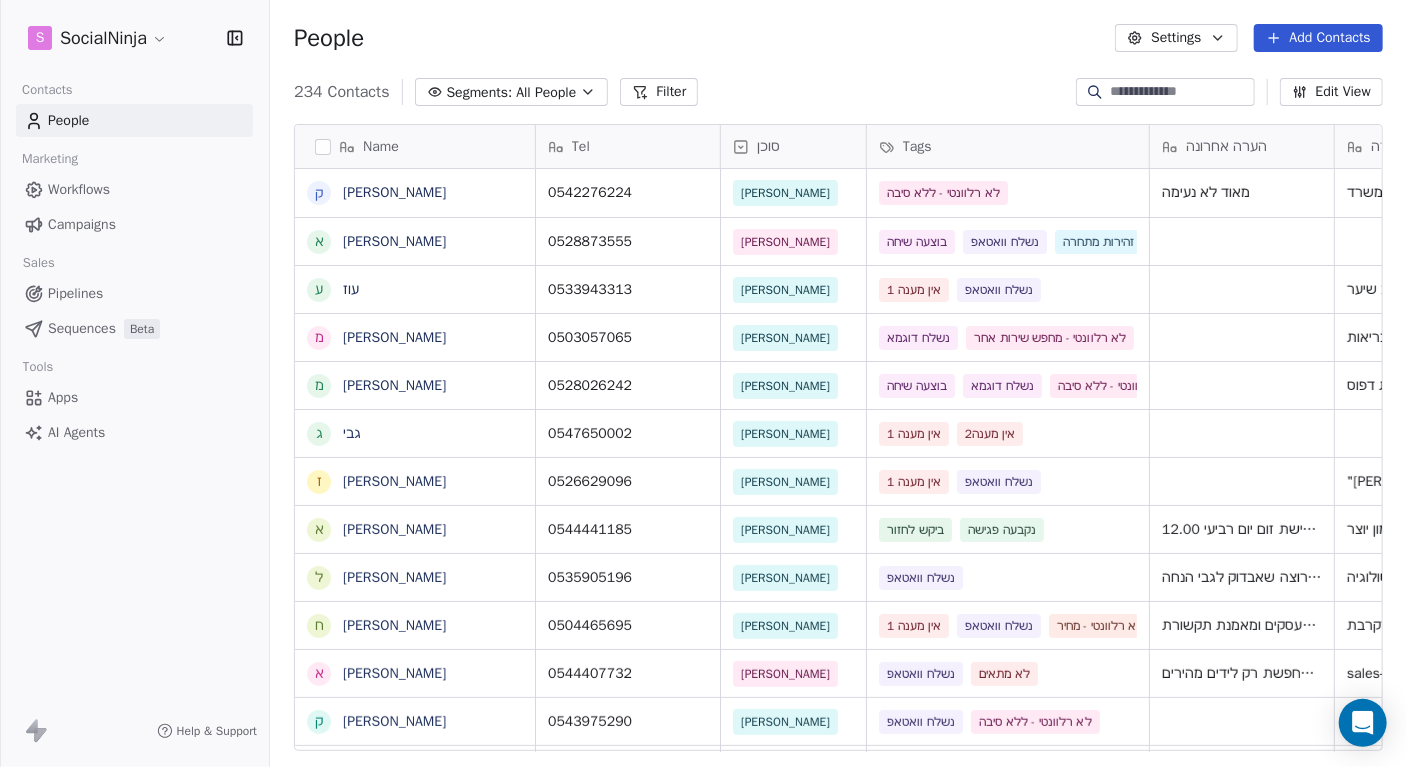 click on "Add Contacts" at bounding box center (1318, 38) 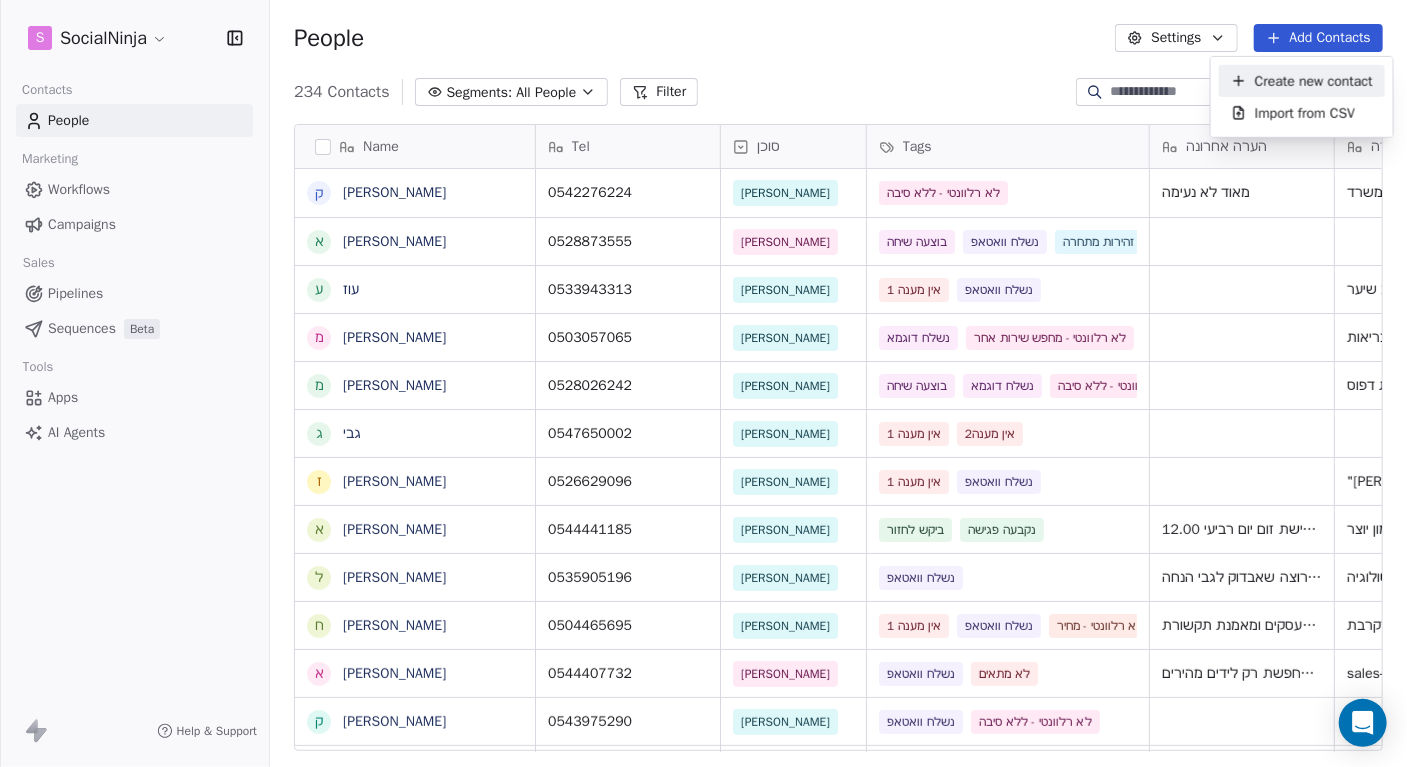 click on "Create new contact" at bounding box center (1314, 80) 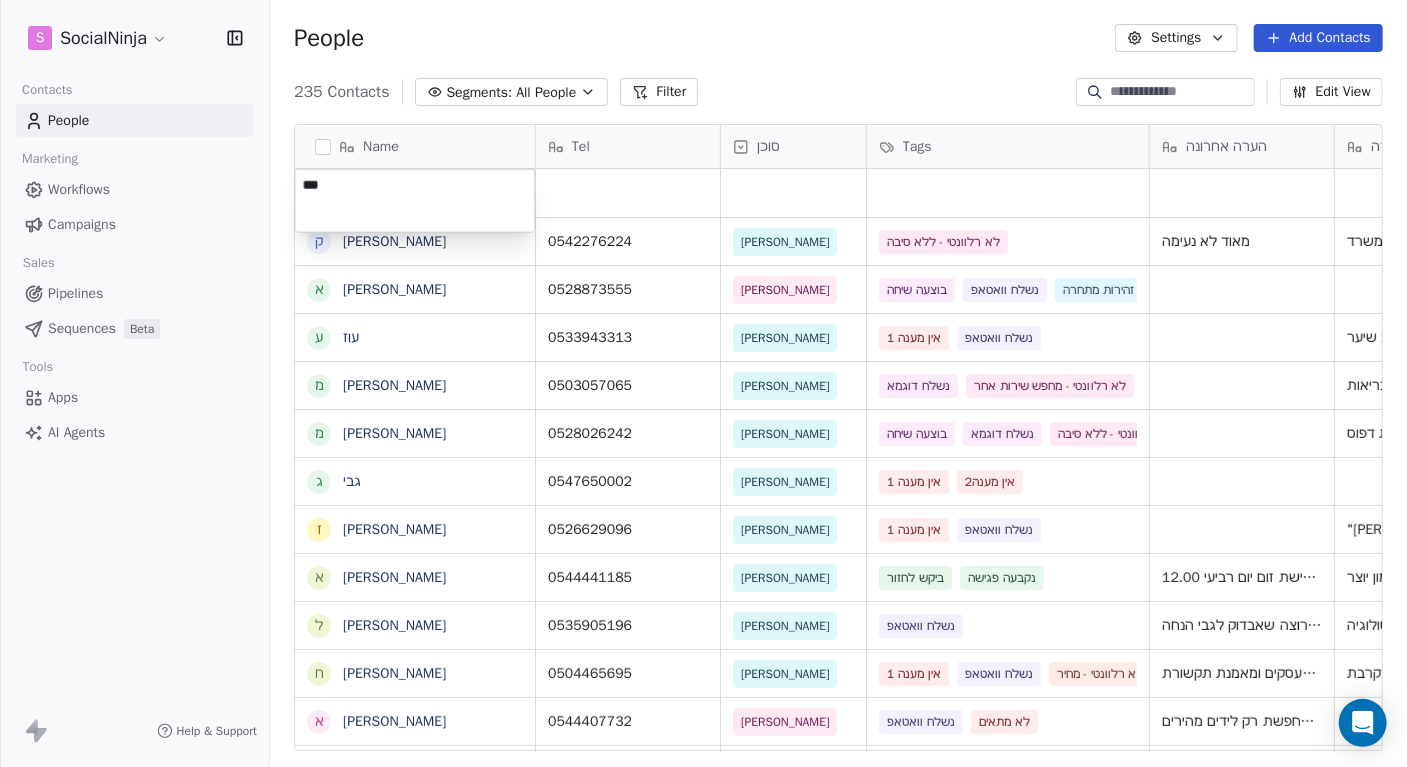 type on "****" 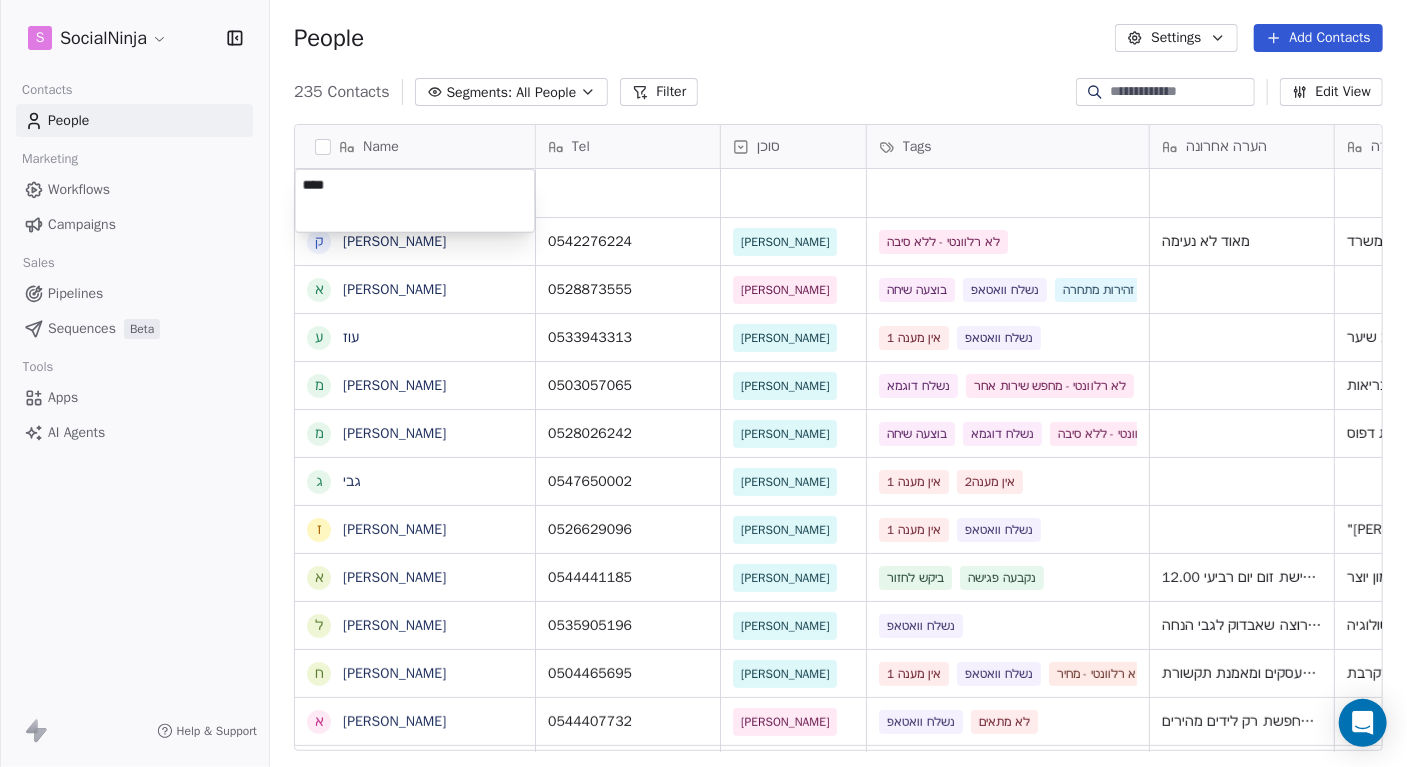 click on "S SocialNinja Contacts People Marketing Workflows Campaigns Sales Pipelines Sequences Beta Tools Apps AI Agents Help & Support People Settings  Add Contacts 235 Contacts Segments: All People Filter  Edit View Tag Add to Sequence Export Name [PERSON_NAME] א [PERSON_NAME] ע [PERSON_NAME] מ [PERSON_NAME] מ [PERSON_NAME] ג גבי ז [PERSON_NAME] א [PERSON_NAME] ל [PERSON_NAME] ח [PERSON_NAME] א [PERSON_NAME] ק [PERSON_NAME] א [PERSON_NAME] י [PERSON_NAME] ל [PERSON_NAME] ו [PERSON_NAME] א [PERSON_NAME] ש שלי [PERSON_NAME] ל [PERSON_NAME] ח [PERSON_NAME] ה [PERSON_NAME] י [PERSON_NAME] ד [PERSON_NAME] נ [PERSON_NAME] ז [PERSON_NAME] ש [PERSON_NAME] ת [PERSON_NAME] ת [PERSON_NAME] ל [PERSON_NAME] א [PERSON_NAME] מ [PERSON_NAME] Tel סוכן Tags הערה אחרונה שם חברה Email Last Activity Date AST Created Date AST [DATE] 10:41 AM 0542276224 [PERSON_NAME] לא רלוונטי - ללא סיבה מאוד לא נעימה שירותי משרד [DOMAIN_NAME]" at bounding box center [703, 383] 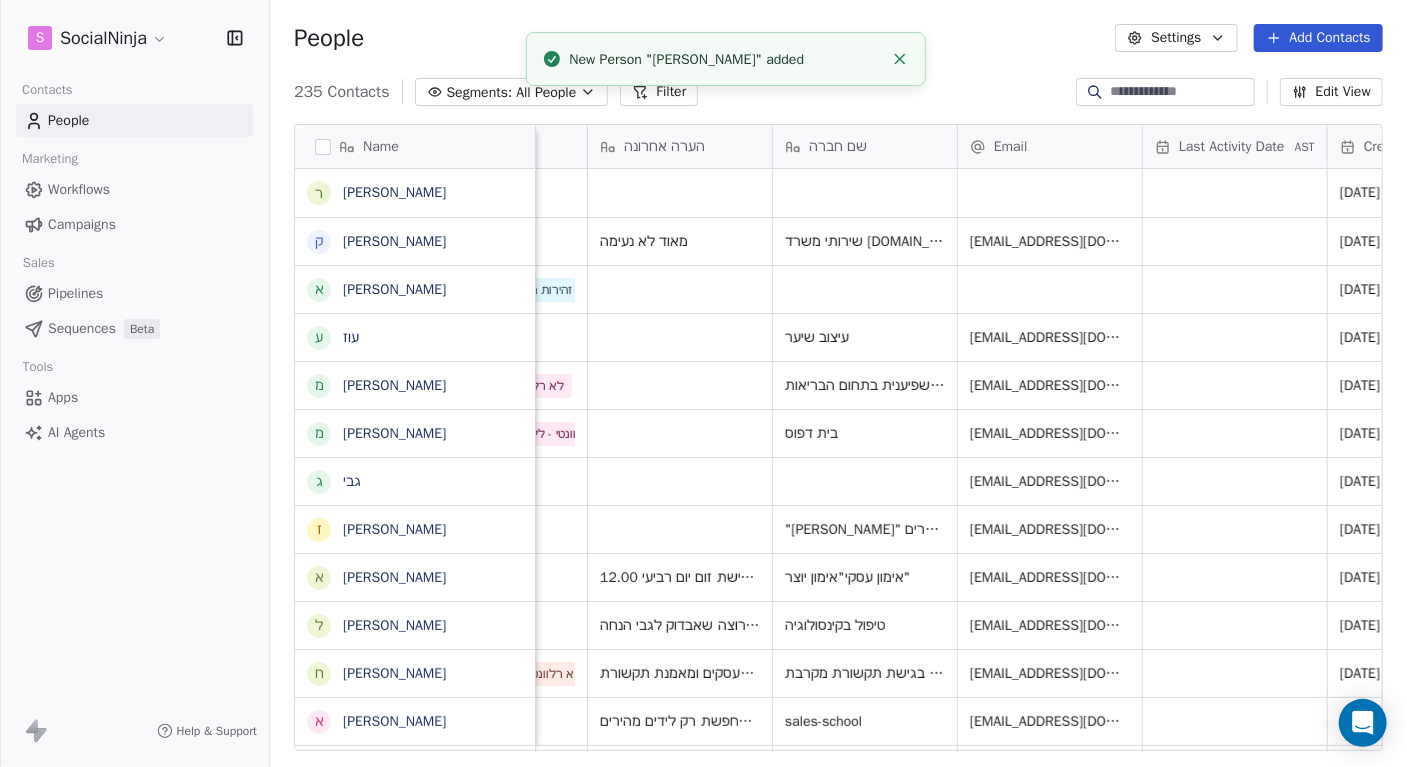 scroll, scrollTop: 0, scrollLeft: 807, axis: horizontal 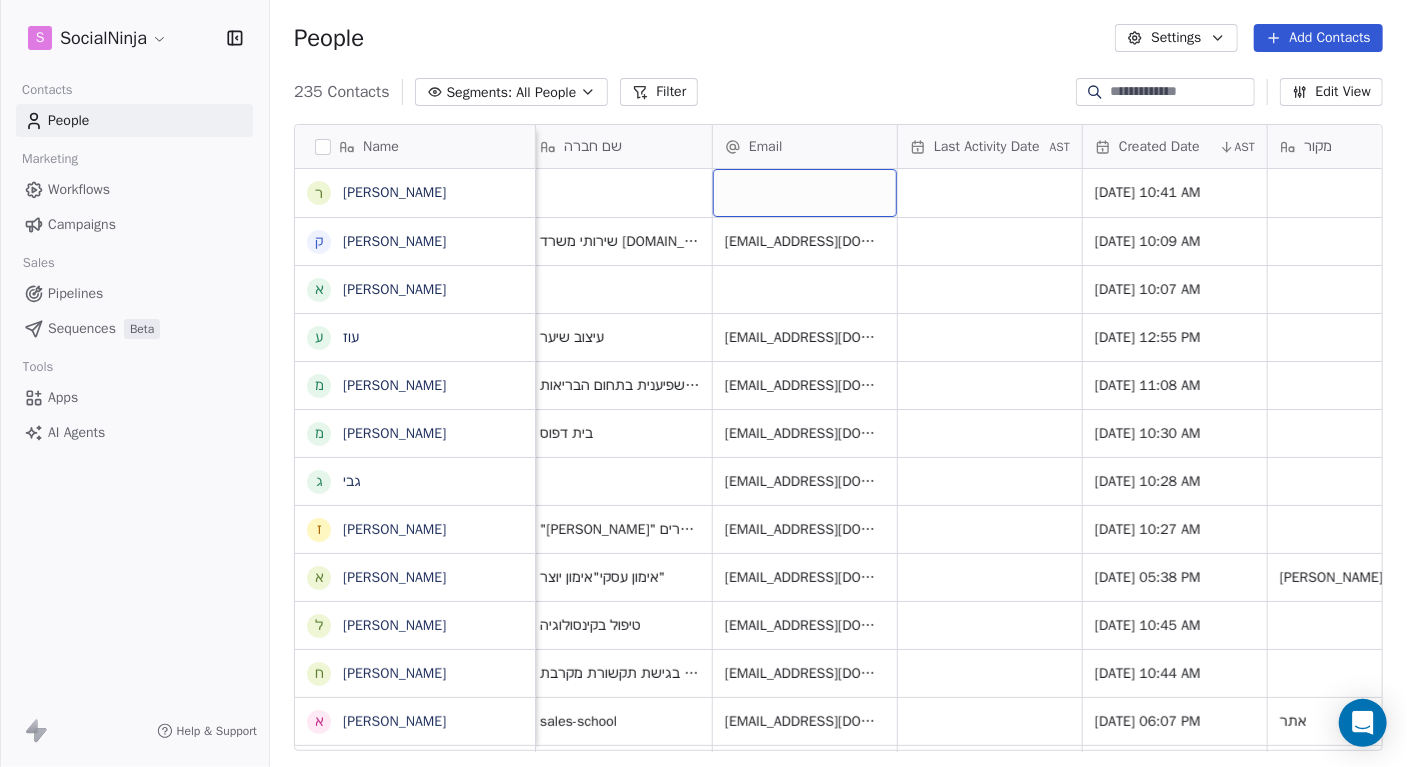 click at bounding box center [805, 193] 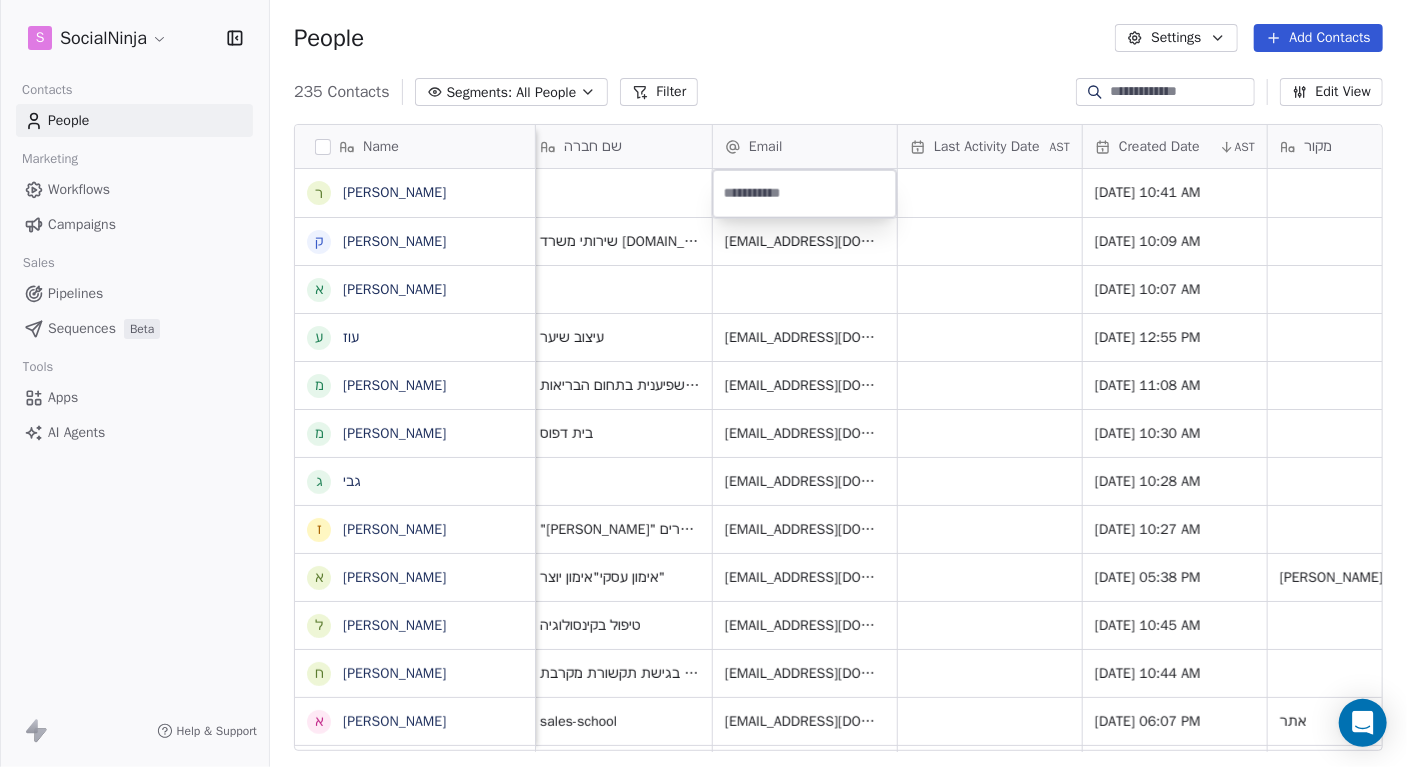 type on "**********" 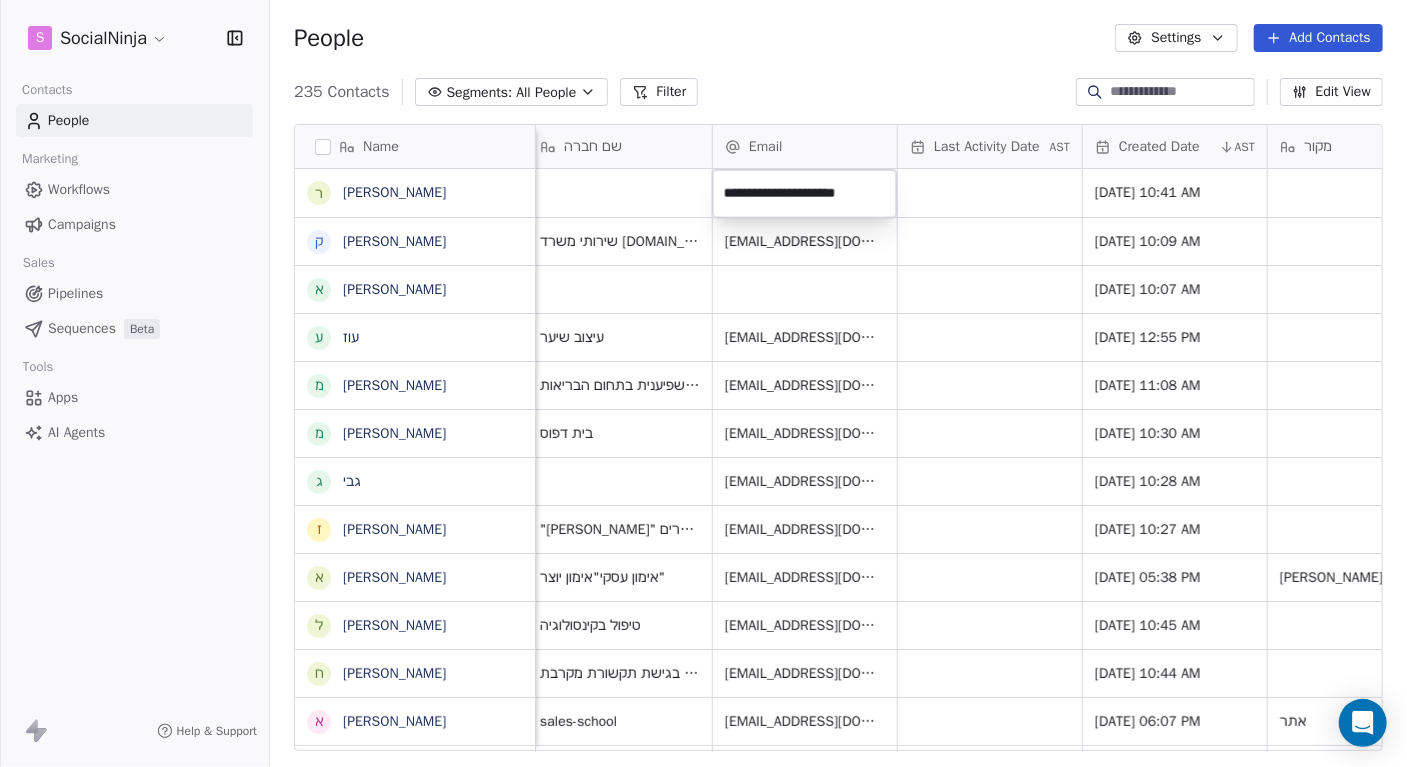 drag, startPoint x: 715, startPoint y: 27, endPoint x: 831, endPoint y: 363, distance: 355.46027 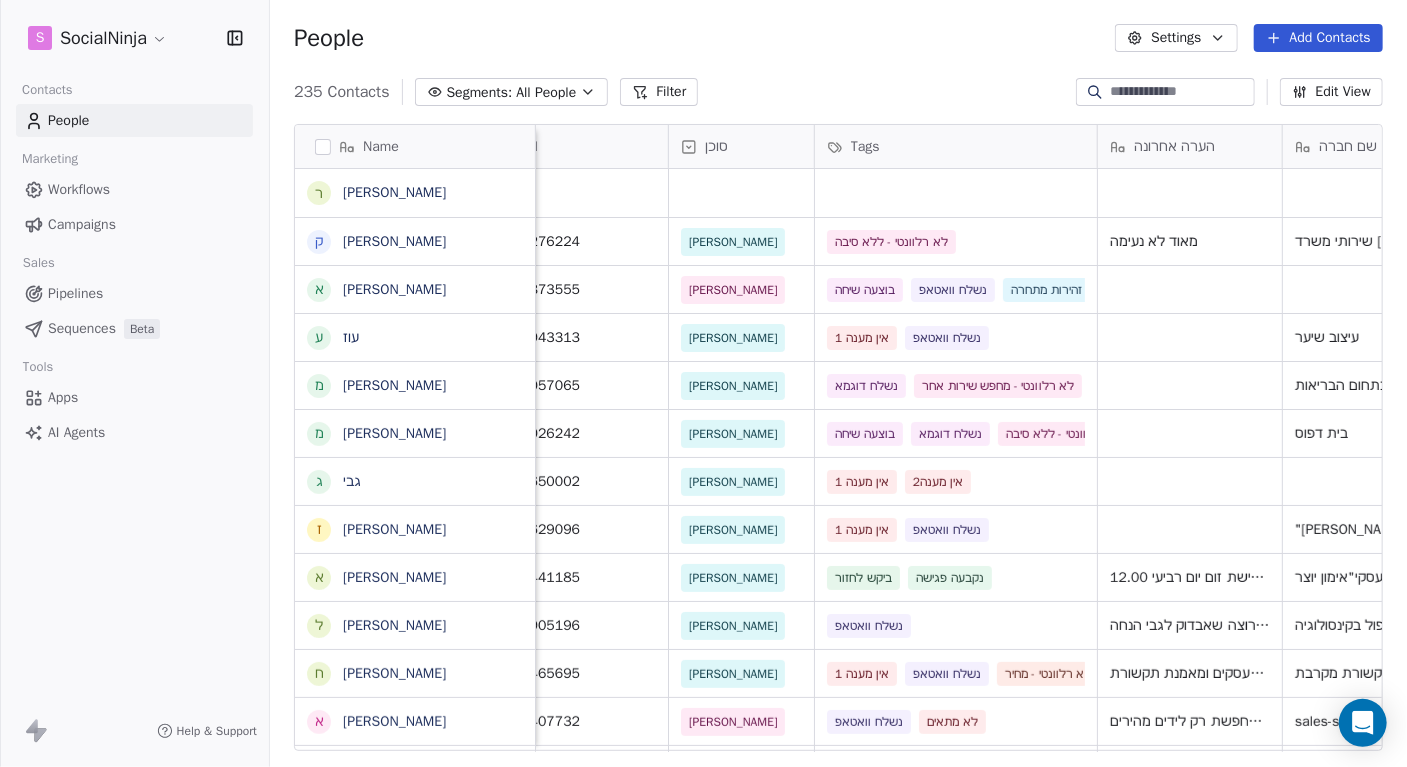 scroll, scrollTop: 0, scrollLeft: 0, axis: both 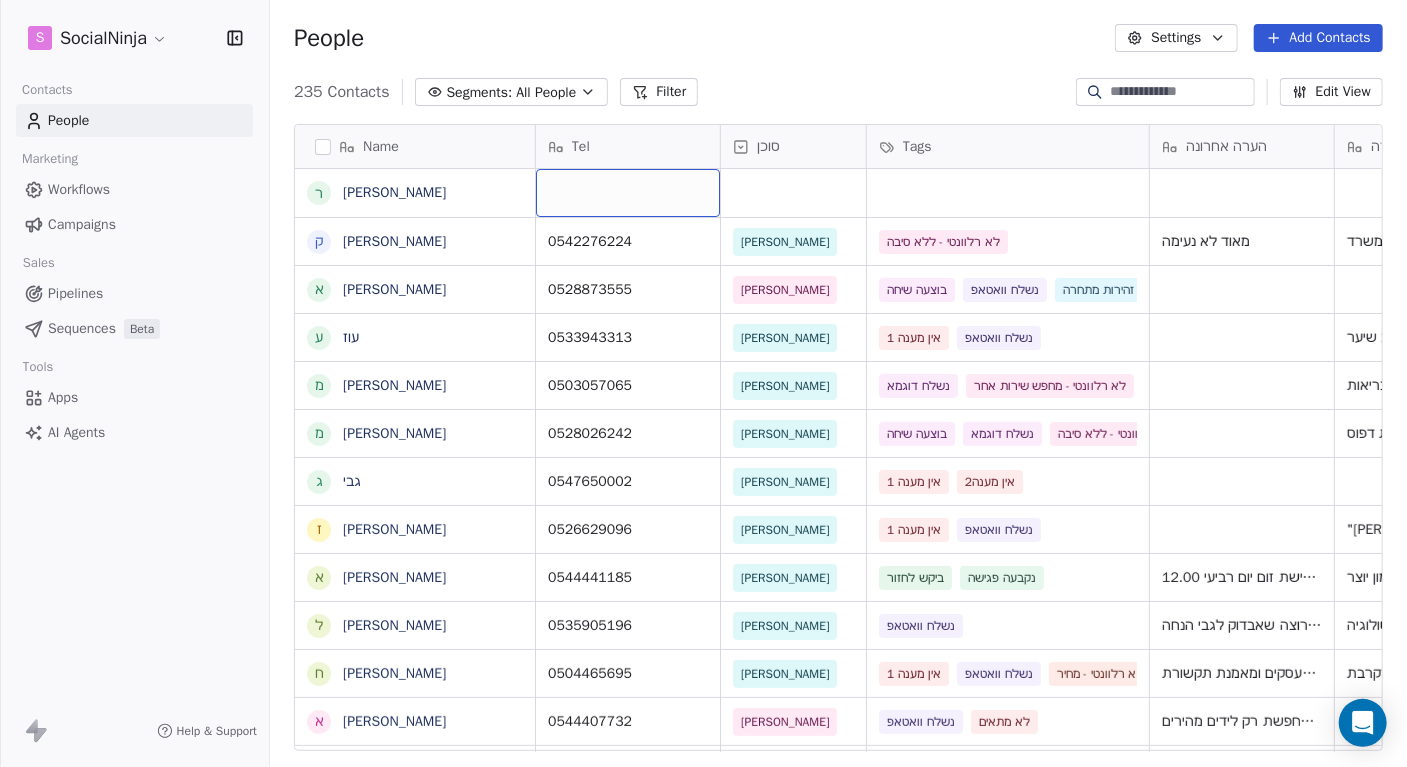 click at bounding box center [628, 193] 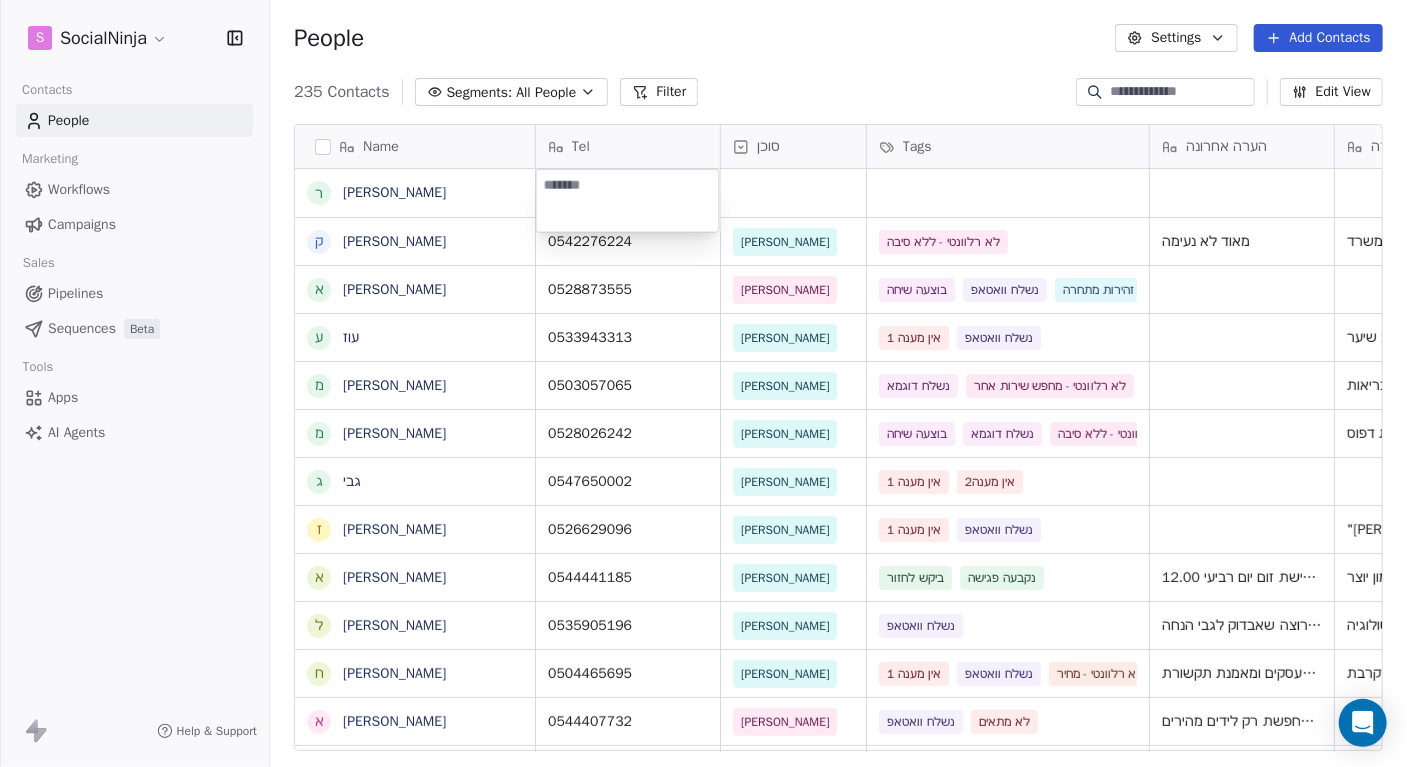 type on "**********" 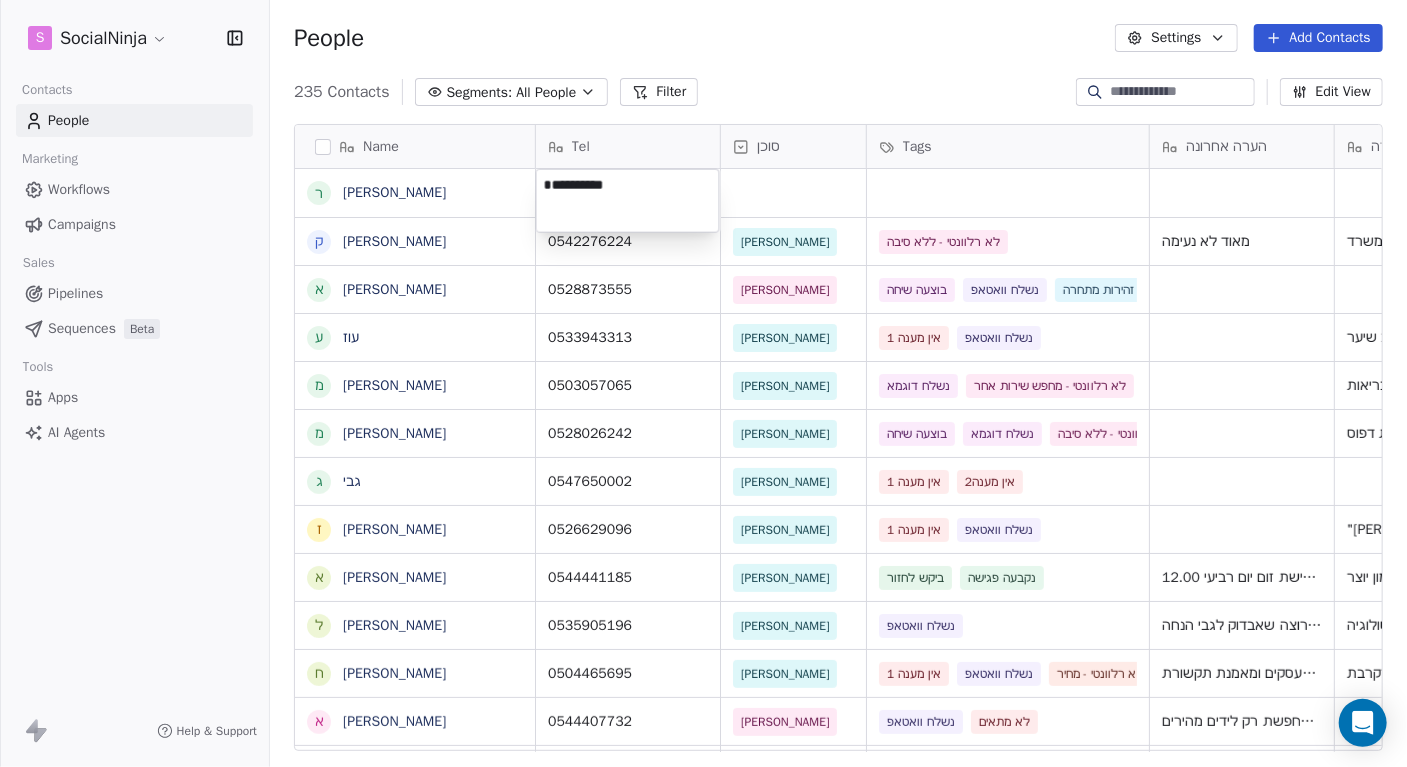 click on "S SocialNinja Contacts People Marketing Workflows Campaigns Sales Pipelines Sequences Beta Tools Apps AI Agents Help & Support People Settings  Add Contacts 235 Contacts Segments: All People Filter  Edit View Tag Add to Sequence Export Name ר [PERSON_NAME] ק [PERSON_NAME] א [PERSON_NAME] [PERSON_NAME] מ [PERSON_NAME] מ [PERSON_NAME] ג גבי ז [PERSON_NAME] א [PERSON_NAME] ל [PERSON_NAME] ח [PERSON_NAME] א [PERSON_NAME] ק [PERSON_NAME] א [PERSON_NAME] י [PERSON_NAME] ל [PERSON_NAME] ו [PERSON_NAME] א [PERSON_NAME] ש שלי י [PERSON_NAME] ל [PERSON_NAME] ח [PERSON_NAME] ה [PERSON_NAME] י [PERSON_NAME] ד [PERSON_NAME] נ [PERSON_NAME] ז [PERSON_NAME] ש [PERSON_NAME] ת [PERSON_NAME] ת [PERSON_NAME] ל [PERSON_NAME] א [PERSON_NAME] מ [PERSON_NAME] Tel סוכן Tags הערה אחרונה שם חברה Email Last Activity Date AST Created Date AST [EMAIL_ADDRESS][DOMAIN_NAME] [DATE] 10:41 AM 0542276224 [PERSON_NAME] לא רלוונטי - ללא סיבה מאוד לא נעימה" at bounding box center (703, 383) 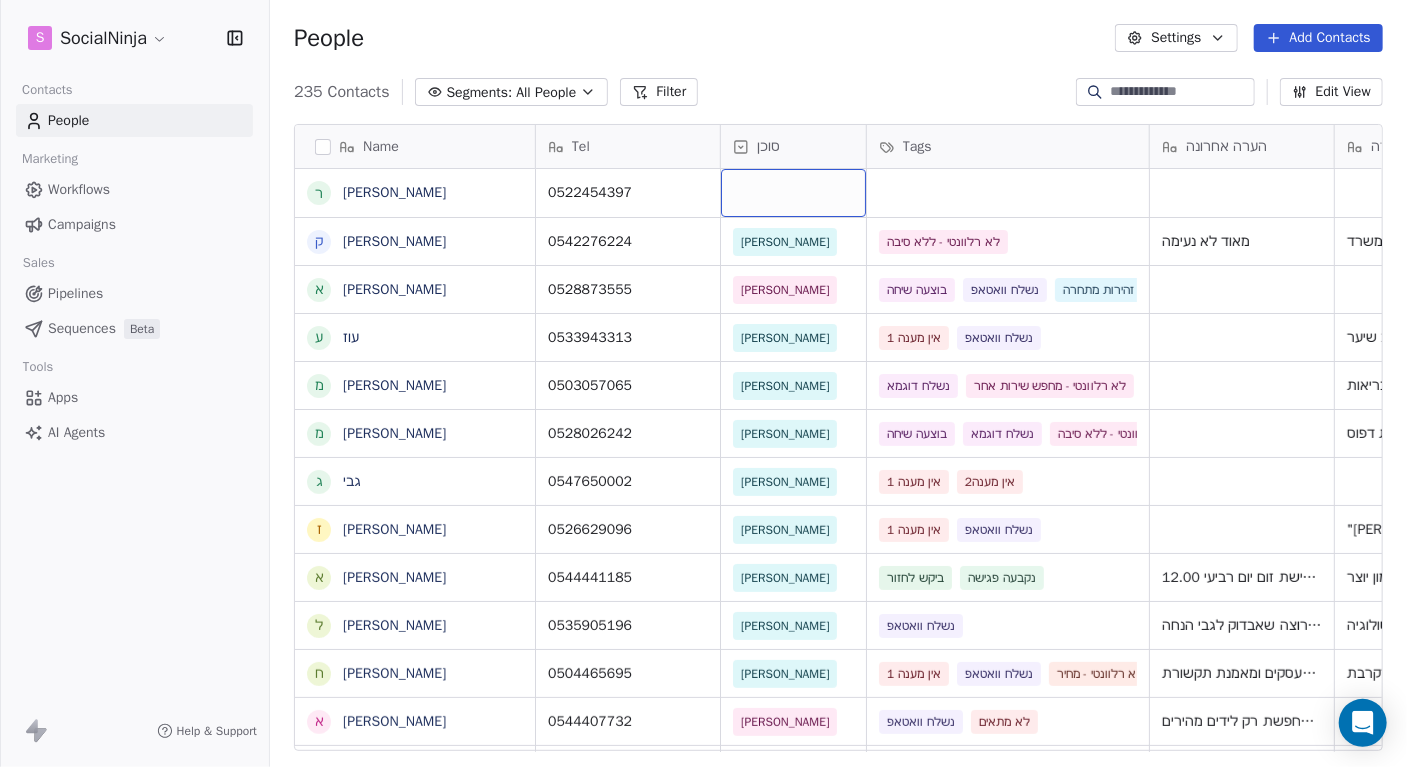 click at bounding box center (793, 193) 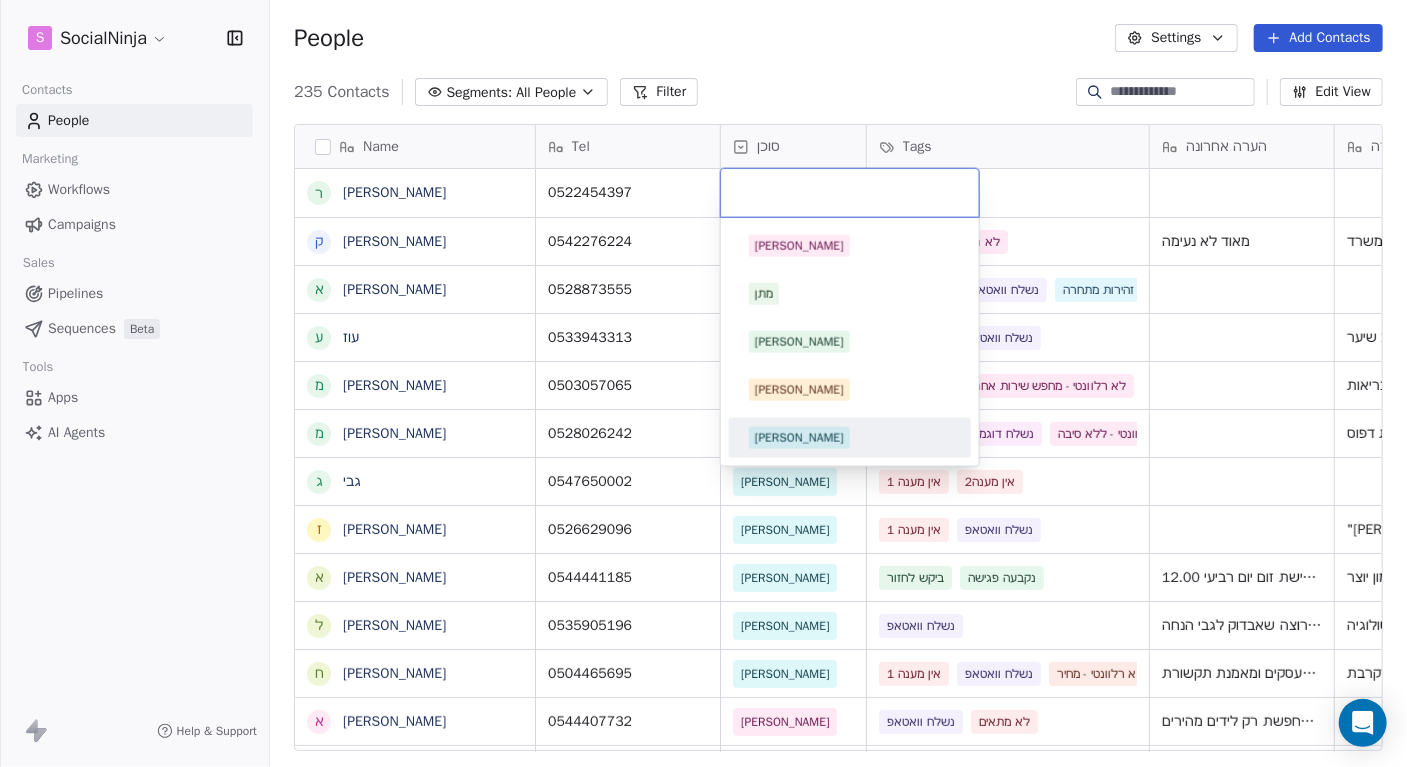 click on "[PERSON_NAME]" at bounding box center (799, 438) 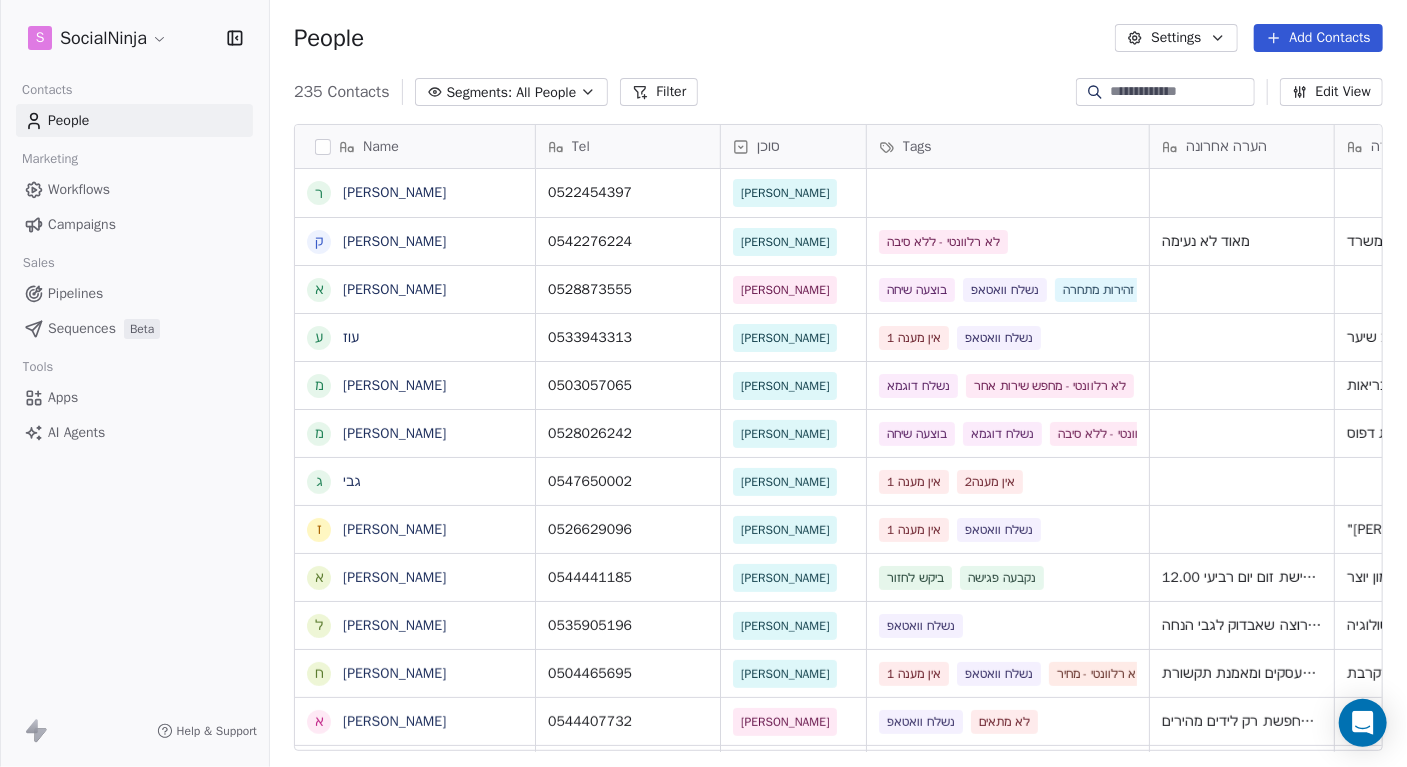 click on "People Settings  Add Contacts" at bounding box center (838, 38) 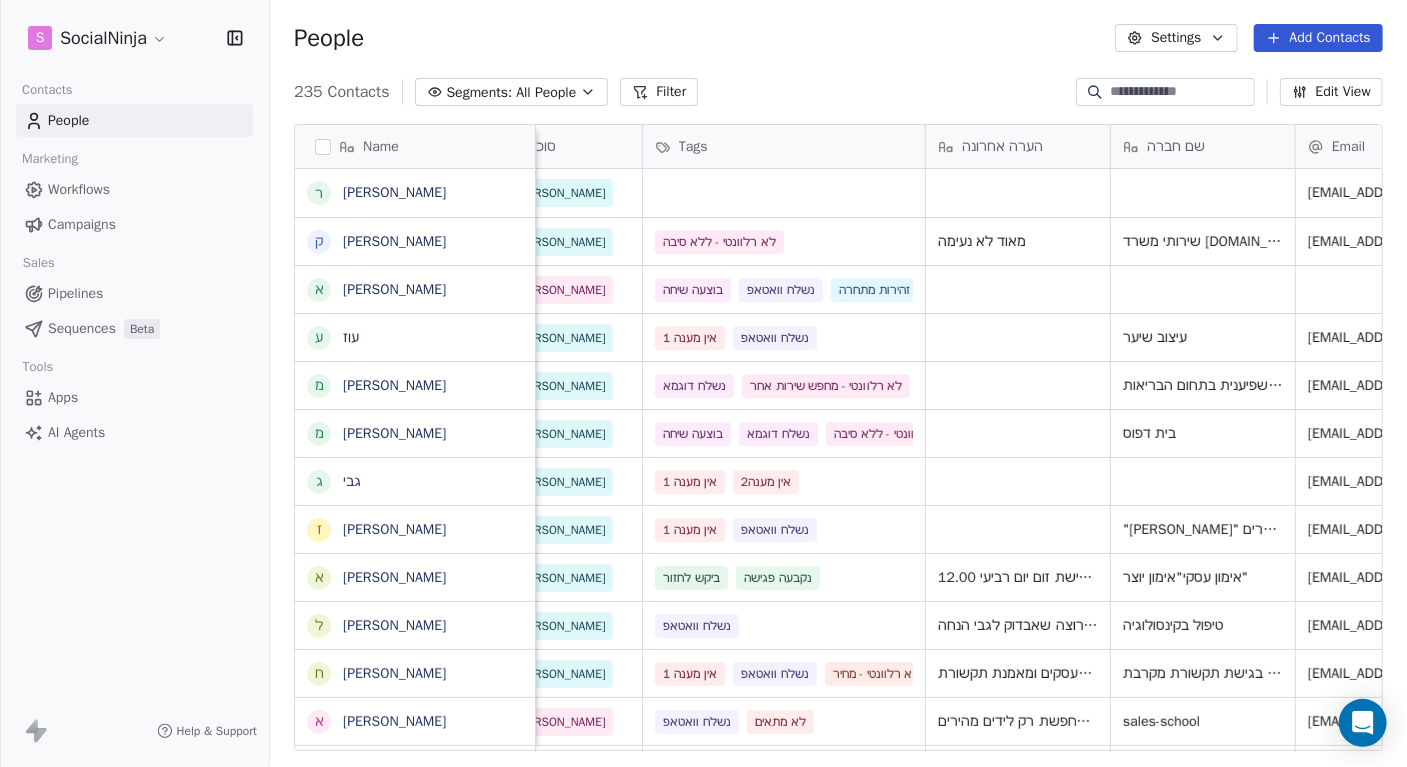 scroll, scrollTop: 0, scrollLeft: 126, axis: horizontal 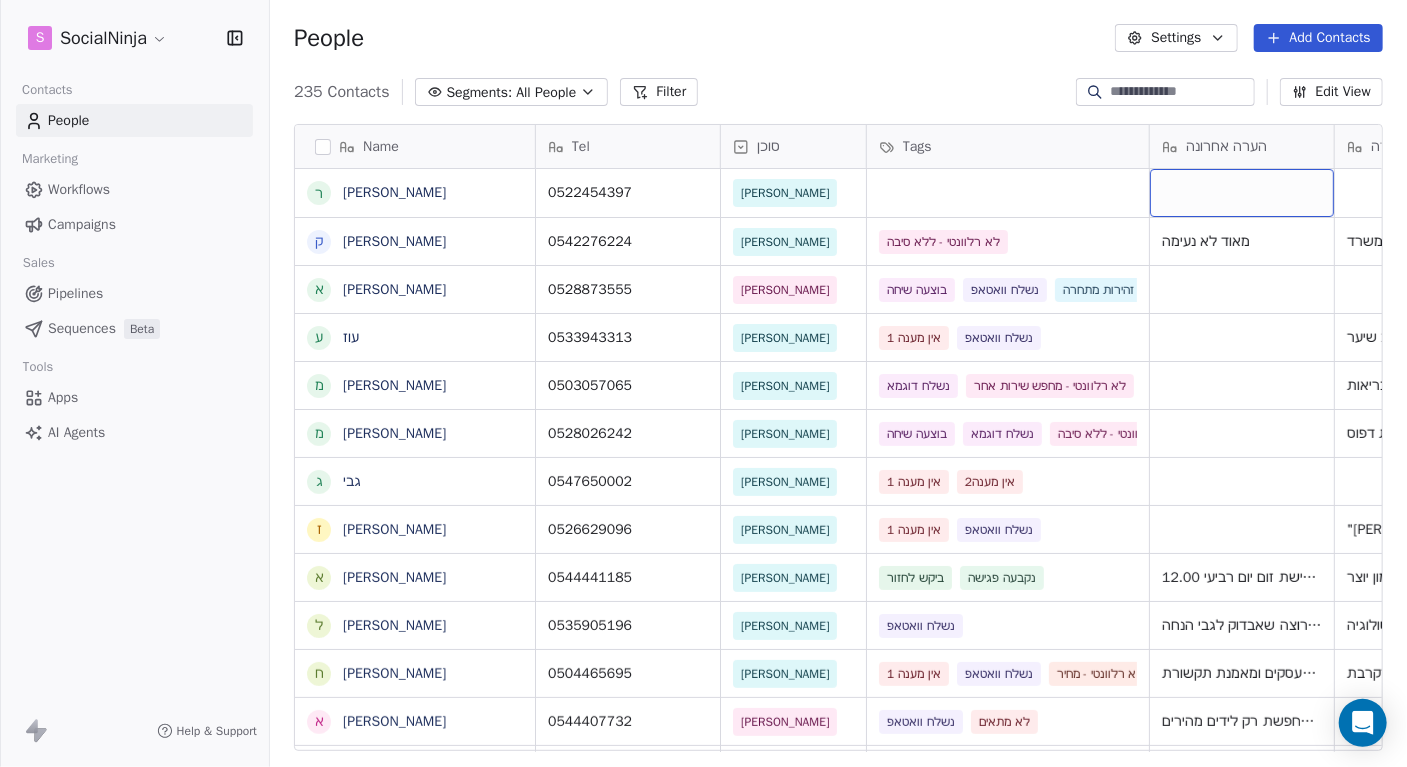 click at bounding box center [1242, 193] 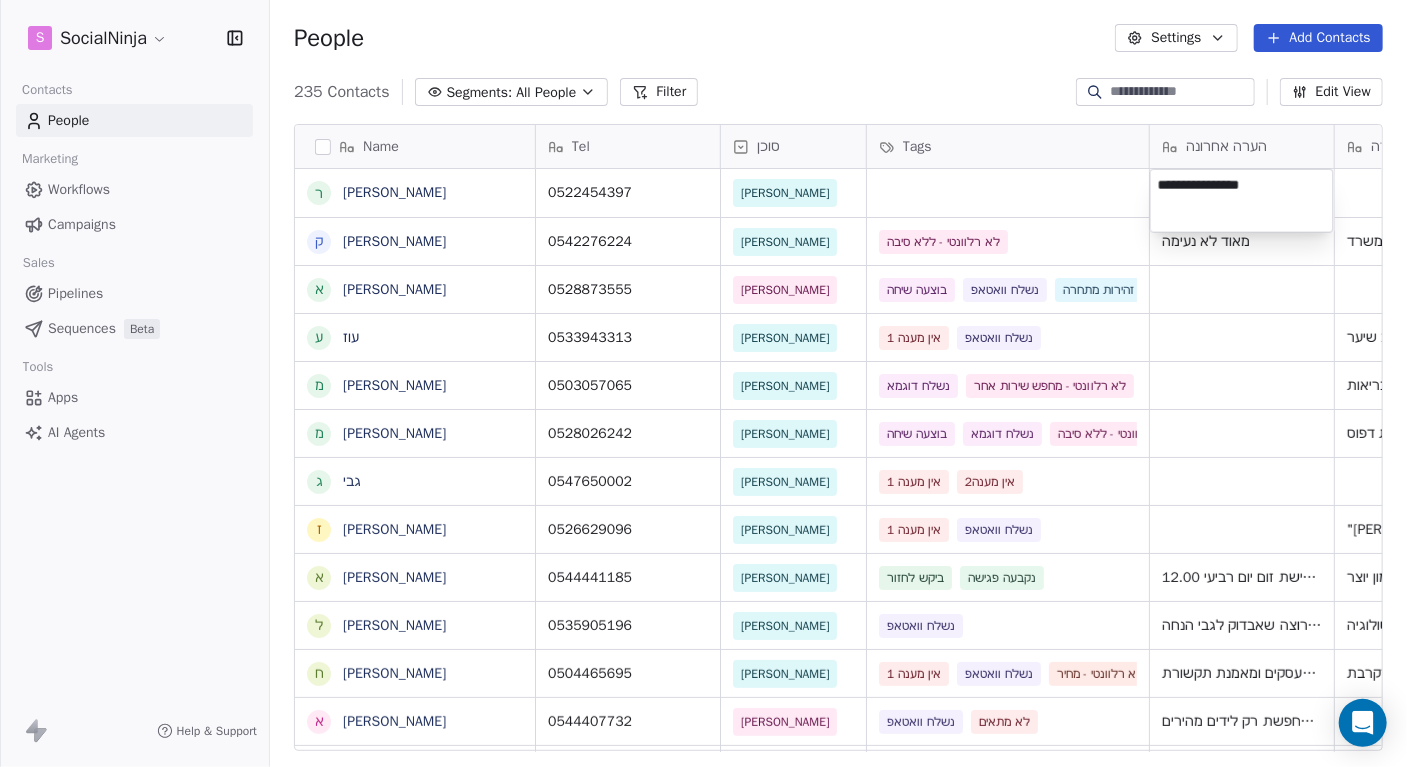 type on "**********" 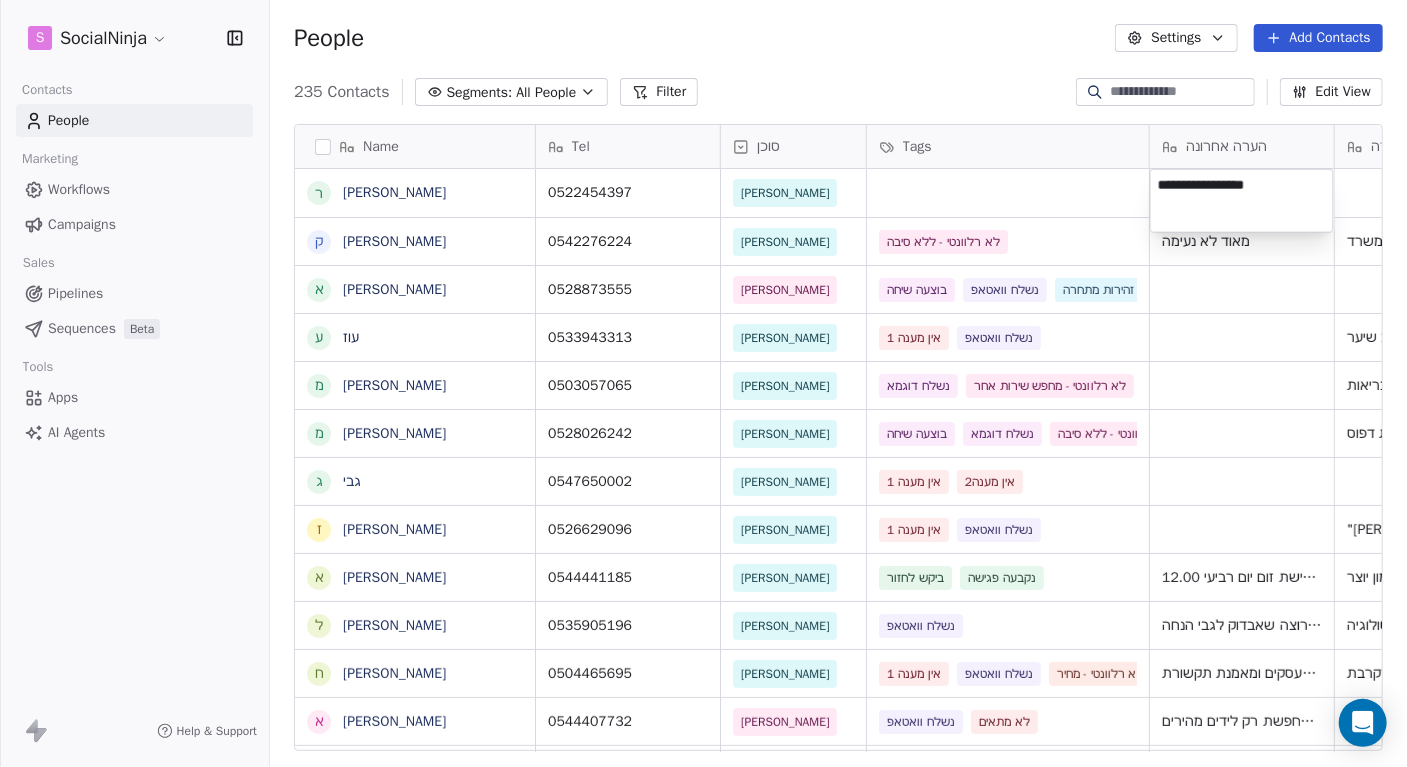 click on "S SocialNinja Contacts People Marketing Workflows Campaigns Sales Pipelines Sequences Beta Tools Apps AI Agents Help & Support People Settings  Add Contacts 235 Contacts Segments: All People Filter  Edit View Tag Add to Sequence Export Name ר [PERSON_NAME] ק [PERSON_NAME] א [PERSON_NAME] [PERSON_NAME] מ [PERSON_NAME] מ [PERSON_NAME] ג גבי ז [PERSON_NAME] א [PERSON_NAME] ל [PERSON_NAME] ח [PERSON_NAME] א [PERSON_NAME] ק [PERSON_NAME] א [PERSON_NAME] י [PERSON_NAME] ל [PERSON_NAME] ו [PERSON_NAME] א [PERSON_NAME] ש שלי י [PERSON_NAME] ל [PERSON_NAME] ח [PERSON_NAME] ה [PERSON_NAME] י [PERSON_NAME] ד [PERSON_NAME] נ [PERSON_NAME] ז [PERSON_NAME] ש [PERSON_NAME] ת [PERSON_NAME] ת [PERSON_NAME] ל [PERSON_NAME] א [PERSON_NAME] מ [PERSON_NAME] Tel סוכן Tags הערה אחרונה שם חברה Email Last Activity Date AST Created Date AST 0522454397 [PERSON_NAME] [EMAIL_ADDRESS][DOMAIN_NAME] [DATE] 10:41 AM 0542276224 [PERSON_NAME] לא רלוונטי - ללא [GEOGRAPHIC_DATA][PERSON_NAME]" at bounding box center (703, 383) 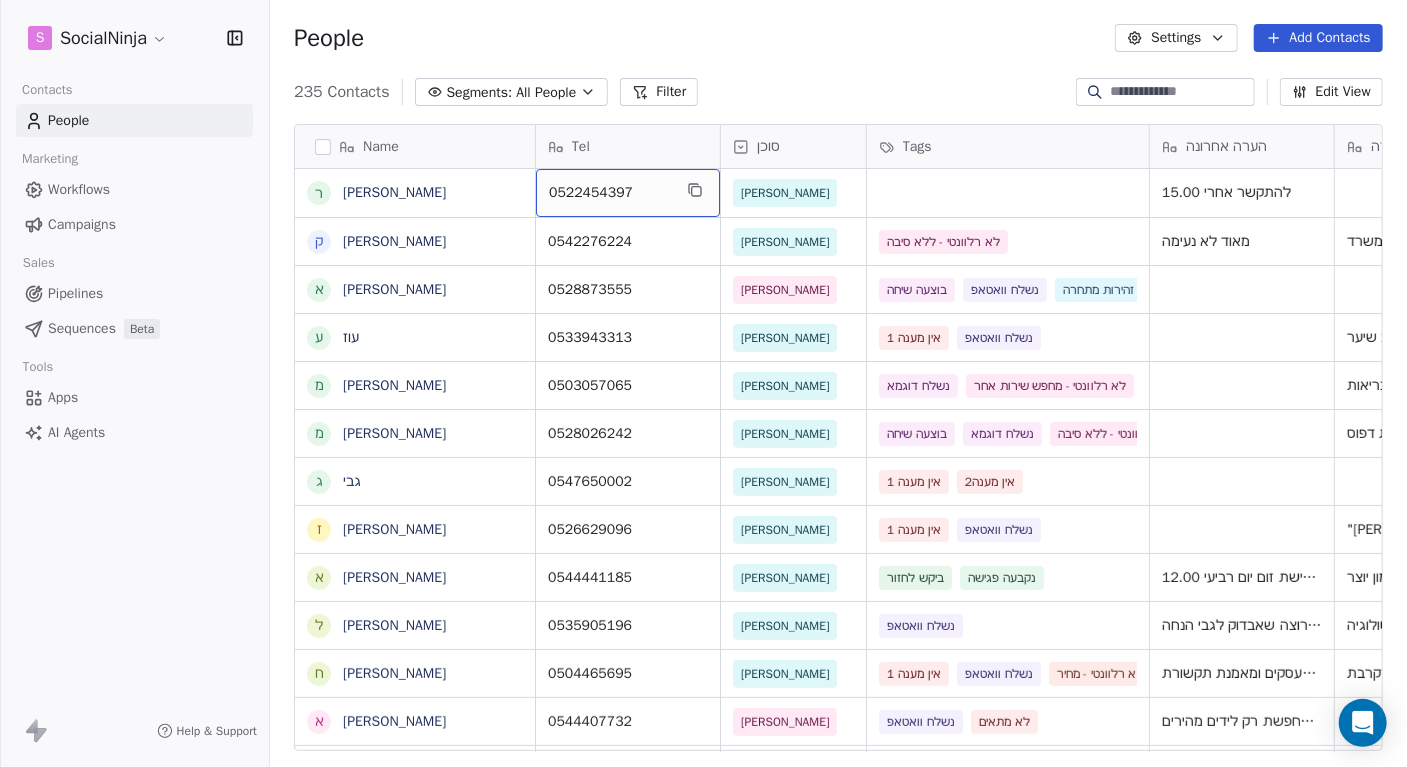 drag, startPoint x: 623, startPoint y: 192, endPoint x: 558, endPoint y: 191, distance: 65.00769 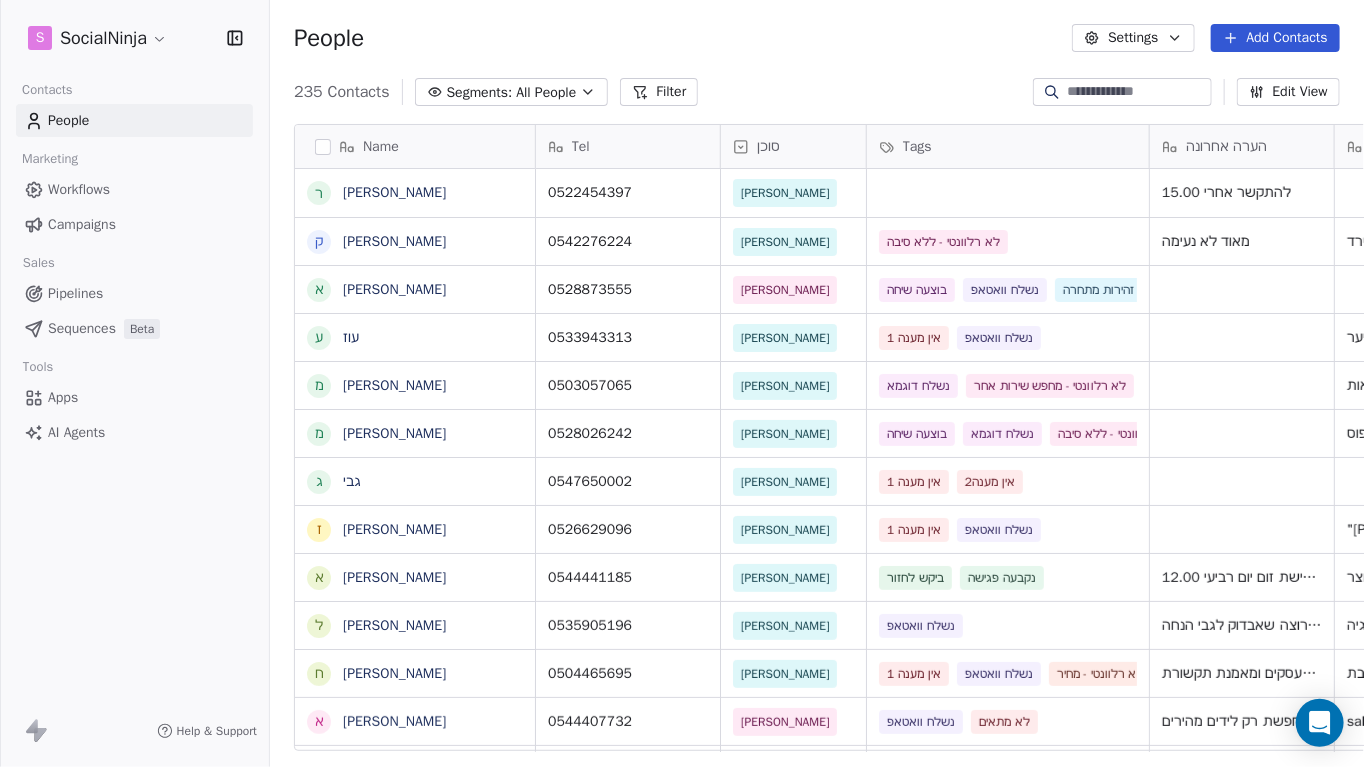 scroll, scrollTop: 660, scrollLeft: 1079, axis: both 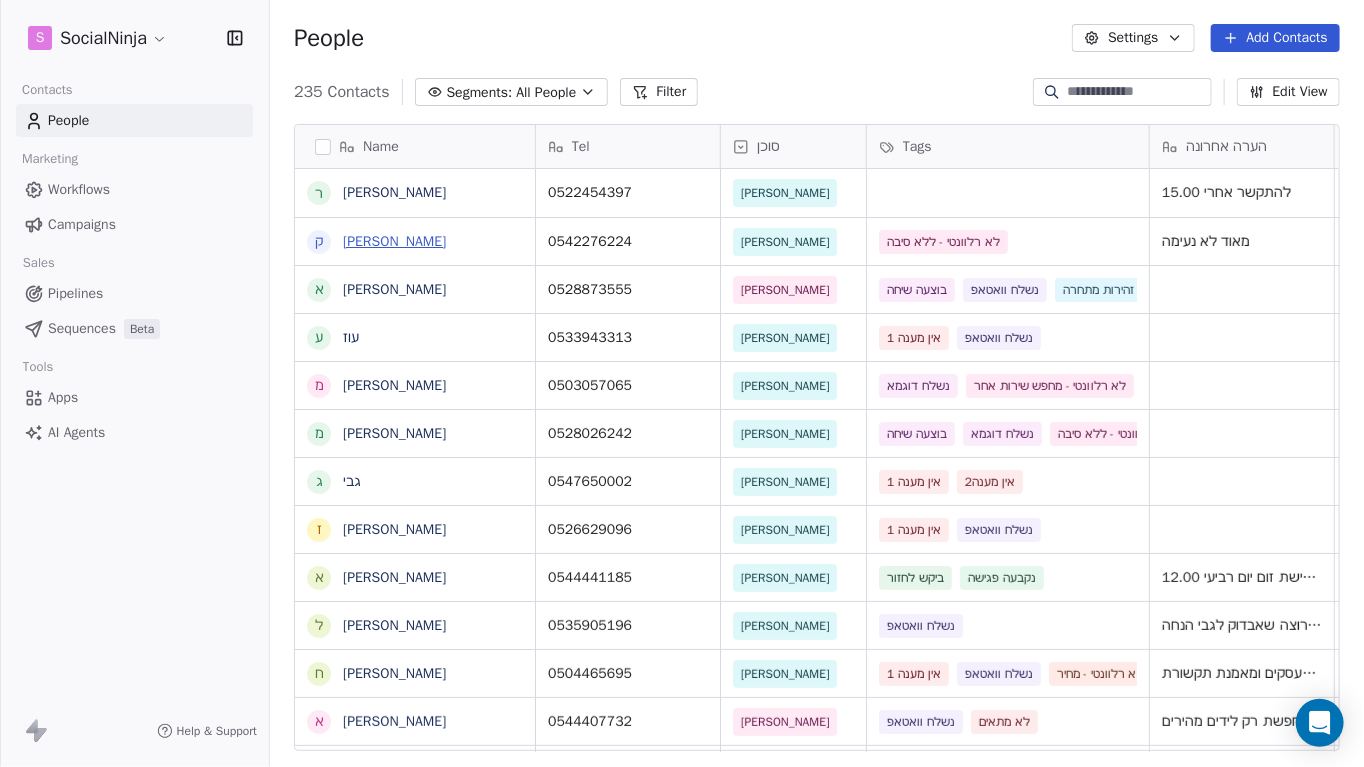 click on "[PERSON_NAME]" at bounding box center (394, 241) 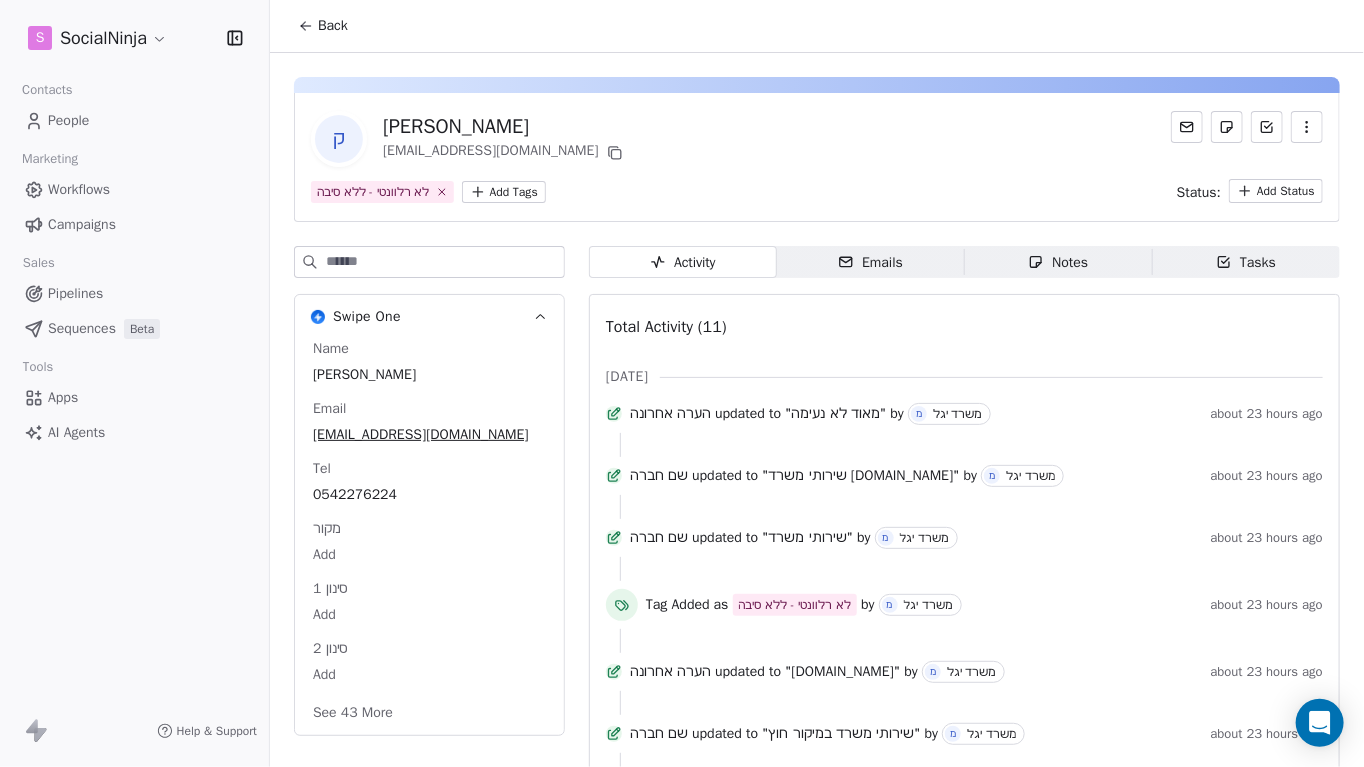 click on "Notes" at bounding box center [1058, 262] 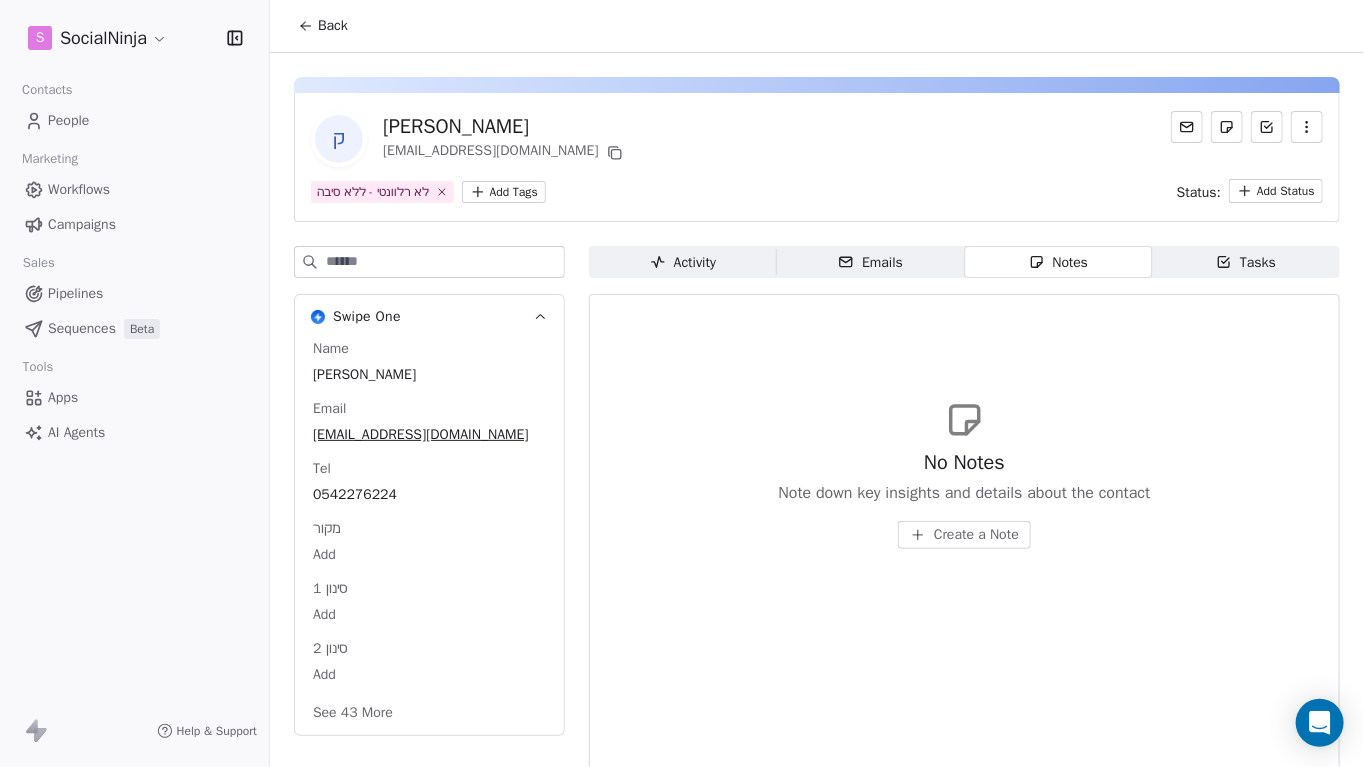 click on "No Notes Note down key insights and details about the contact   Create a Note" at bounding box center (964, 474) 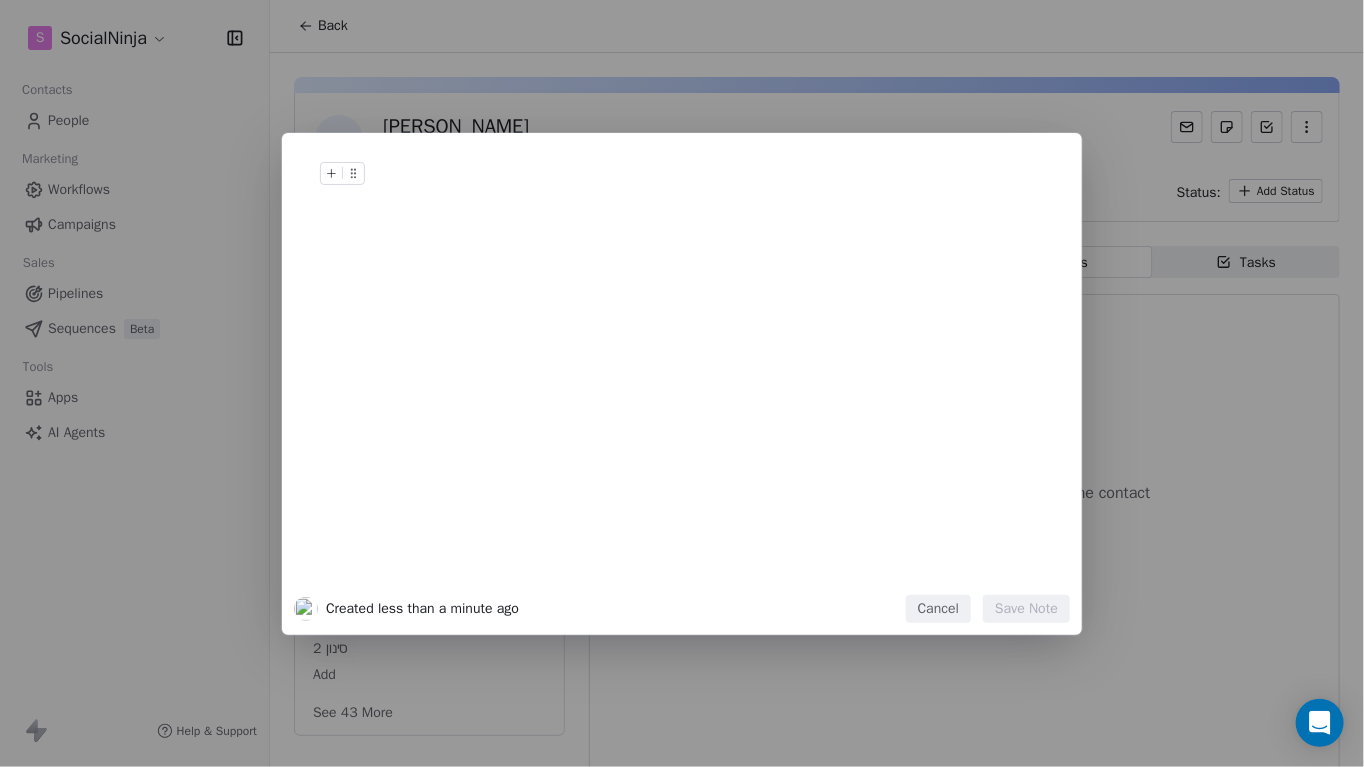 click on "Created   less than a minute ago Cancel Save Note" at bounding box center [682, 383] 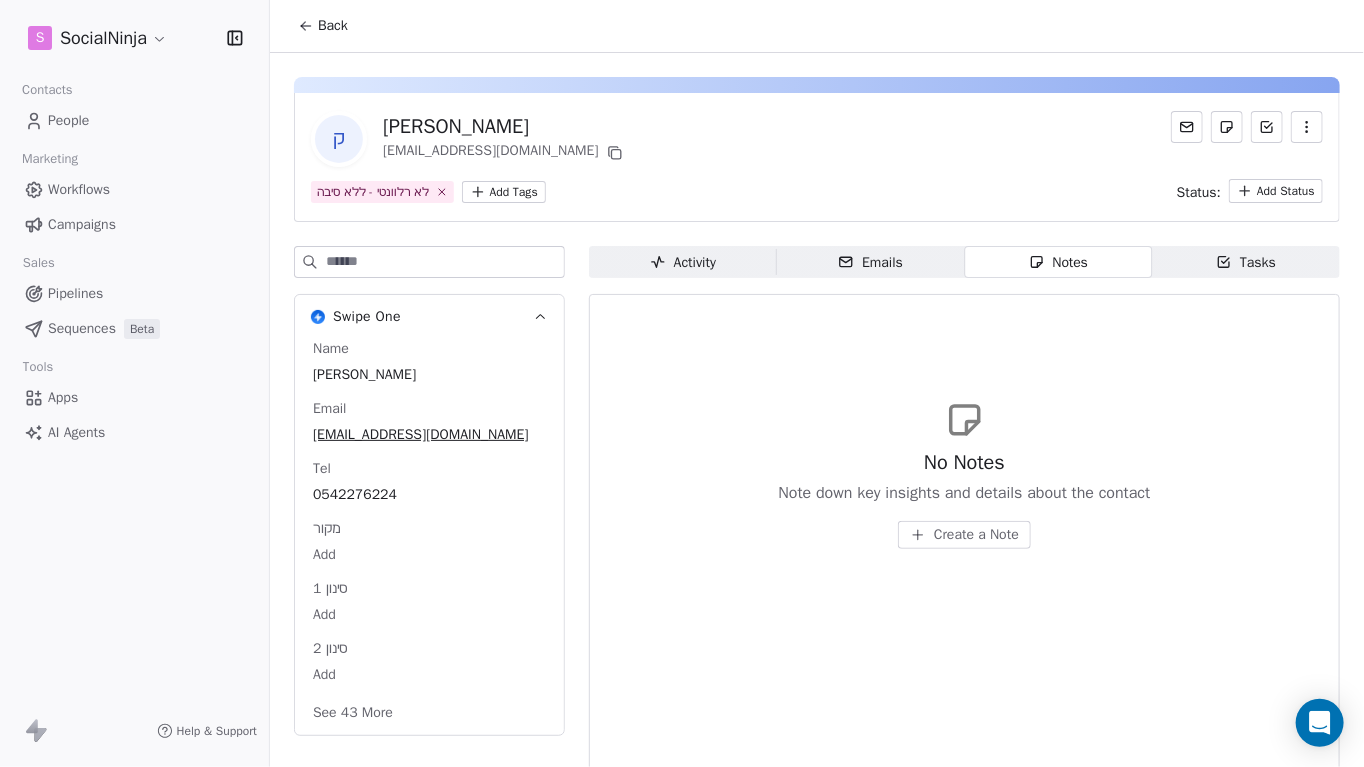 click on "S SocialNinja Contacts People Marketing Workflows Campaigns Sales Pipelines Sequences Beta Tools Apps AI Agents Help & Support Back ק [PERSON_NAME] [EMAIL_ADDRESS][DOMAIN_NAME] לא רלוונטי - ללא סיבה  Add Tags Status:   Add Status Swipe One Name [PERSON_NAME] Email [EMAIL_ADDRESS][DOMAIN_NAME] Tel [PHONE_NUMBER] מקור Add סינון 1 Add סינון 2 Add See   43   More   Activity Activity Emails Emails   Notes   Notes Tasks Tasks No Notes Note down key insights and details about the contact   Create a Note" at bounding box center [682, 383] 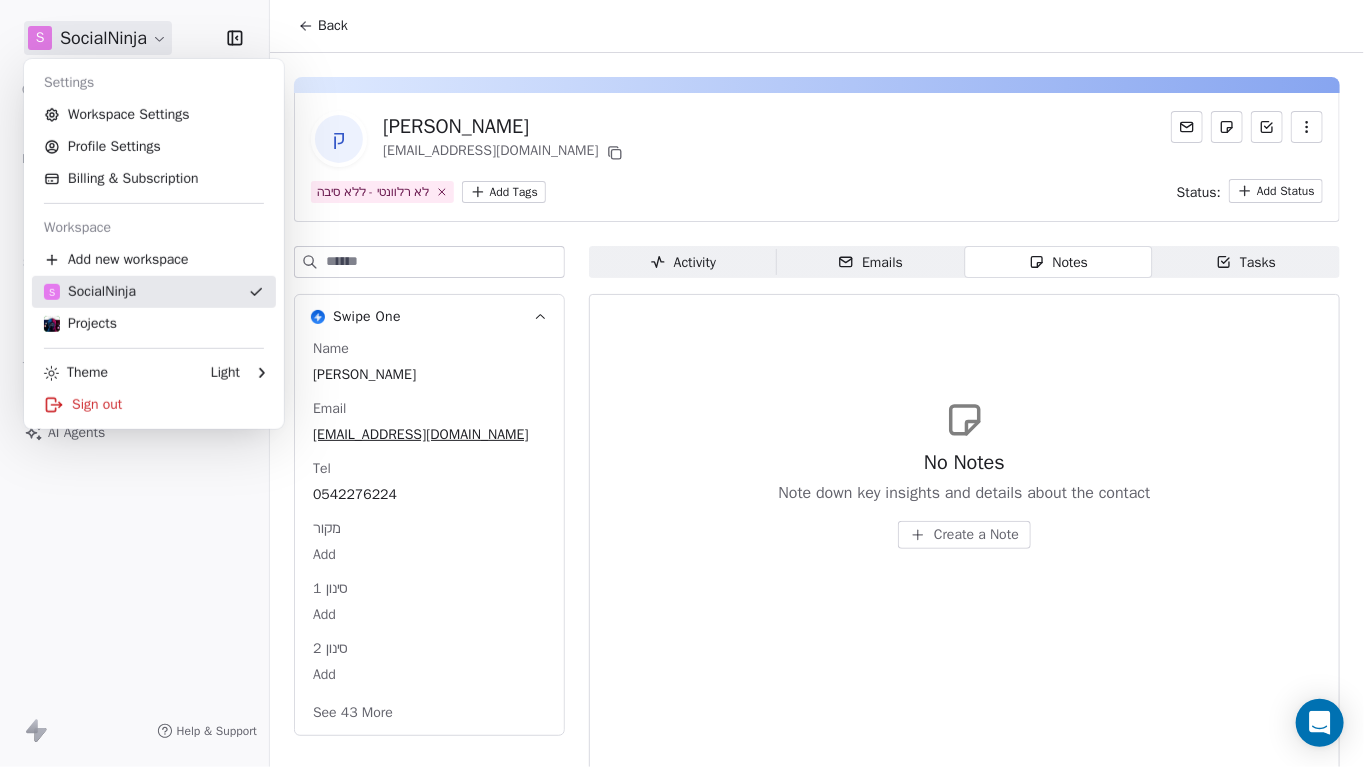 click on "S SocialNinja" at bounding box center (154, 292) 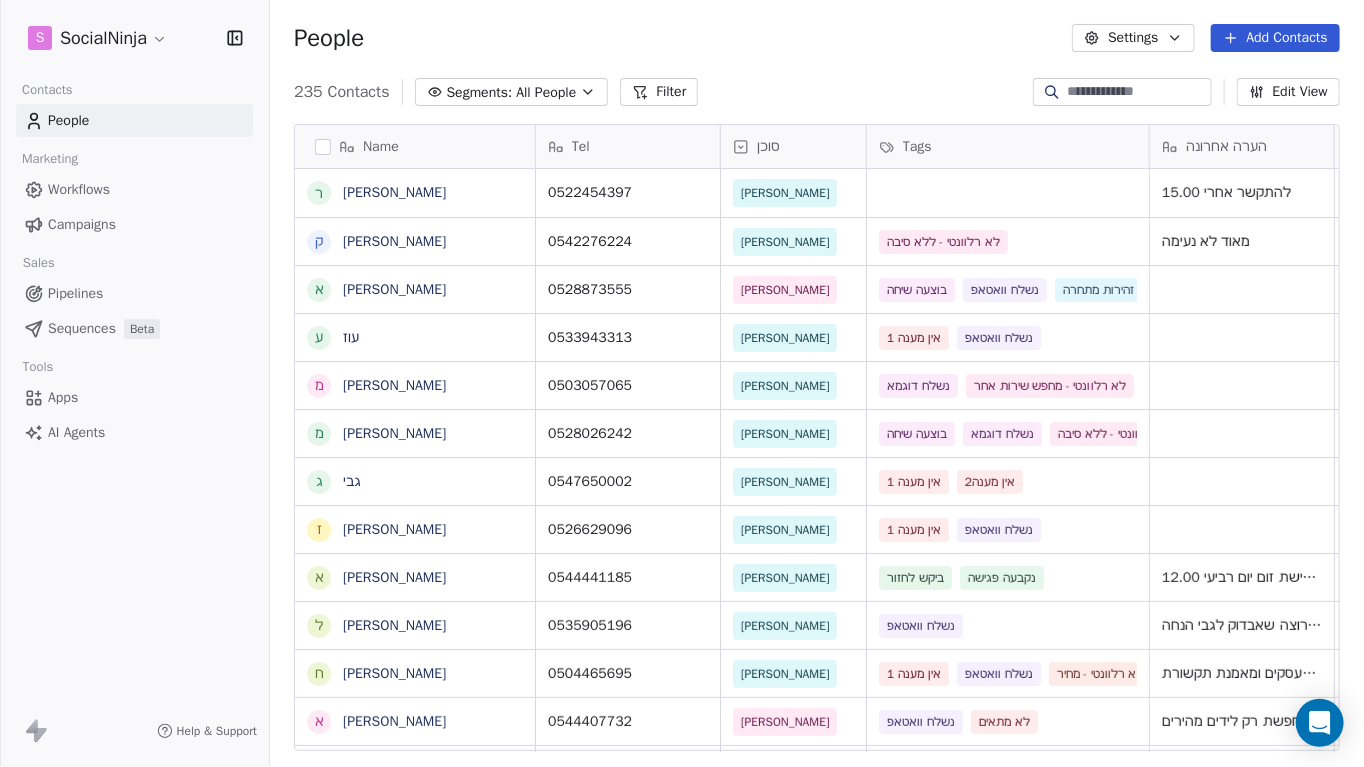scroll, scrollTop: 15, scrollLeft: 15, axis: both 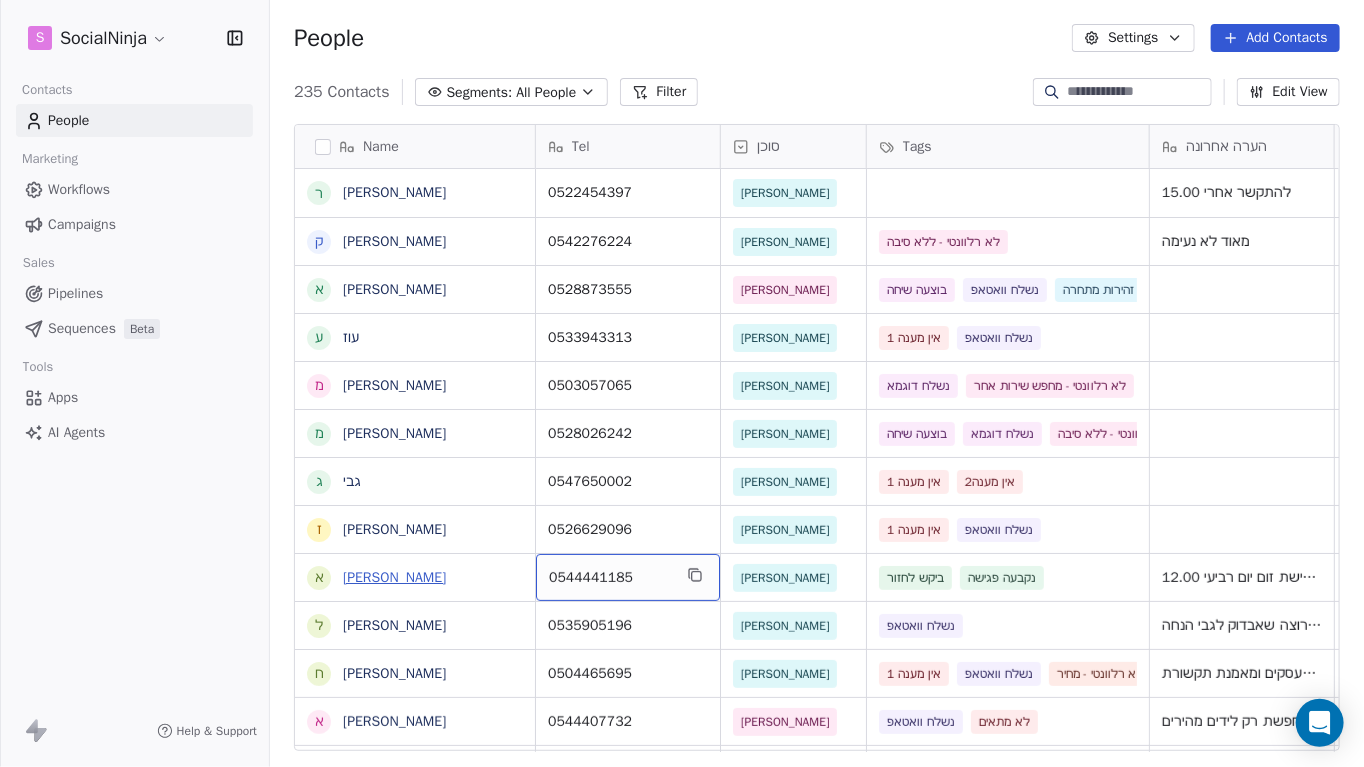 drag, startPoint x: 662, startPoint y: 587, endPoint x: 422, endPoint y: 582, distance: 240.05208 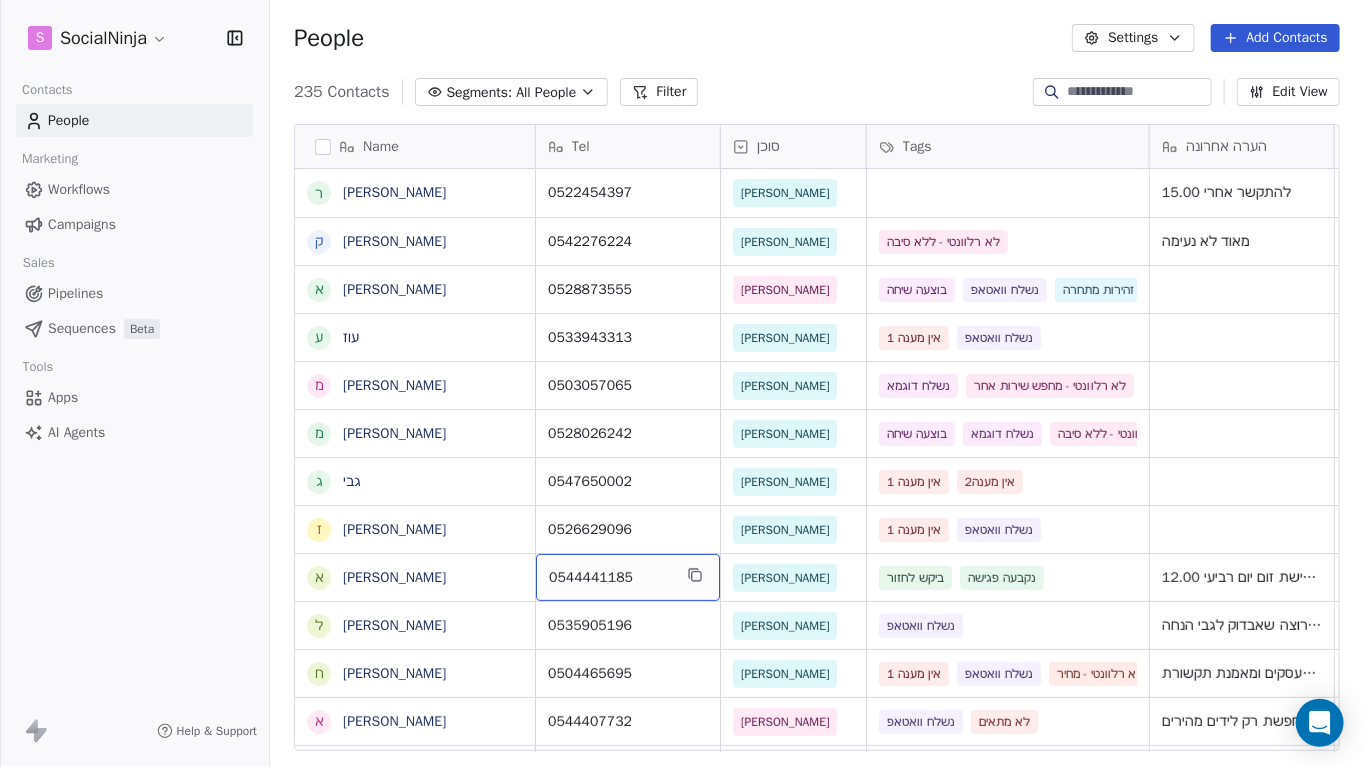 click on "S SocialNinja Contacts People Marketing Workflows Campaigns Sales Pipelines Sequences Beta Tools Apps AI Agents Help & Support" at bounding box center [134, 383] 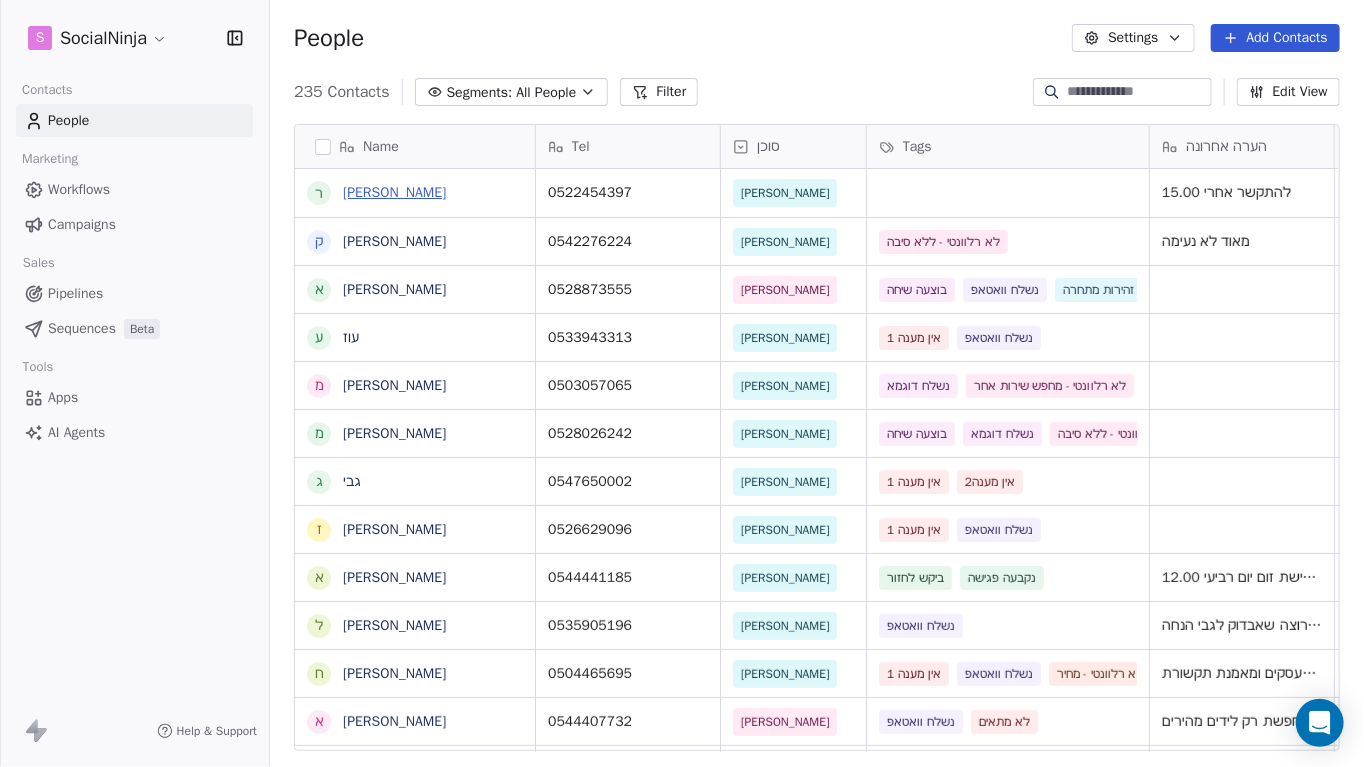 click on "[PERSON_NAME]" at bounding box center [394, 192] 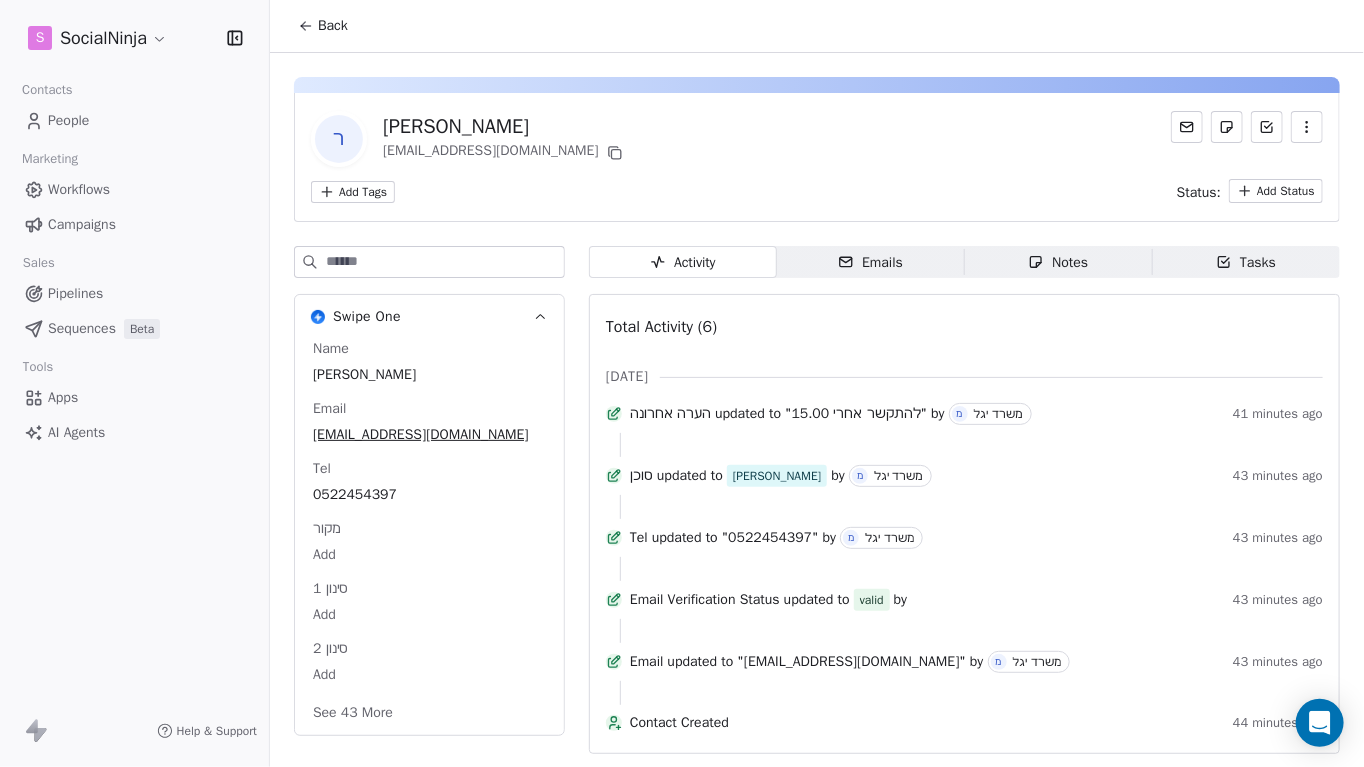 click on "Notes   Notes" at bounding box center (1059, 262) 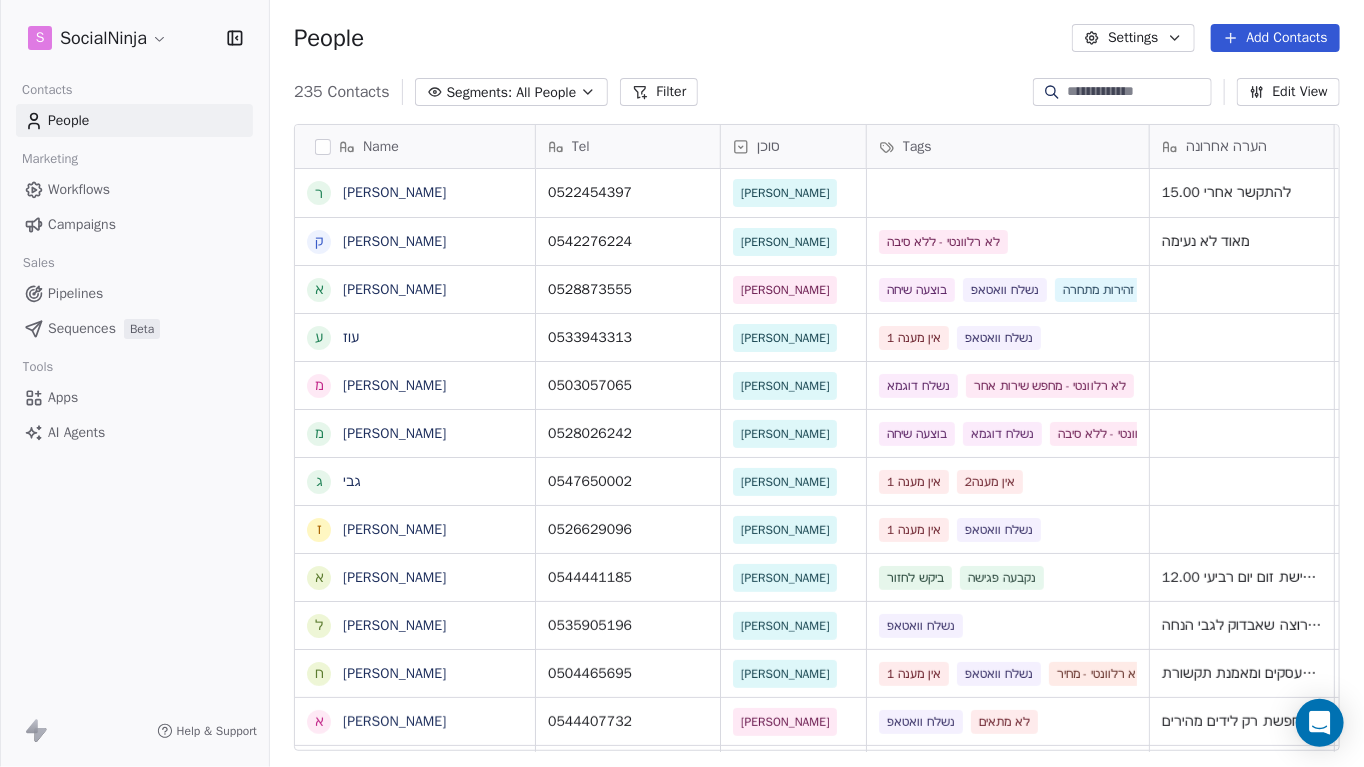 scroll, scrollTop: 15, scrollLeft: 15, axis: both 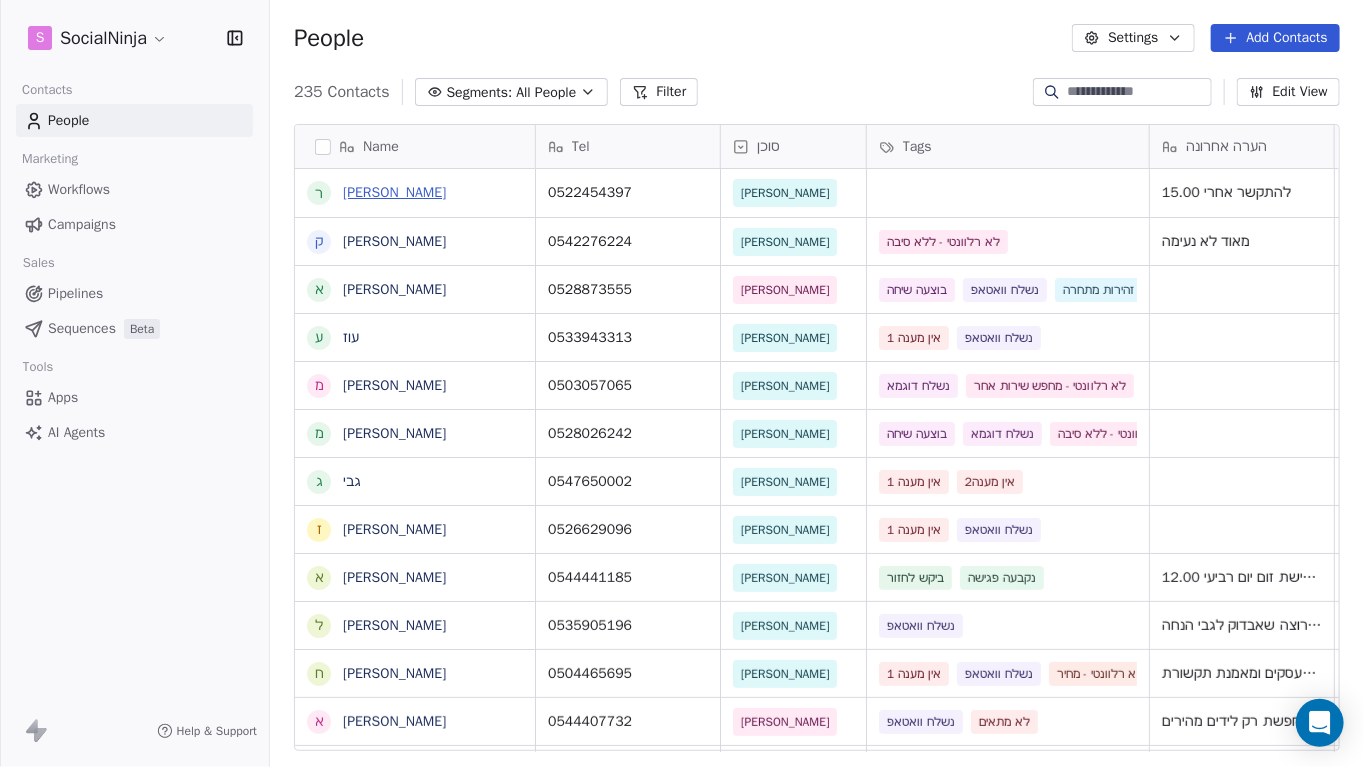 click on "[PERSON_NAME]" at bounding box center [394, 192] 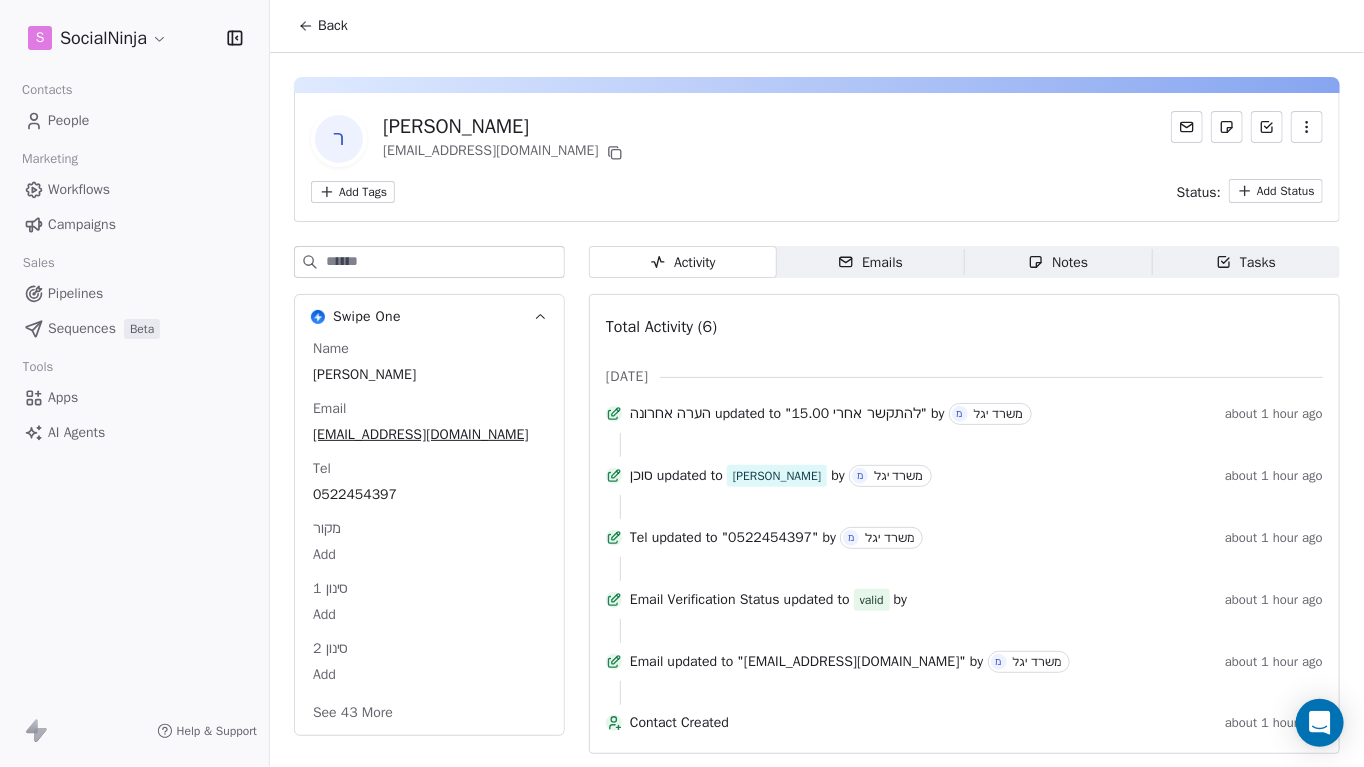 click on "Notes" at bounding box center (1058, 262) 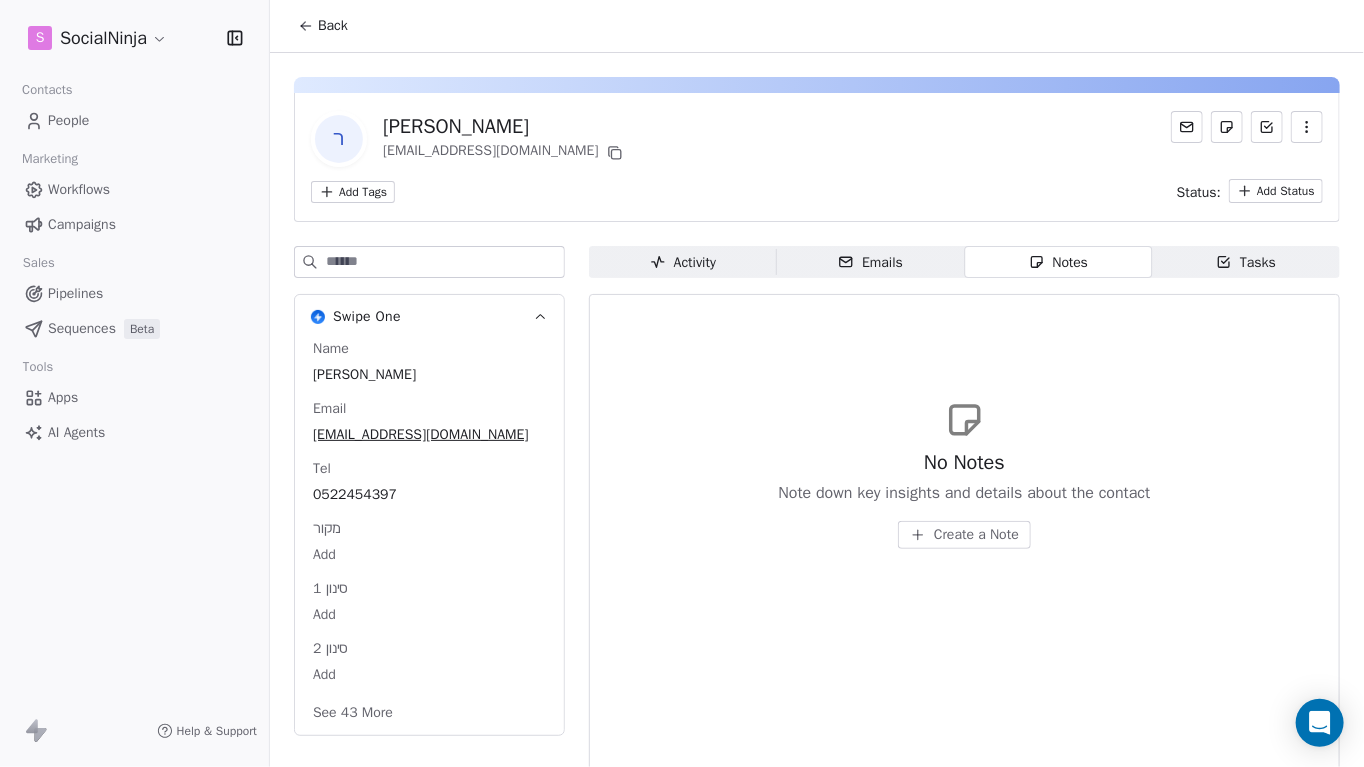 click on "Create a Note" at bounding box center [964, 535] 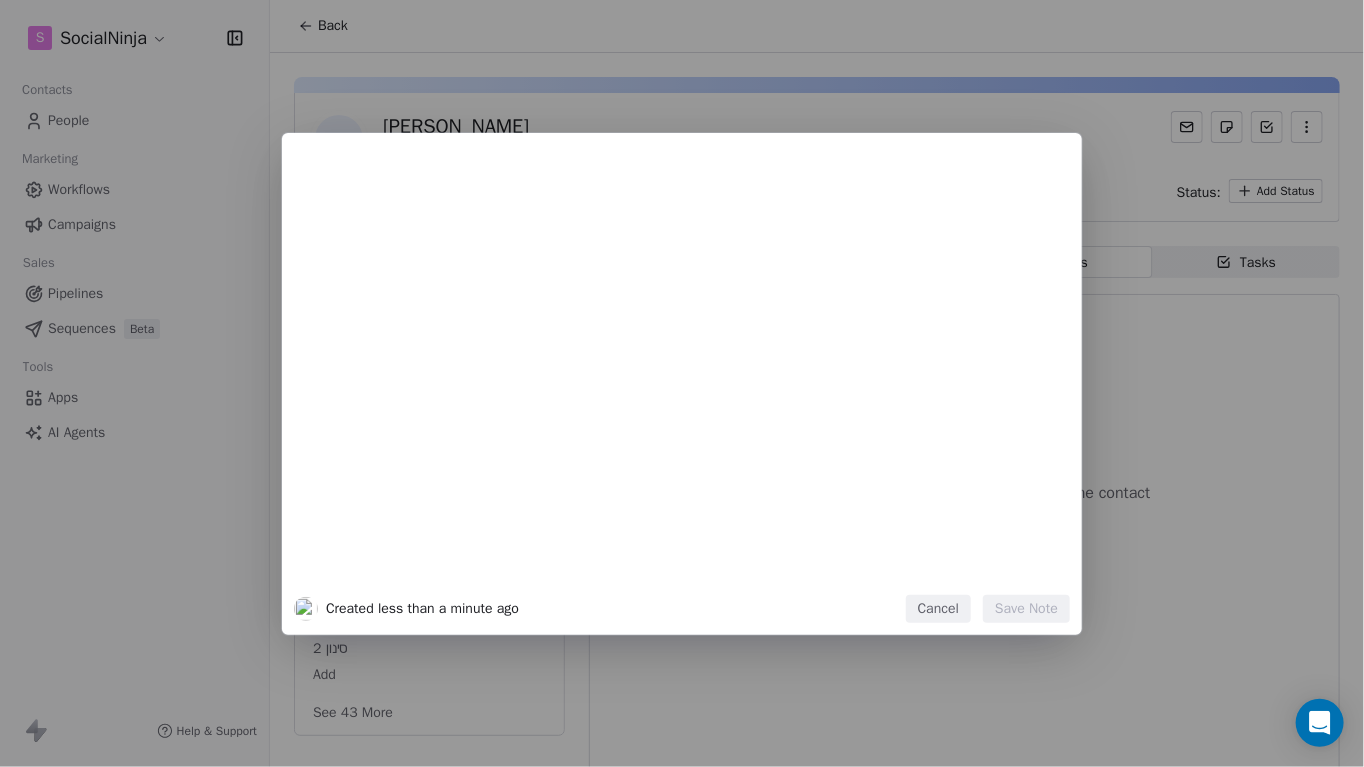 type 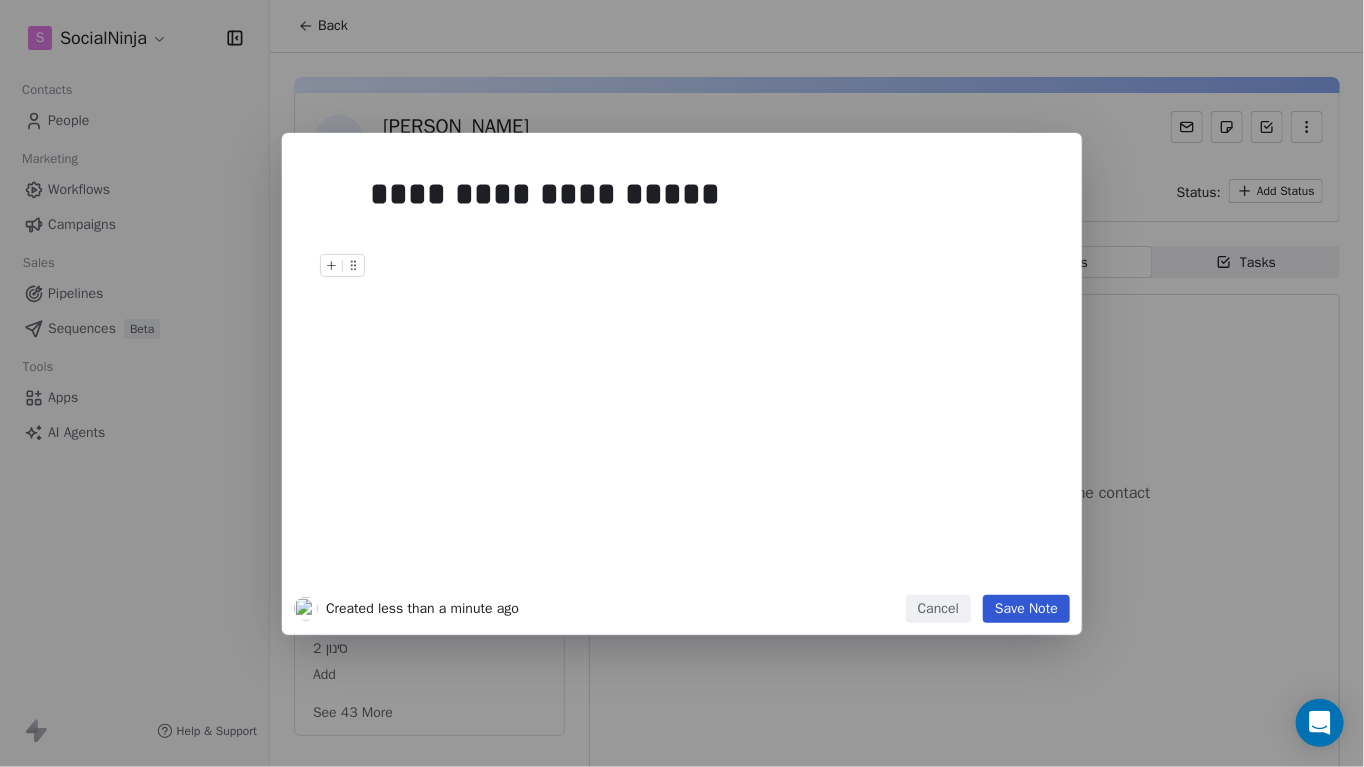 click at bounding box center (712, 266) 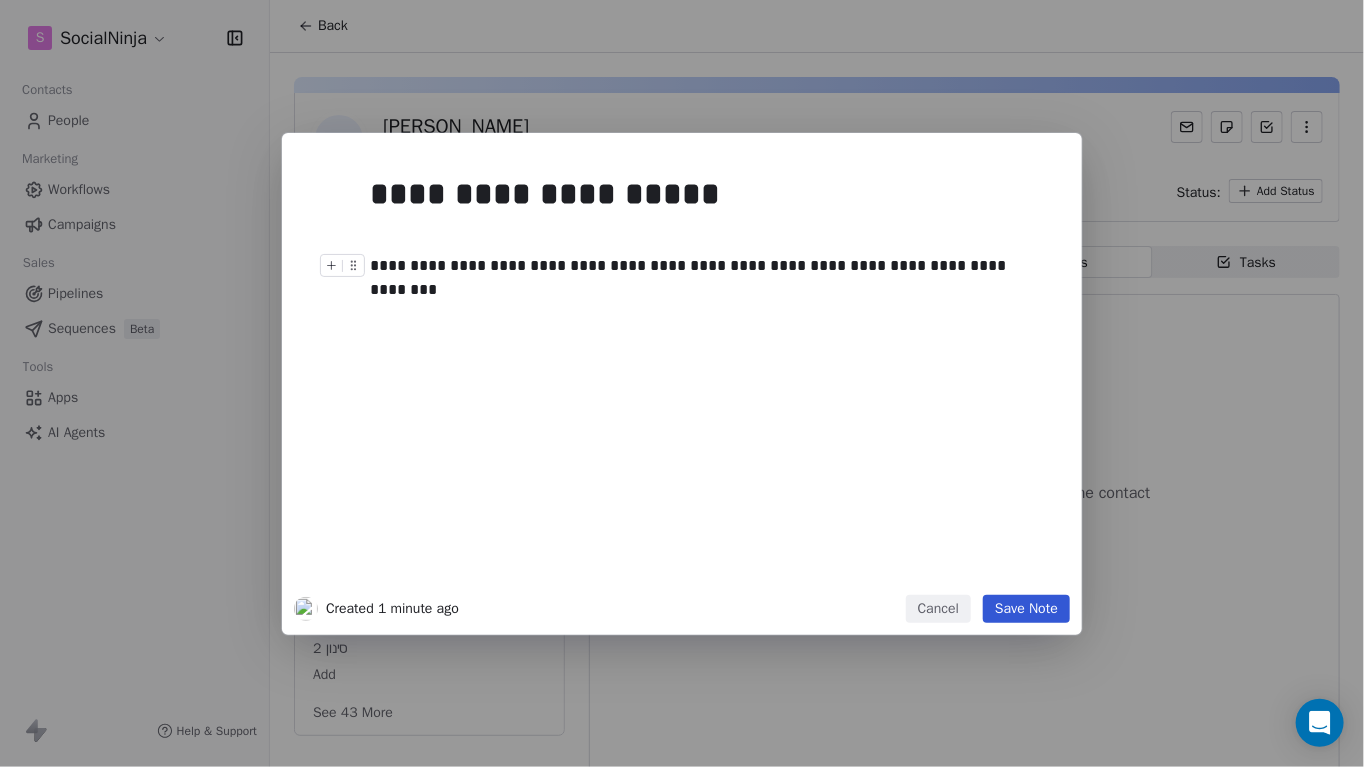click on "**********" at bounding box center (712, 375) 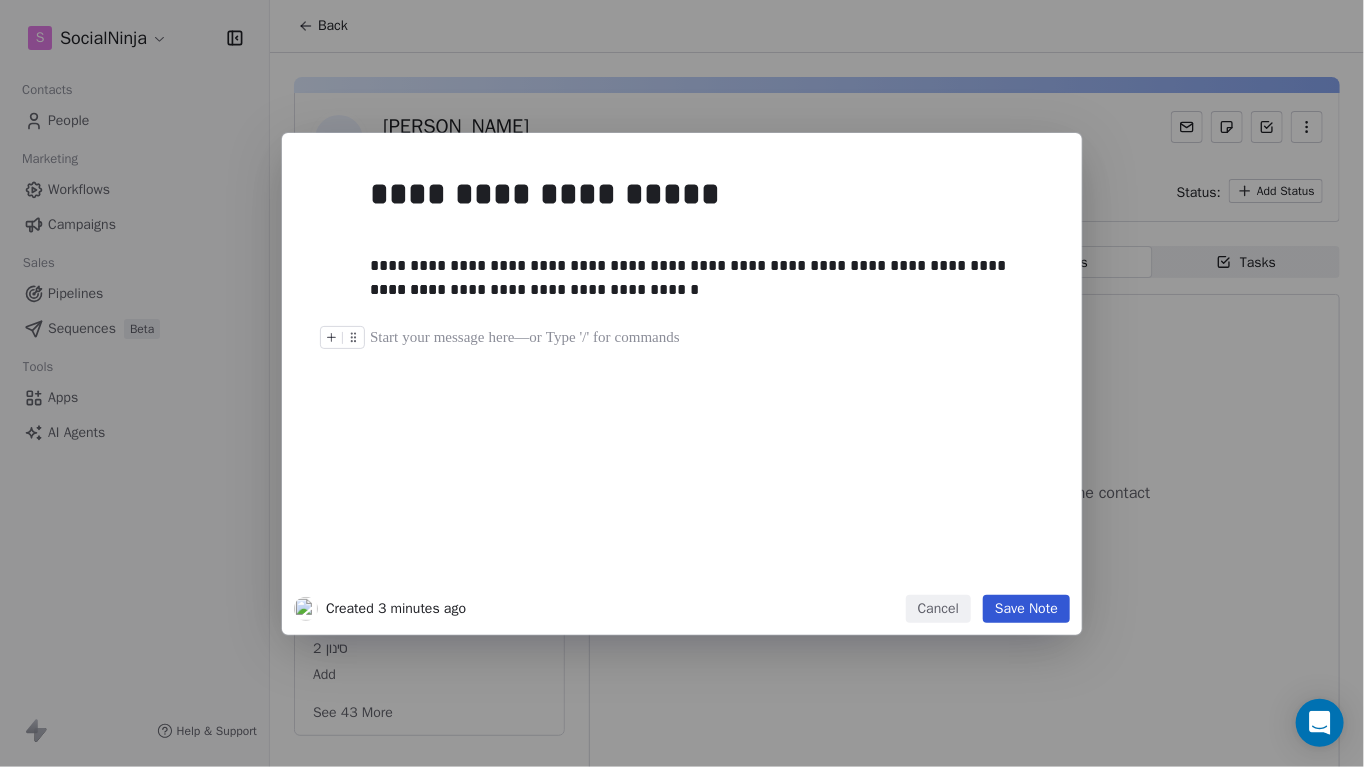 click on "Save Note" at bounding box center [1026, 609] 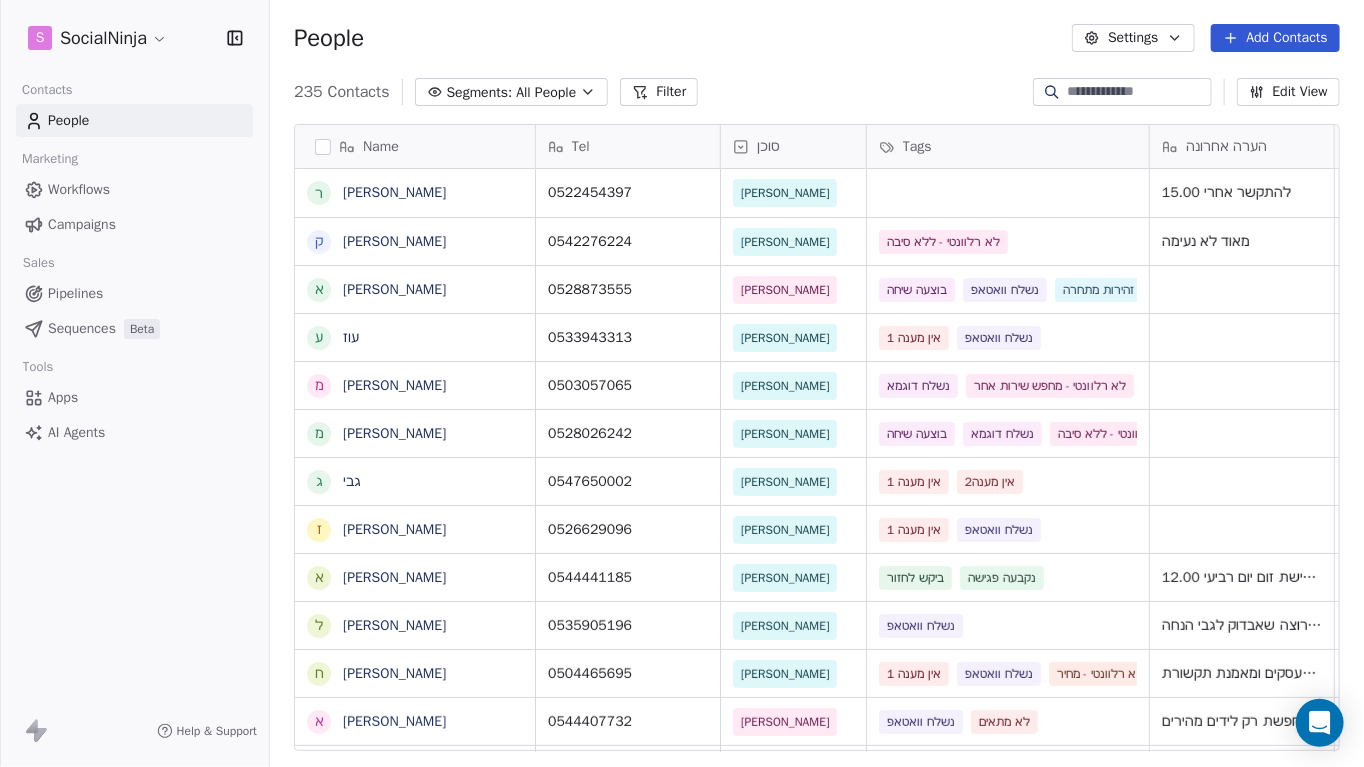 scroll, scrollTop: 15, scrollLeft: 15, axis: both 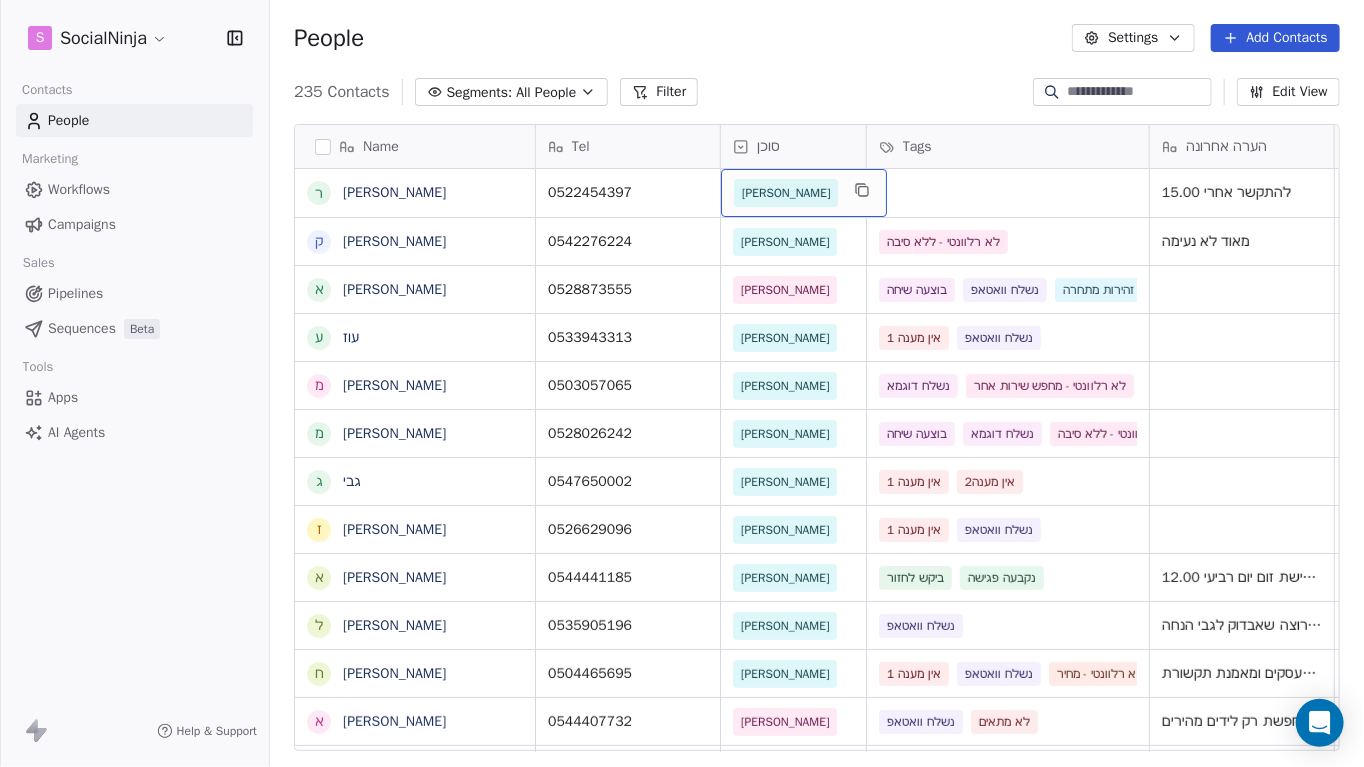 click on "[PERSON_NAME]" at bounding box center (786, 193) 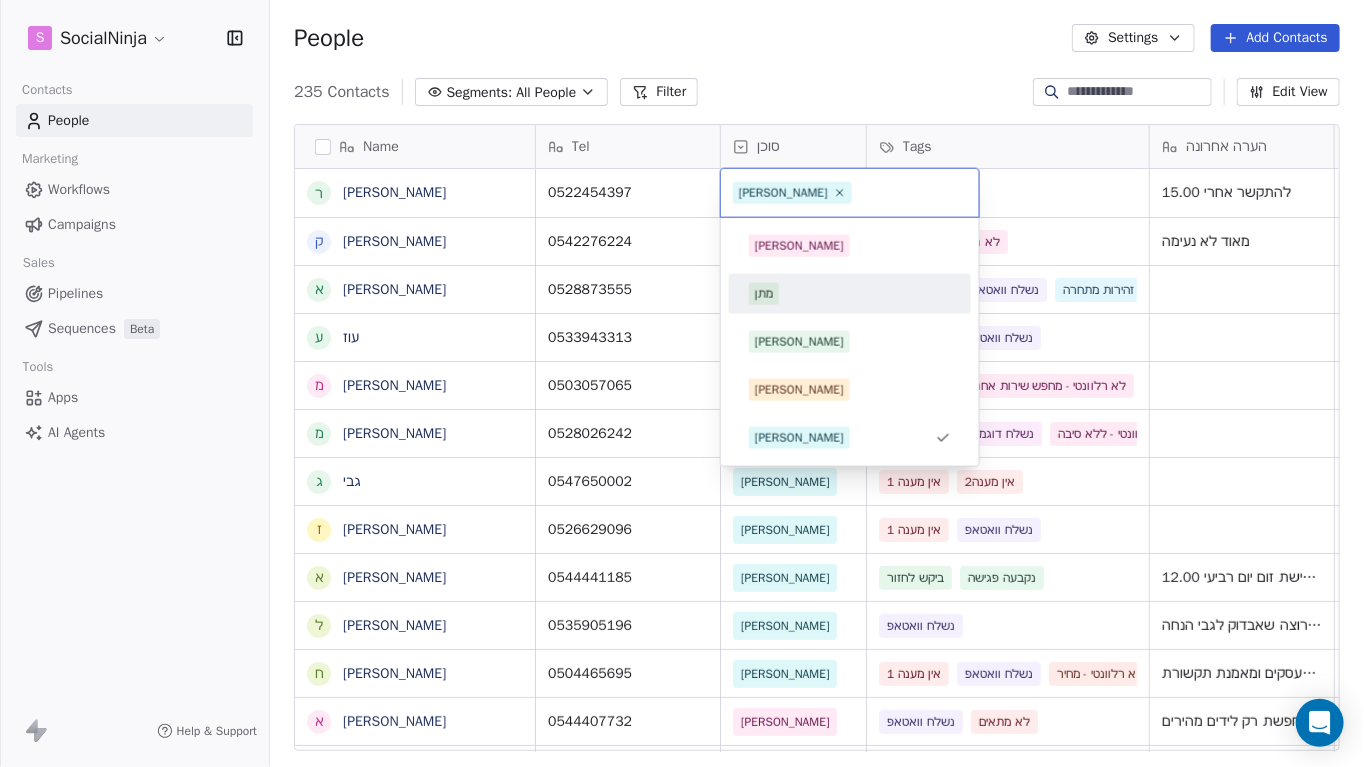click on "מתן" at bounding box center [850, 294] 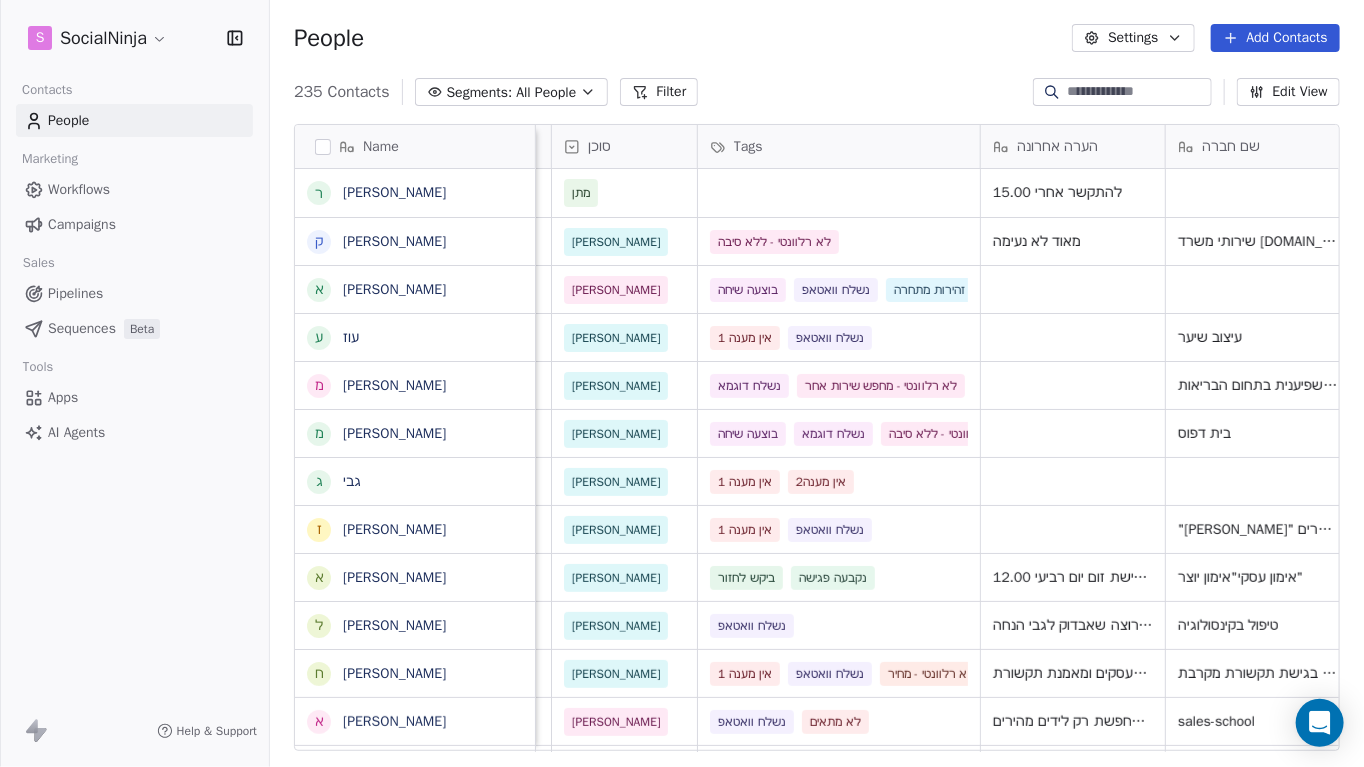 scroll, scrollTop: 0, scrollLeft: 0, axis: both 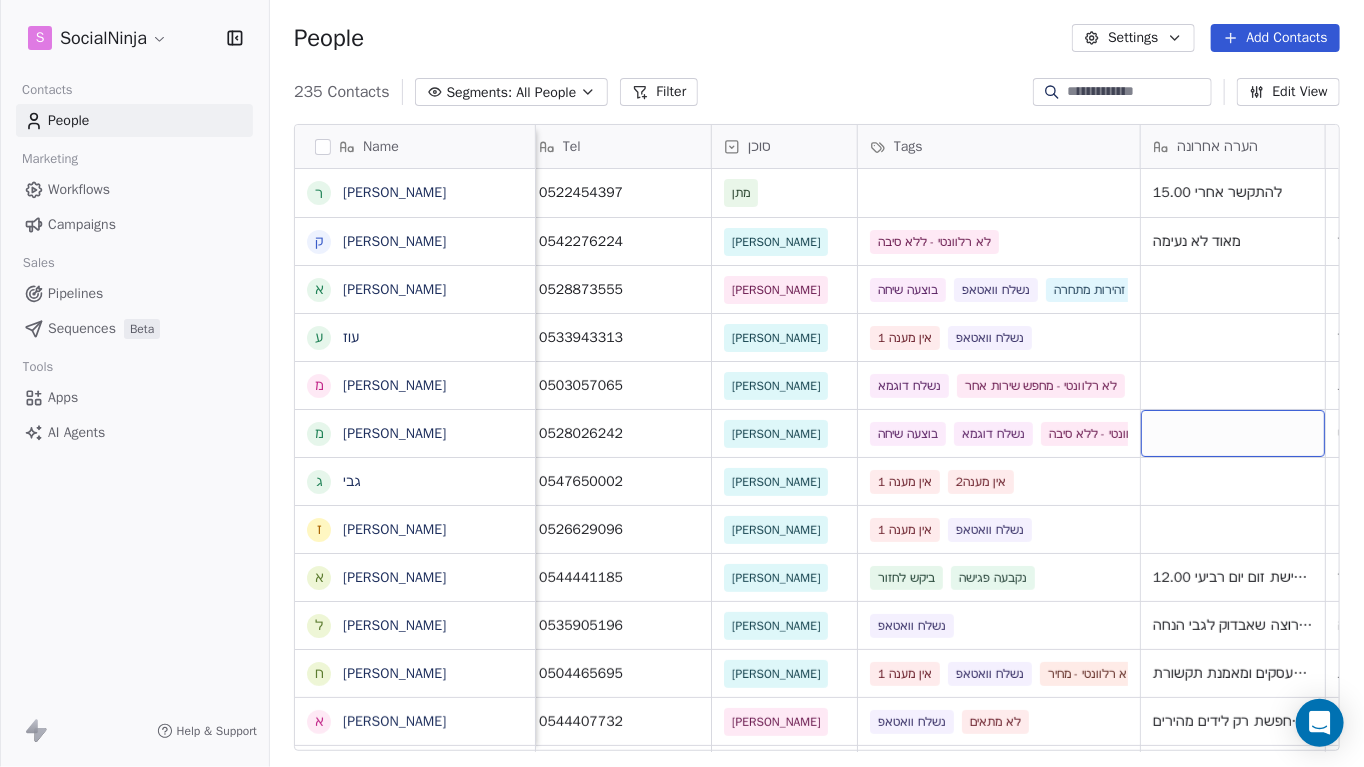 click at bounding box center [1233, 433] 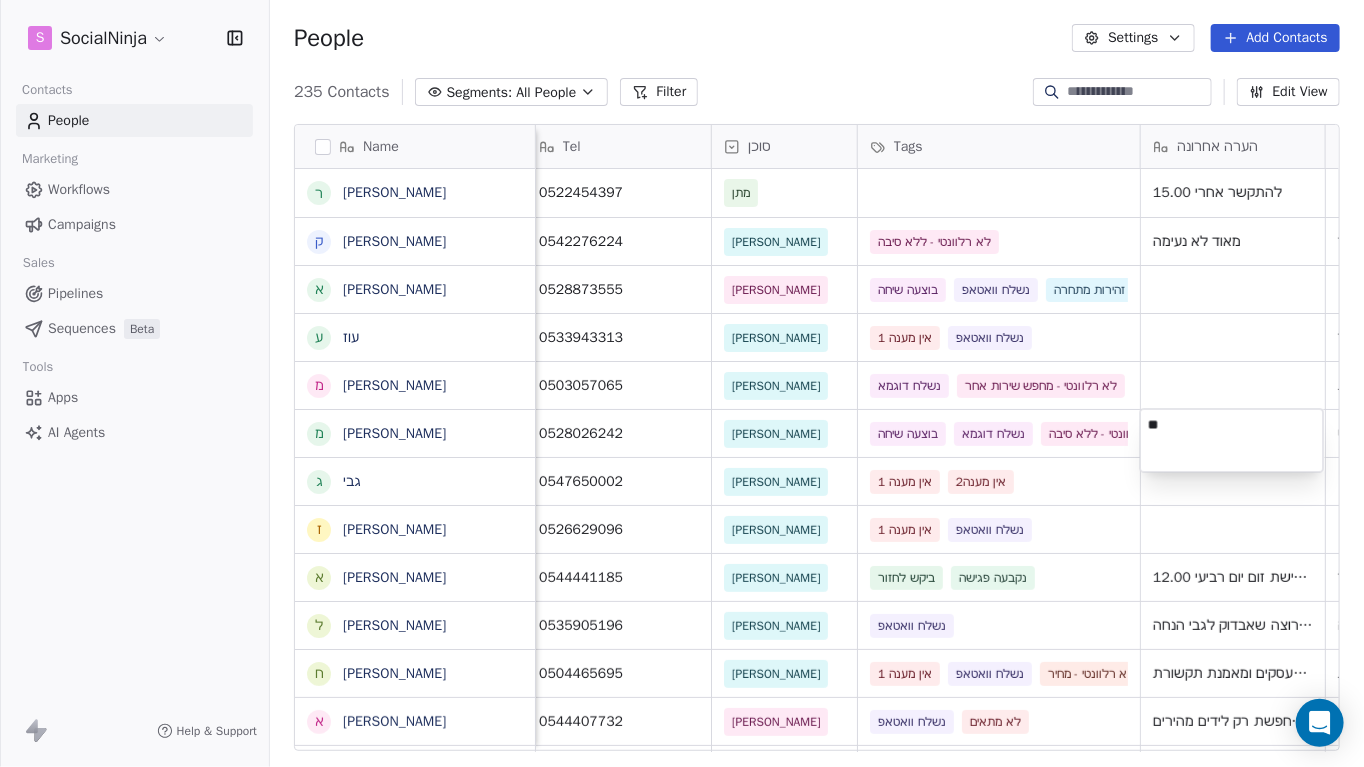 type on "*" 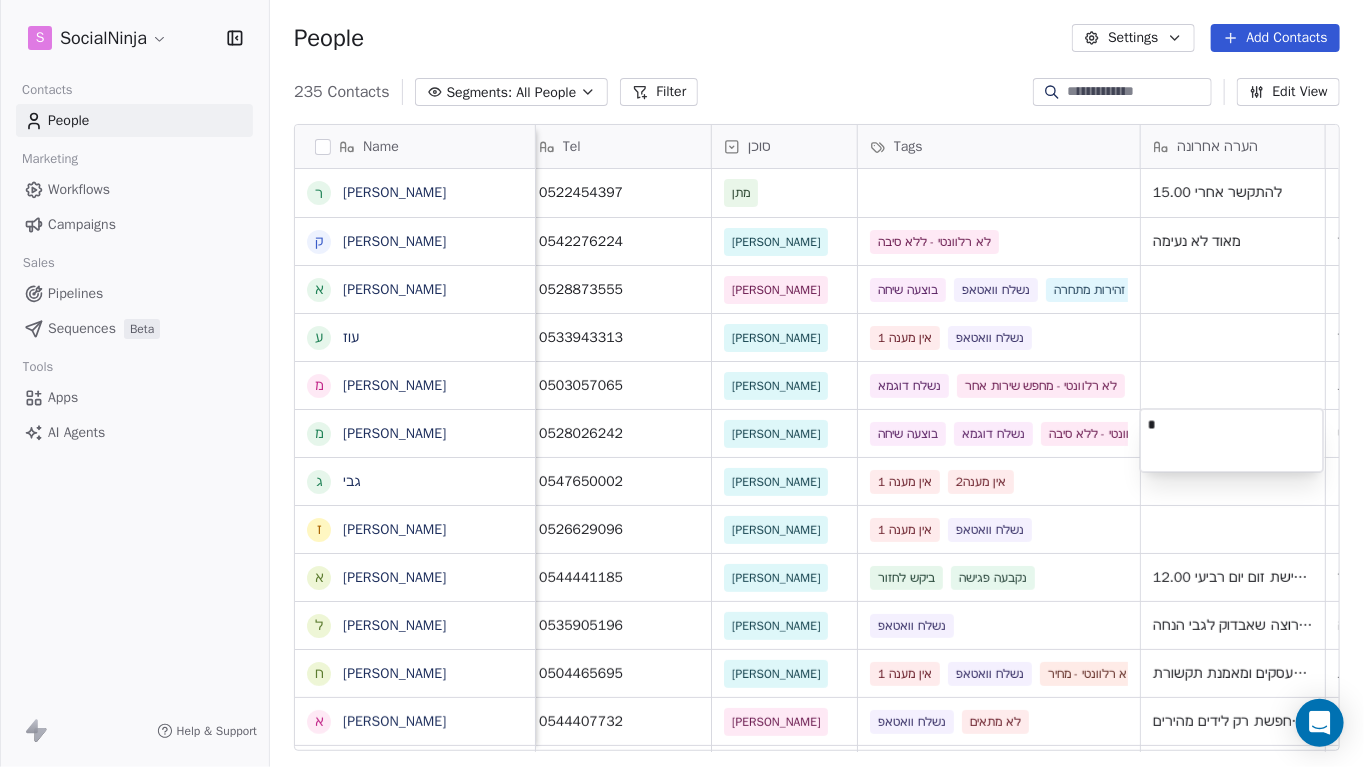 type 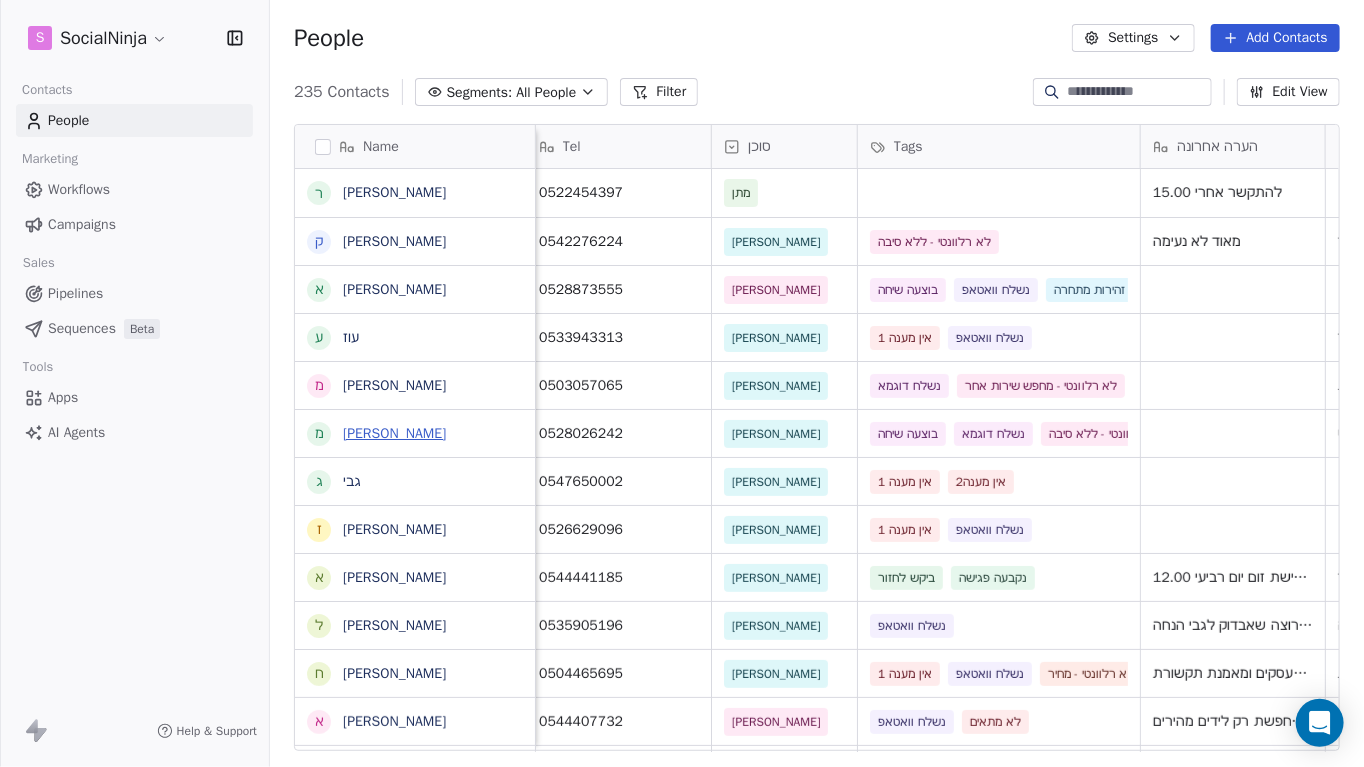 click on "S SocialNinja Contacts People Marketing Workflows Campaigns Sales Pipelines Sequences Beta Tools Apps AI Agents Help & Support People Settings  Add Contacts 235 Contacts Segments: All People Filter  Edit View Tag Add to Sequence Export Name ר [PERSON_NAME] ק [PERSON_NAME] א [PERSON_NAME] [PERSON_NAME] מ [PERSON_NAME] מ [PERSON_NAME] ג גבי ז [PERSON_NAME] א [PERSON_NAME] ל [PERSON_NAME] ח [PERSON_NAME] א [PERSON_NAME] ק [PERSON_NAME] א [PERSON_NAME] י [PERSON_NAME] ל [PERSON_NAME] ו [PERSON_NAME] א [PERSON_NAME] ש שלי [PERSON_NAME] ל [PERSON_NAME] ח [PERSON_NAME] ה [PERSON_NAME] י [PERSON_NAME] [PERSON_NAME] נ [PERSON_NAME] ז [PERSON_NAME] ש [PERSON_NAME] ת [PERSON_NAME] ת [PERSON_NAME] ל [PERSON_NAME] א [PERSON_NAME] מ [PERSON_NAME] Tel סוכן Tags הערה אחרונה שם חברה Email Last Activity Date AST Created Date AST 0522454397 מתן להתקשר אחרי 15.00 [EMAIL_ADDRESS][DOMAIN_NAME] [DATE] 10:41 AM 0542276224 [PERSON_NAME] [EMAIL_ADDRESS][DOMAIN_NAME]" at bounding box center (682, 383) 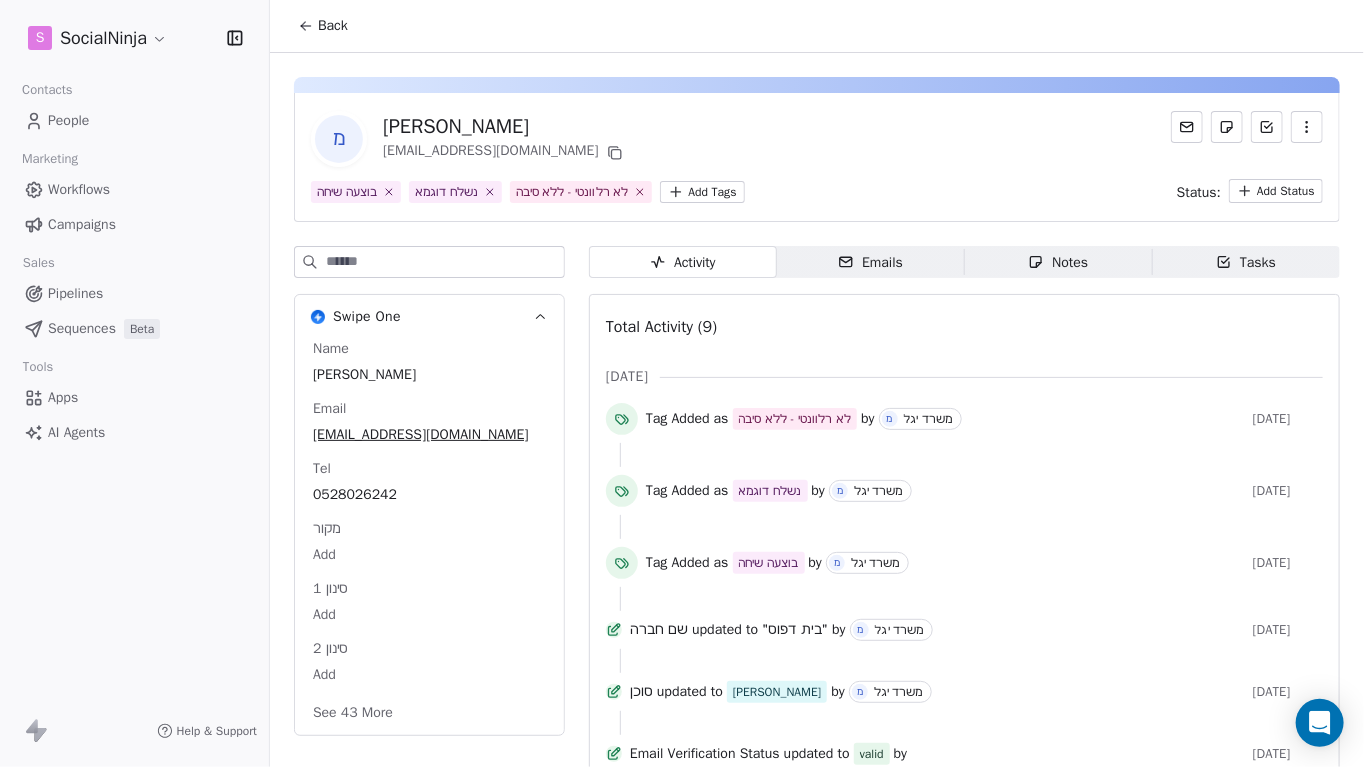 drag, startPoint x: 1088, startPoint y: 266, endPoint x: 1082, endPoint y: 290, distance: 24.738634 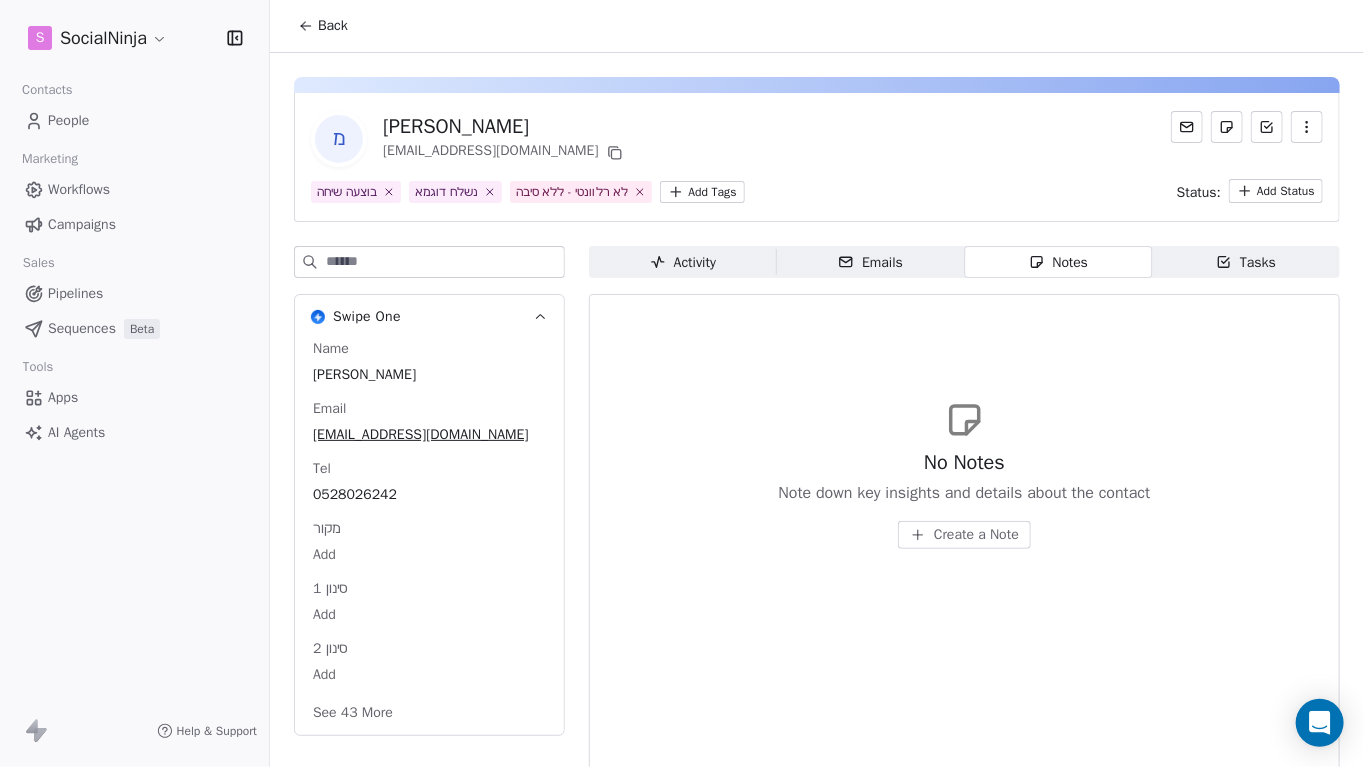 click on "Create a Note" at bounding box center [976, 535] 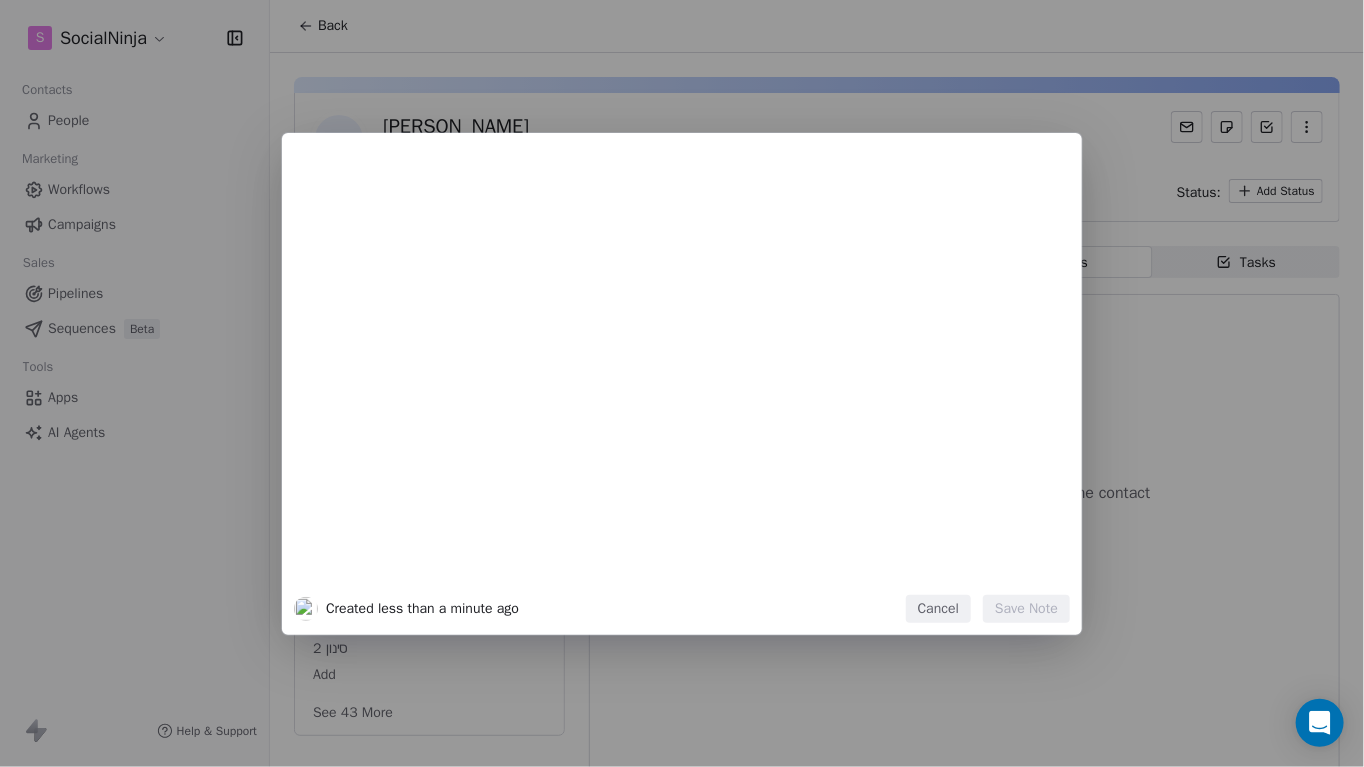 type 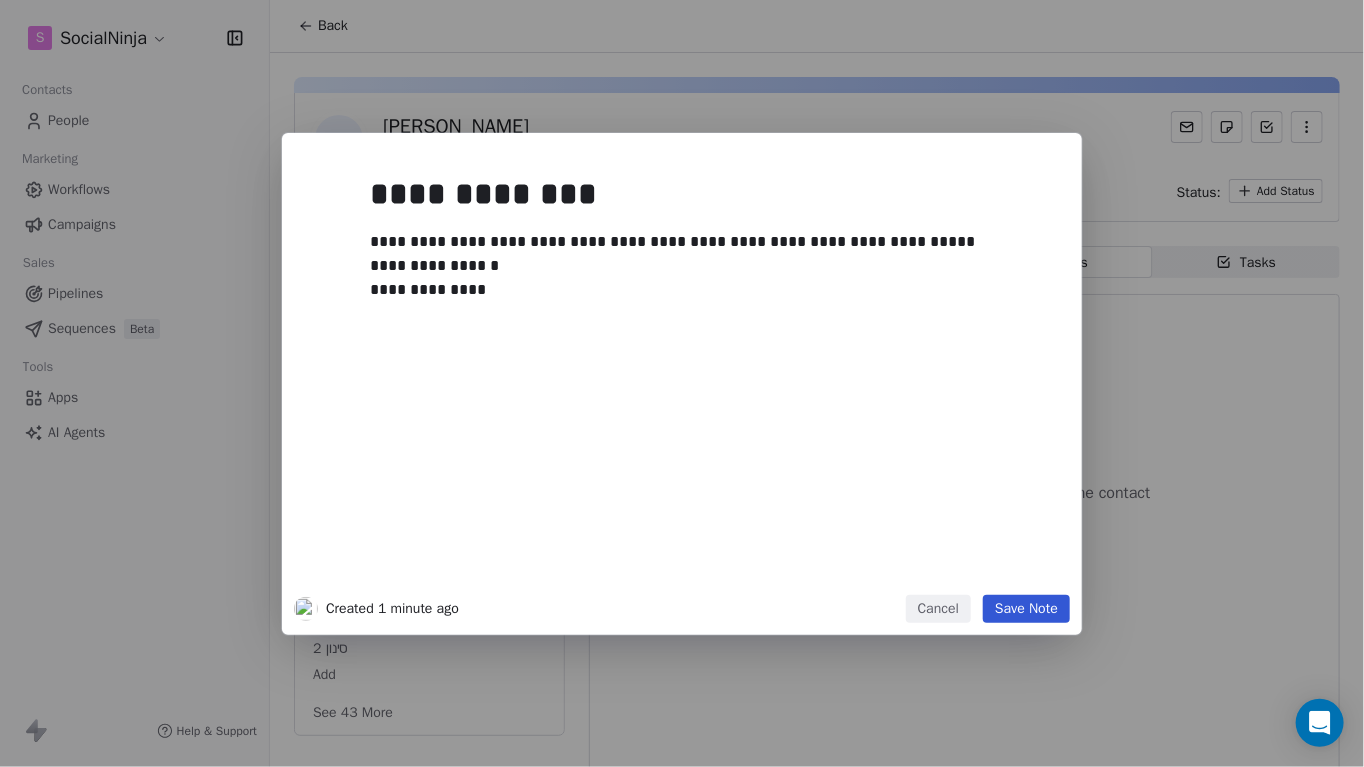 click on "Save Note" at bounding box center [1026, 609] 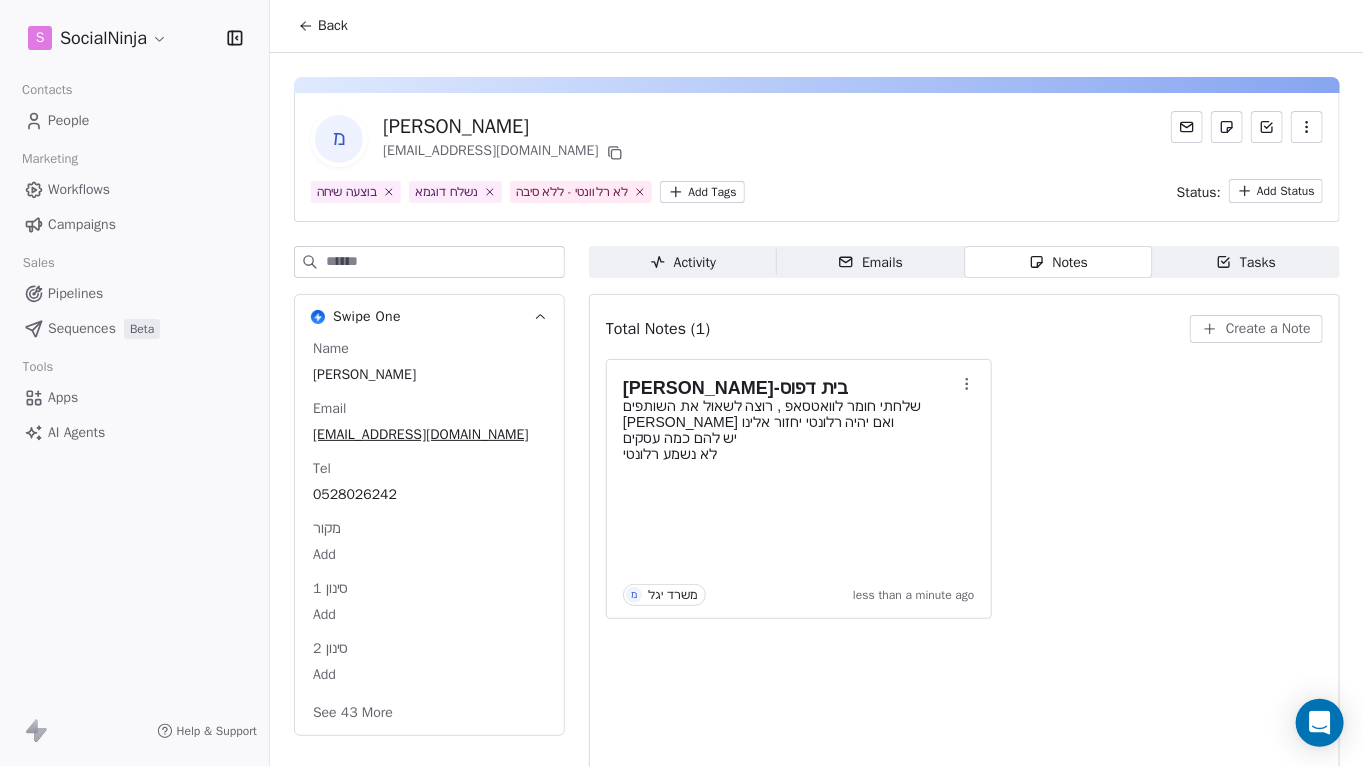click on "S SocialNinja Contacts People Marketing Workflows Campaigns Sales Pipelines Sequences Beta Tools Apps AI Agents Help & Support Back מ [PERSON_NAME] [EMAIL_ADDRESS][DOMAIN_NAME] בוצעה שיחה נשלח דוגמא לא רלוונטי - ללא סיבה  Add Tags Status:   Add Status Swipe One Name [PERSON_NAME] Email [EMAIL_ADDRESS][DOMAIN_NAME] Tel [PHONE_NUMBER] מקור Add סינון 1 Add סינון 2 Add See   43   More   Activity Activity Emails Emails   Notes   Notes Tasks Tasks Total Notes (1)   Create a Note [PERSON_NAME]-בית דפוס שלחתי חומר לוואטסאפ , רוצה לשאול את השותפים [PERSON_NAME] ואם יהיה רלונטי יחזור אלינו  יש להם כמה עסקים  לא נשמע רלונטי מ משרד יגל less than a minute ago" at bounding box center [682, 383] 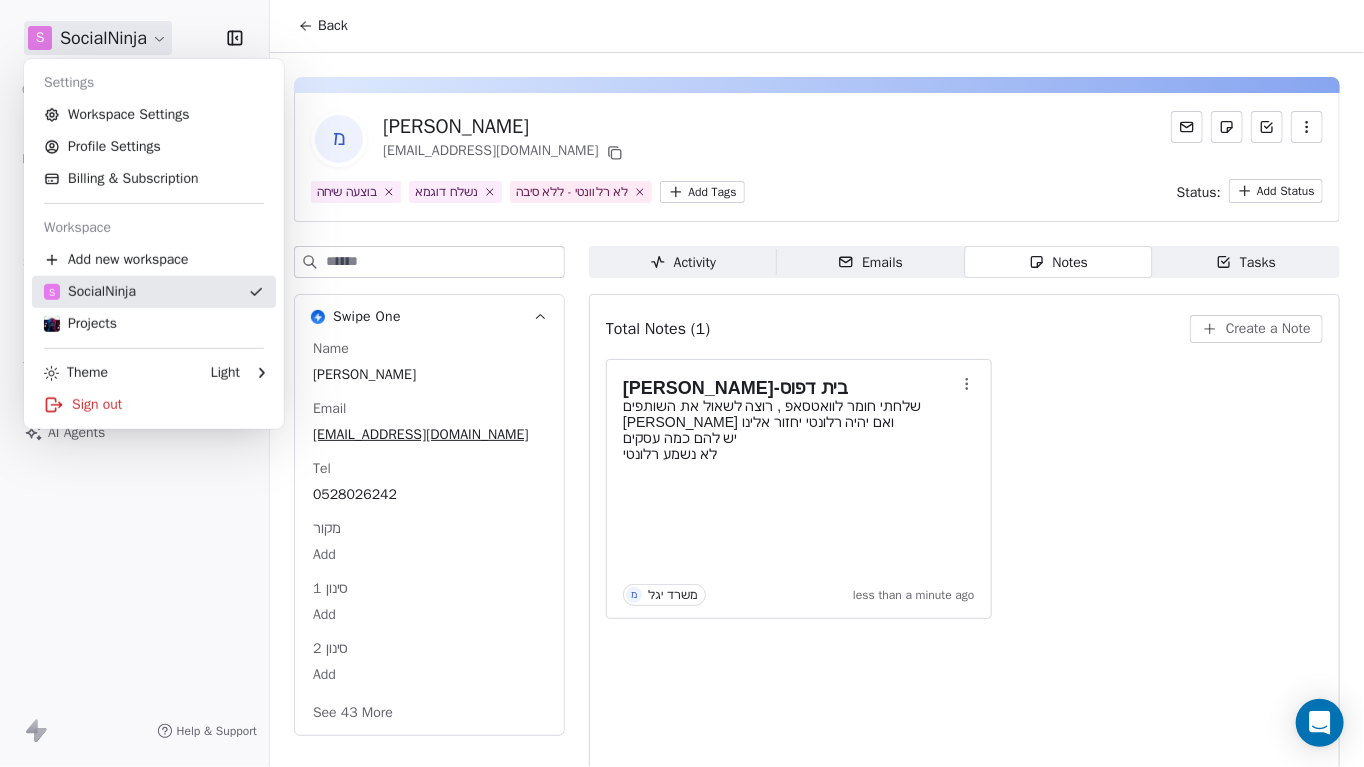 click on "S SocialNinja" at bounding box center [154, 292] 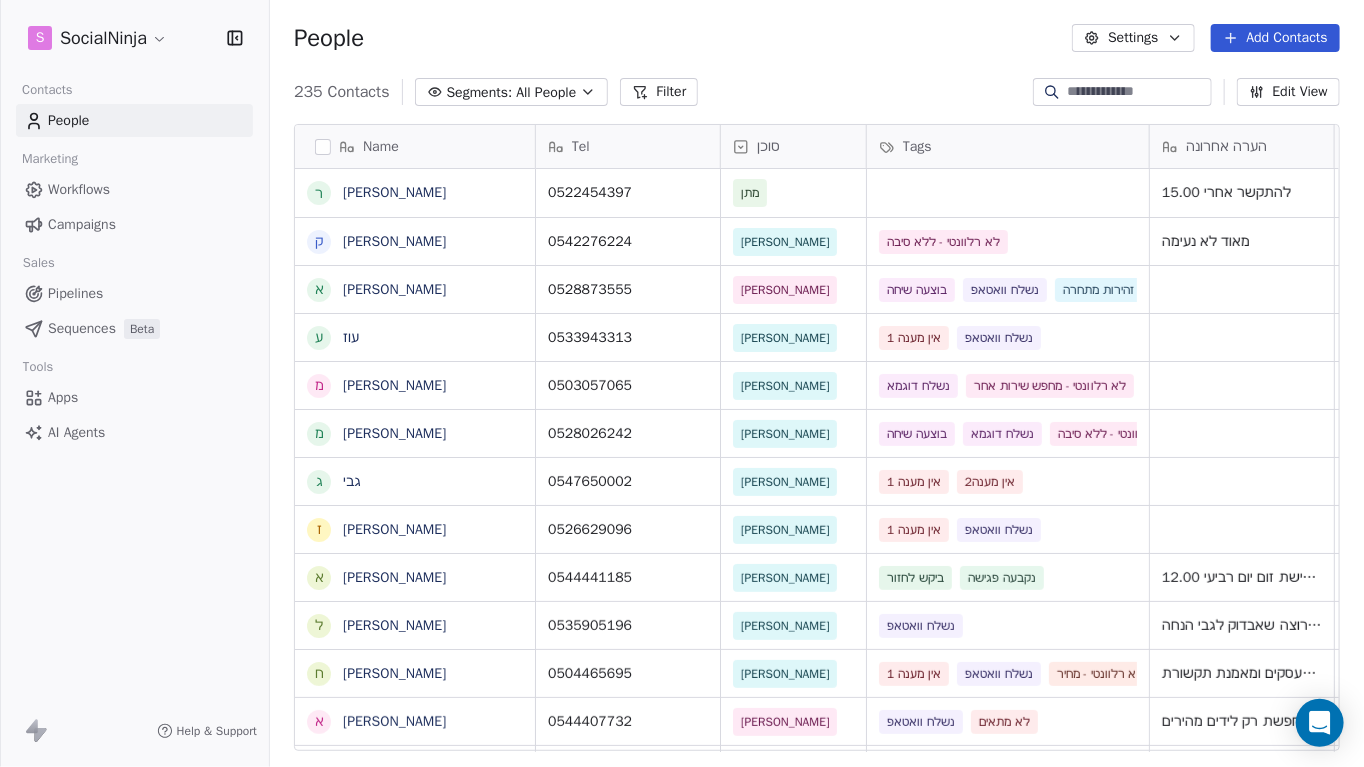 scroll, scrollTop: 15, scrollLeft: 15, axis: both 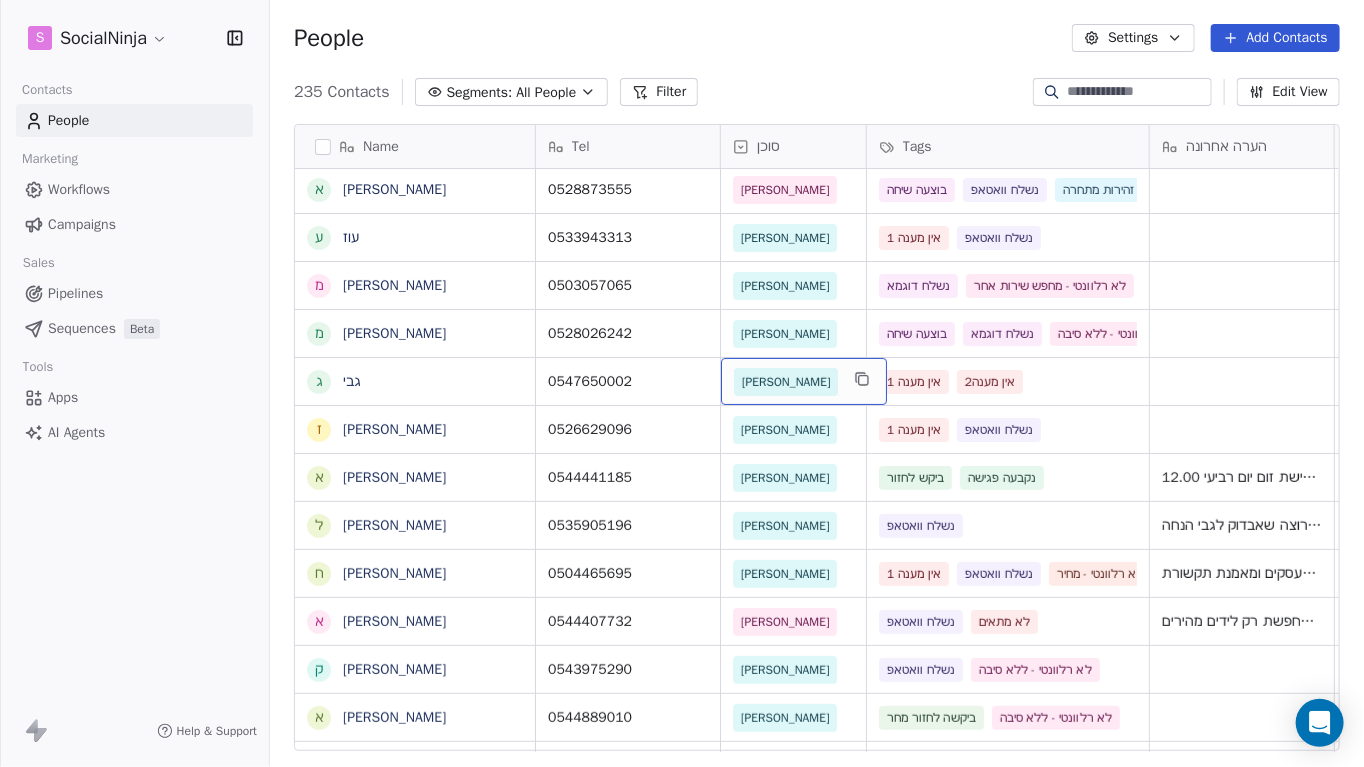 click on "[PERSON_NAME]" at bounding box center (786, 382) 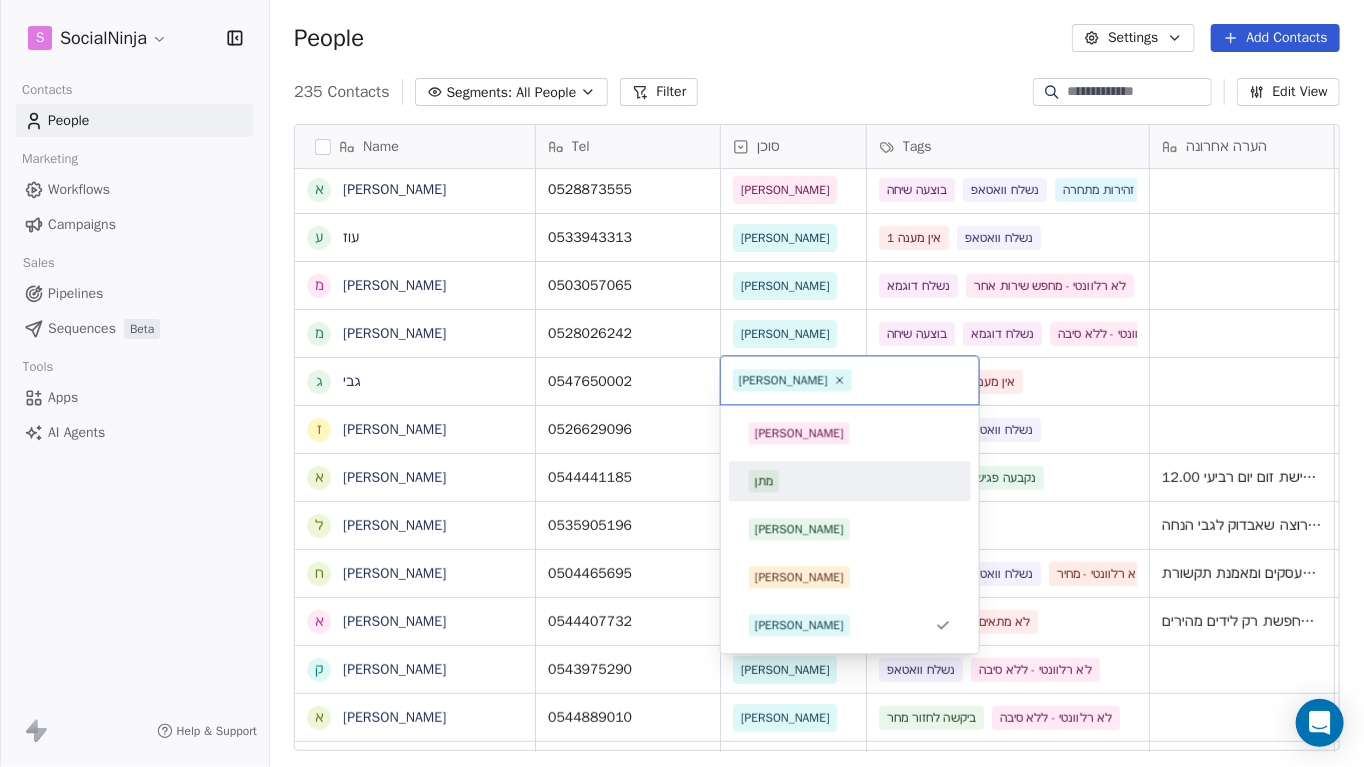 click on "מתן" at bounding box center (764, 481) 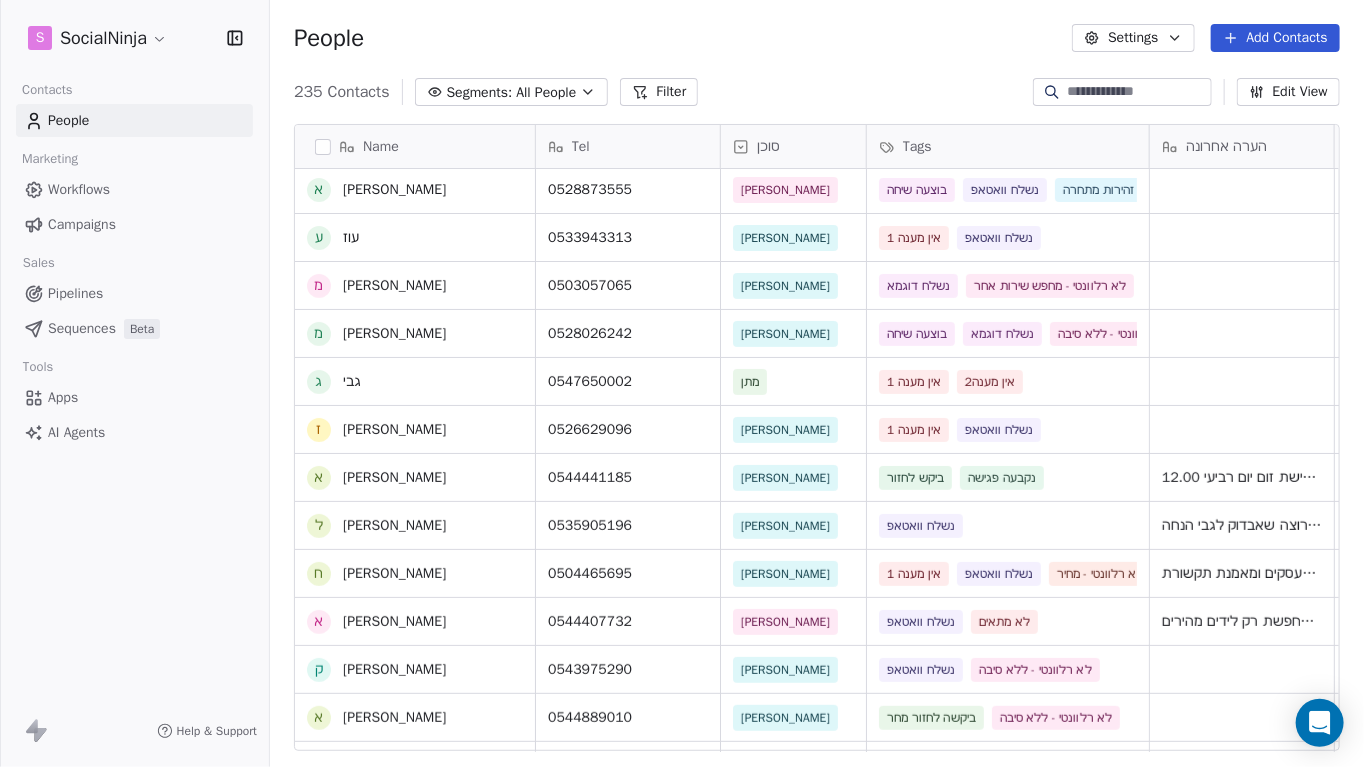 scroll, scrollTop: 0, scrollLeft: 0, axis: both 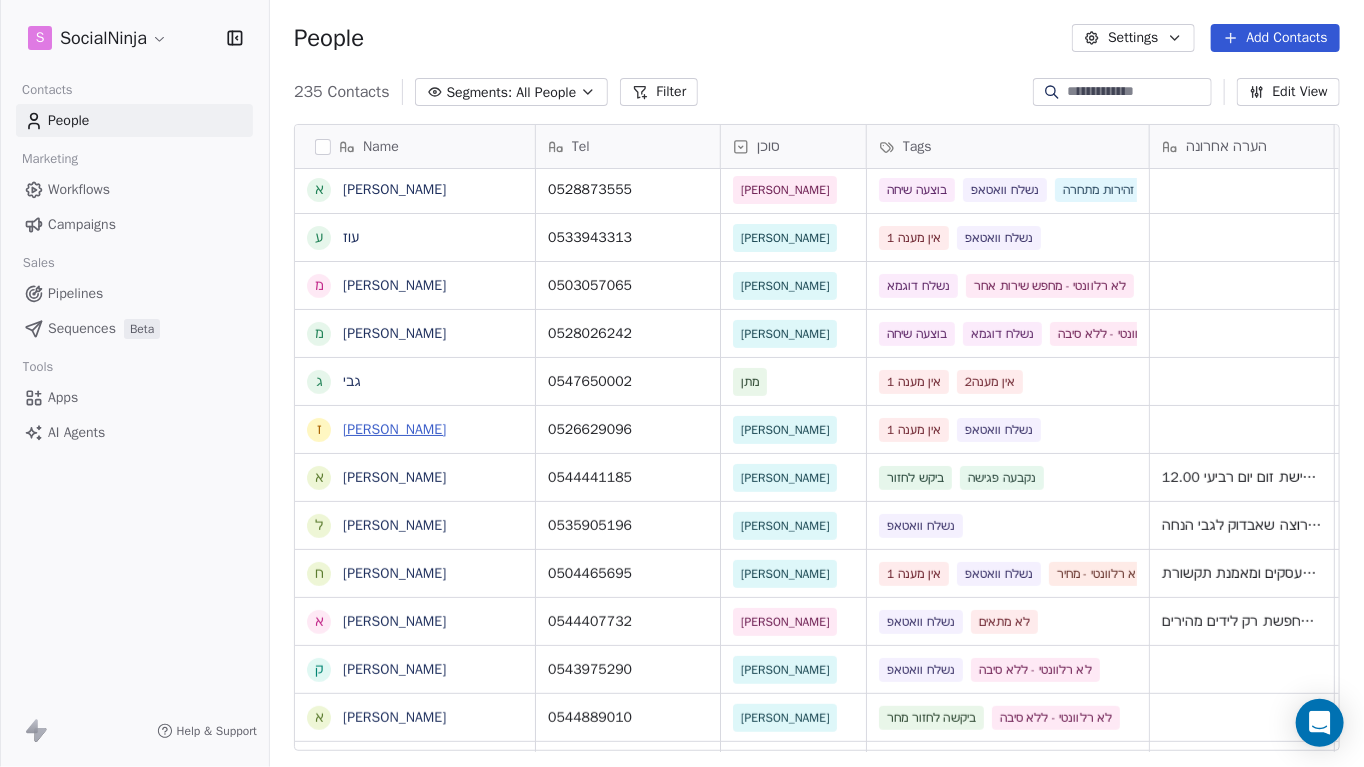 click on "[PERSON_NAME]" at bounding box center [394, 429] 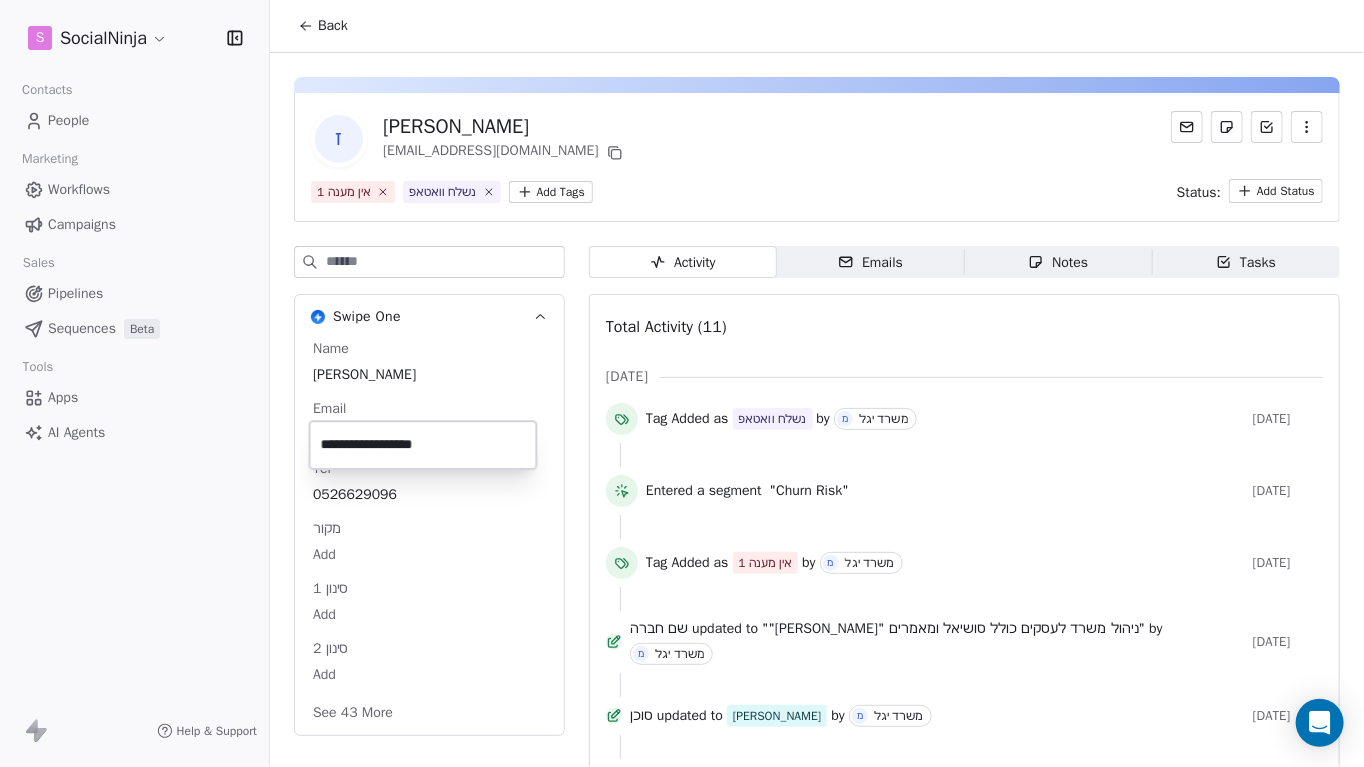 click on "S SocialNinja Contacts People Marketing Workflows Campaigns Sales Pipelines Sequences Beta Tools Apps AI Agents Help & Support Back ז [PERSON_NAME] [EMAIL_ADDRESS][DOMAIN_NAME] אין מענה 1 נשלח וואטאפ  Add Tags Status:   Add Status Swipe One Name [PERSON_NAME] Email [EMAIL_ADDRESS][DOMAIN_NAME] Tel [PHONE_NUMBER] מקור Add סינון 1 Add סינון 2 Add See   43   More   Activity Activity Emails Emails   Notes   Notes Tasks Tasks Total Activity (11) [DATE] Tag Added as נשלח וואטאפ by מ משרד יגל   [DATE] Entered a segment "Churn Risk"   [DATE] Tag Added as אין מענה 1 by מ משרד יגל   [DATE] שם חברה updated to ""[PERSON_NAME]" ניהול משרד לעסקים כולל סושיאל ומאמרים" by מ משרד יגל   [DATE] סוכן updated to [PERSON_NAME] by מ משרד יגל   [DATE] שם חברה removed by מ משרד יגל   [DATE] Tel updated to "[PHONE_NUMBER]" by מ משרד יגל   [DATE] Email Verification Status updated to valid by   [DATE] Email" at bounding box center [682, 383] 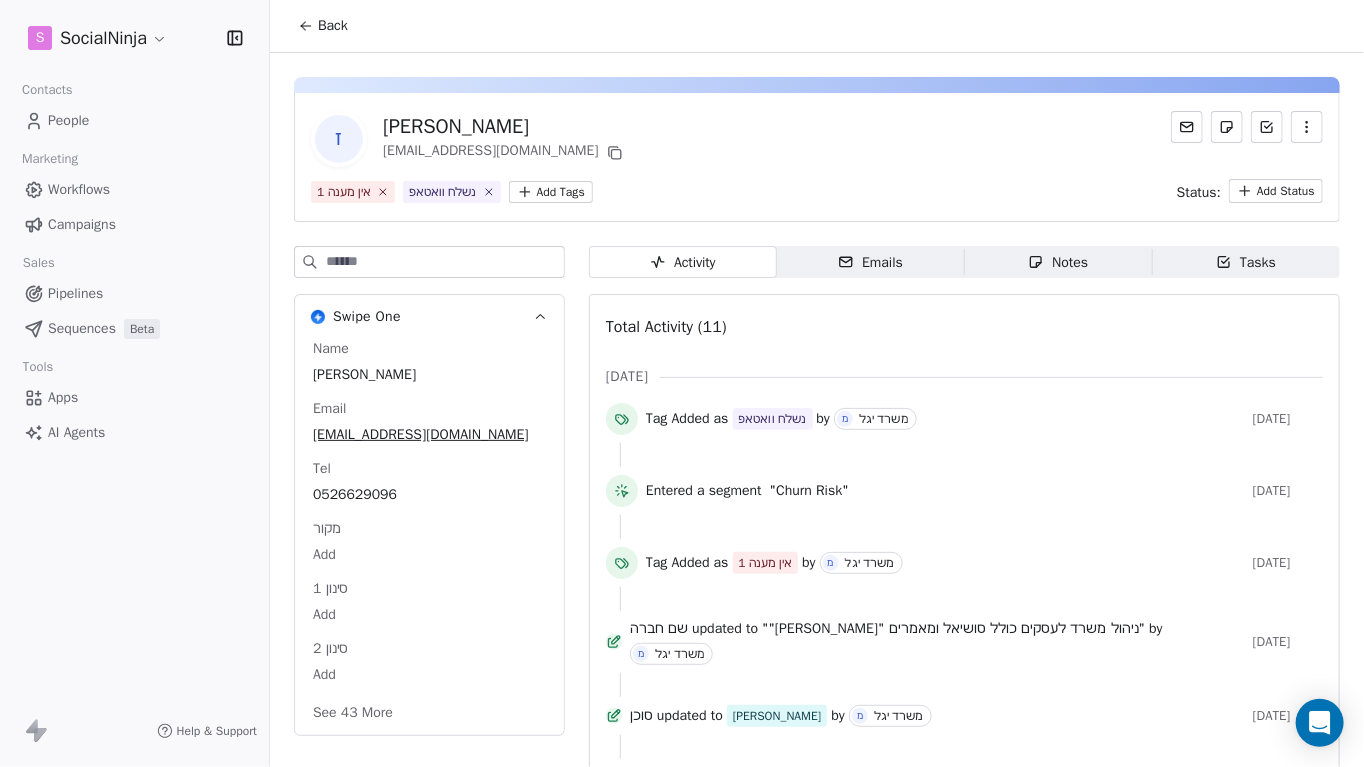 click on "Notes" at bounding box center [1058, 262] 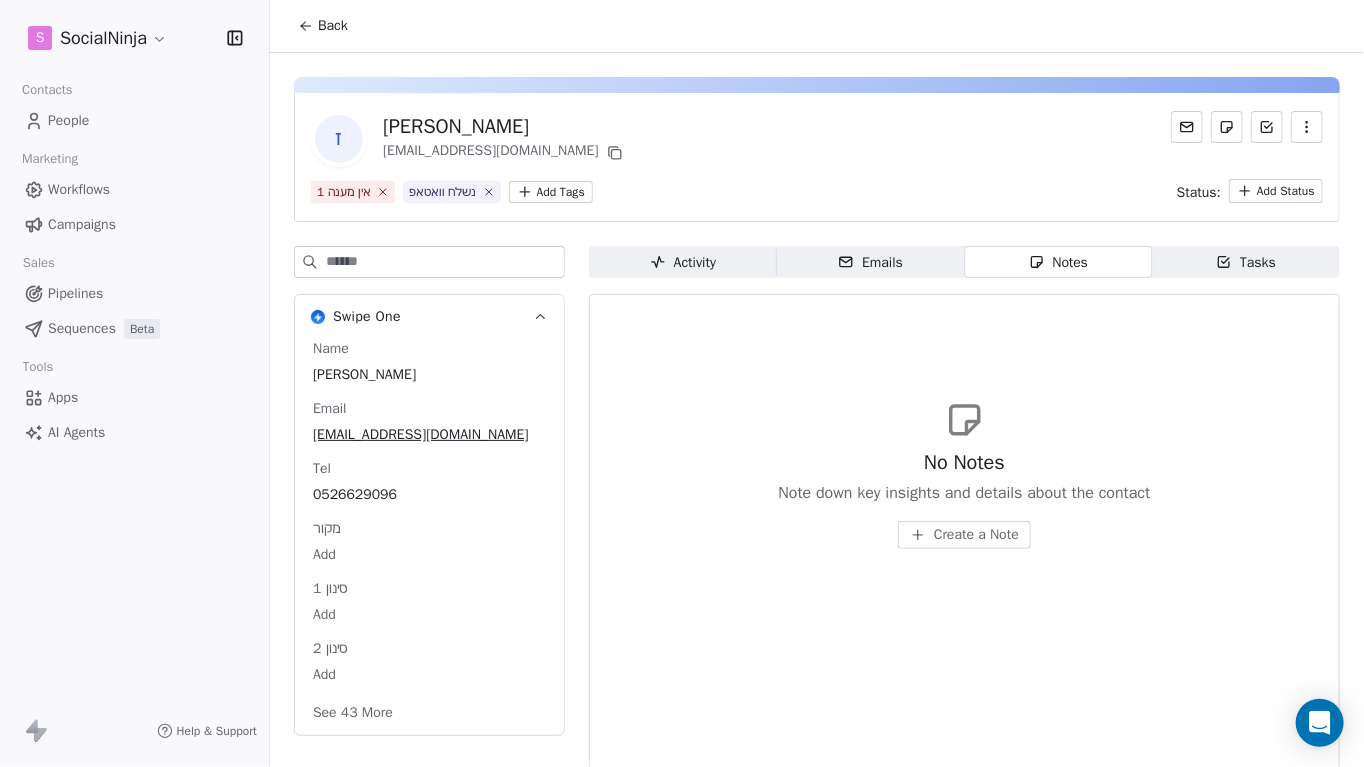 click on "Create a Note" at bounding box center [976, 535] 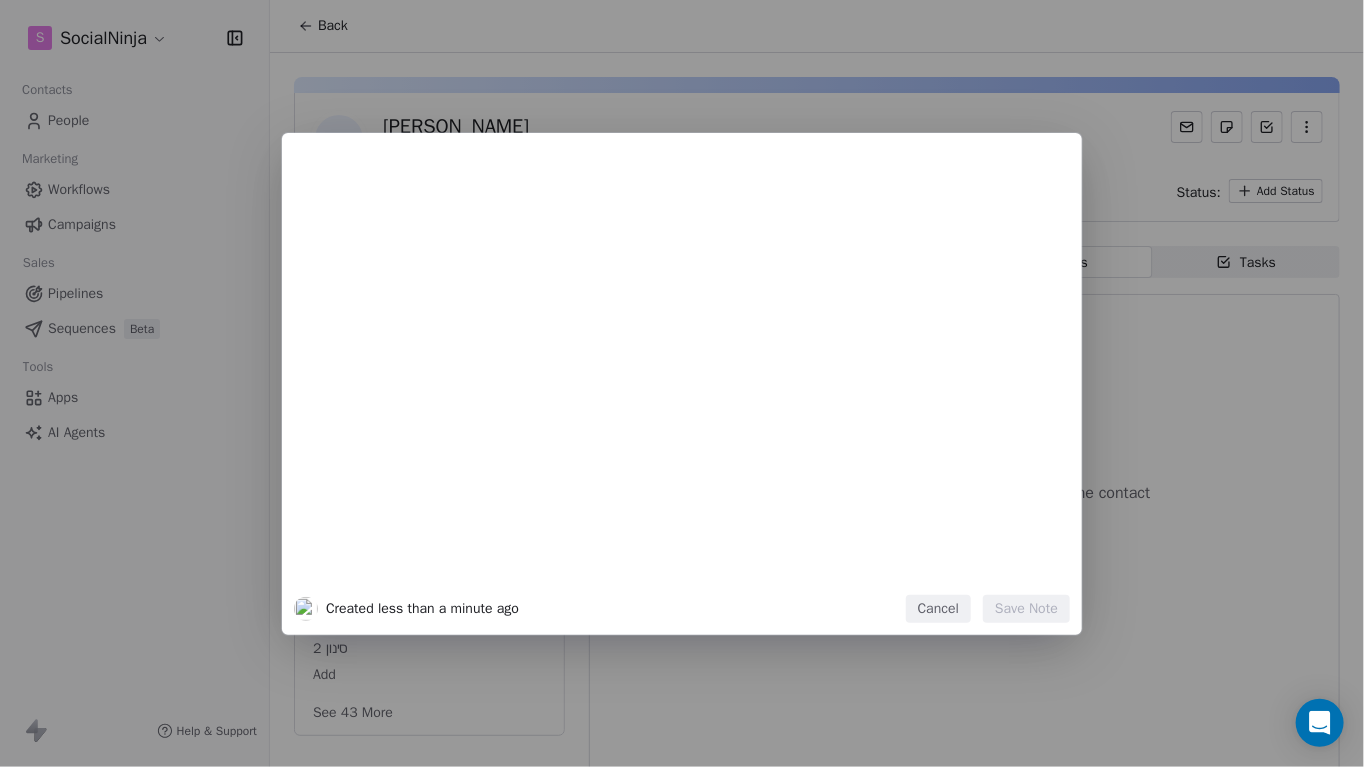 type 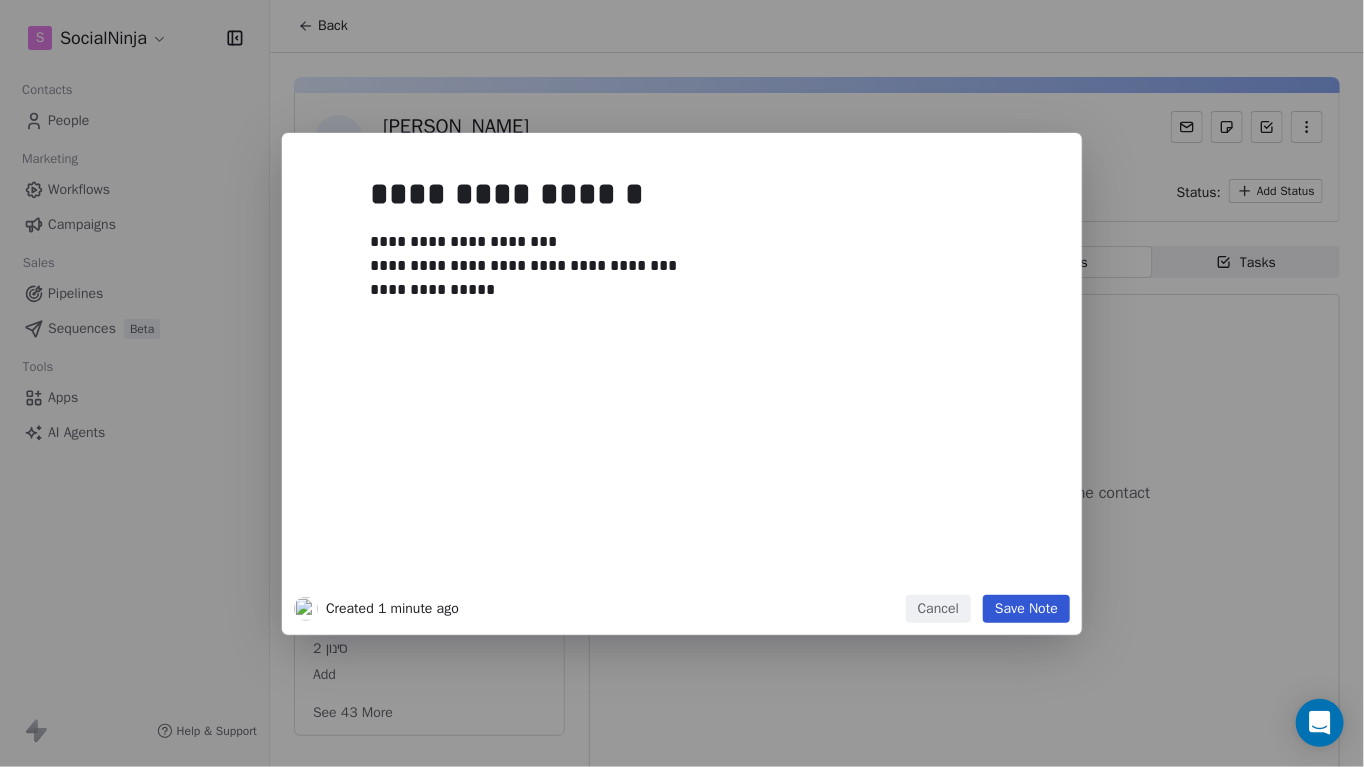 click on "Save Note" at bounding box center (1026, 609) 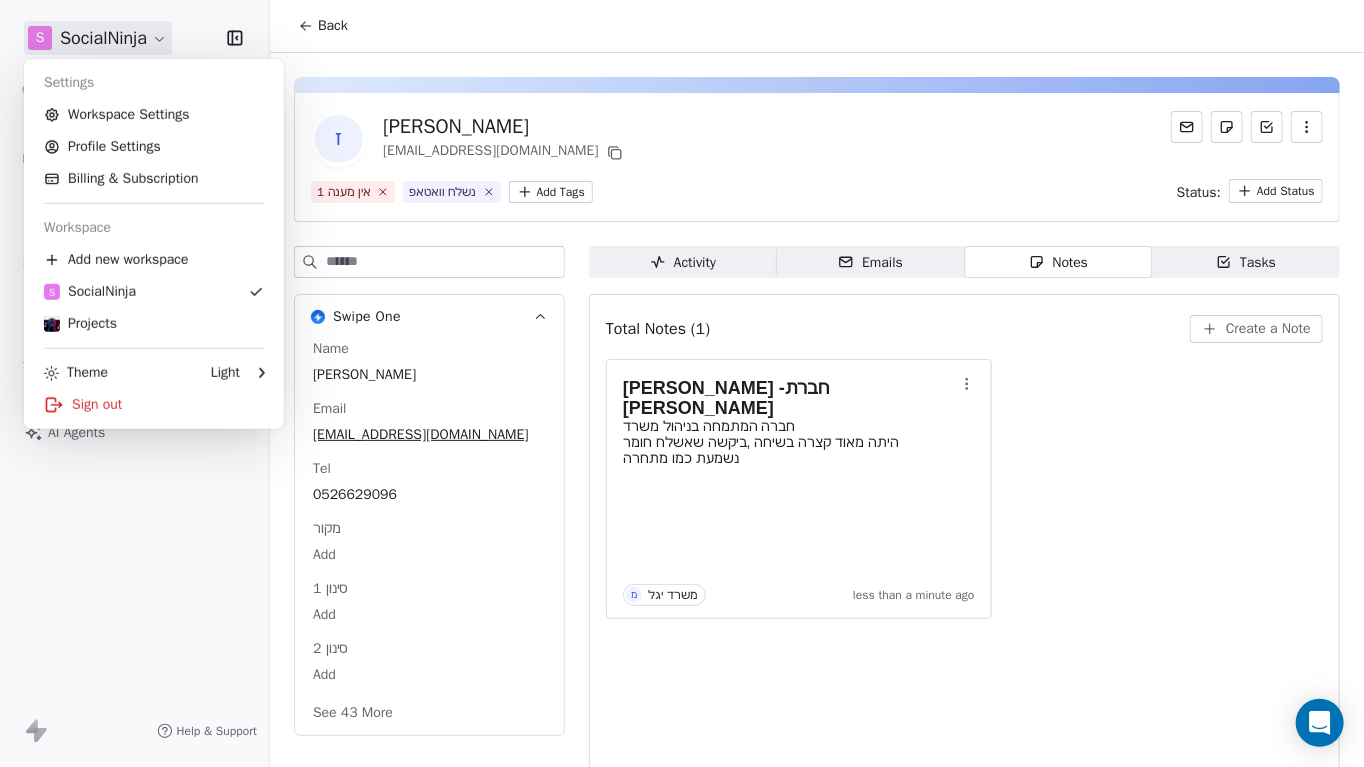 click on "S SocialNinja Contacts People Marketing Workflows Campaigns Sales Pipelines Sequences Beta Tools Apps AI Agents Help & Support Back ז [PERSON_NAME] [EMAIL_ADDRESS][DOMAIN_NAME] אין מענה 1 נשלח וואטאפ  Add Tags Status:   Add Status Swipe One Name [PERSON_NAME] Email [EMAIL_ADDRESS][DOMAIN_NAME] Tel [PHONE_NUMBER] מקור Add סינון 1 Add סינון 2 Add See   43   More   Activity Activity Emails Emails   Notes   Notes Tasks Tasks Total Notes (1)   Create a Note [PERSON_NAME] -חברת [PERSON_NAME]  חברה המתמחה בניהול משרד  היתה מאוד קצרה בשיחה ,ביקשה שאשלח חומר  נשמעת כמו מתחרה מ משרד יגל less than a minute ago
Settings Workspace Settings Profile Settings Billing & Subscription   Workspace Add new workspace S SocialNinja Projects  Theme Light Sign out" at bounding box center [682, 383] 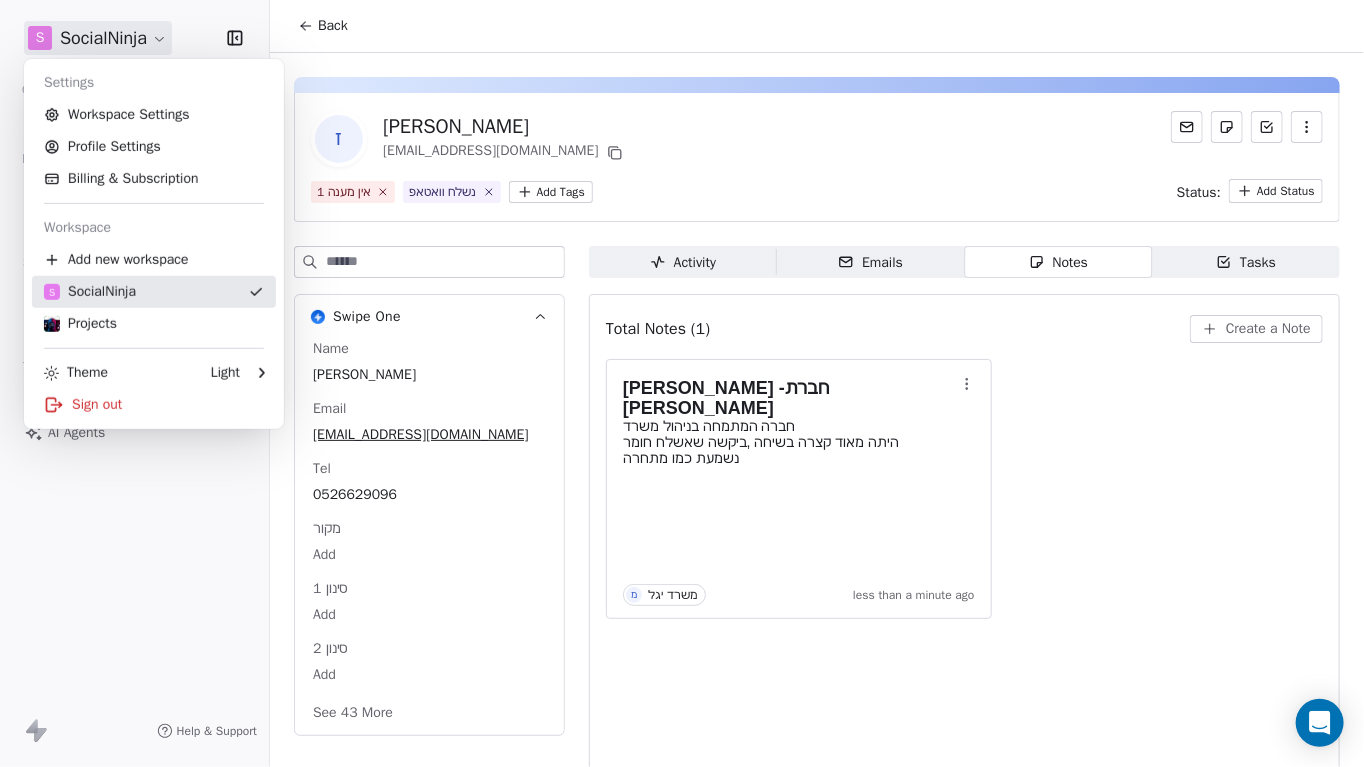 click on "S SocialNinja" at bounding box center (154, 292) 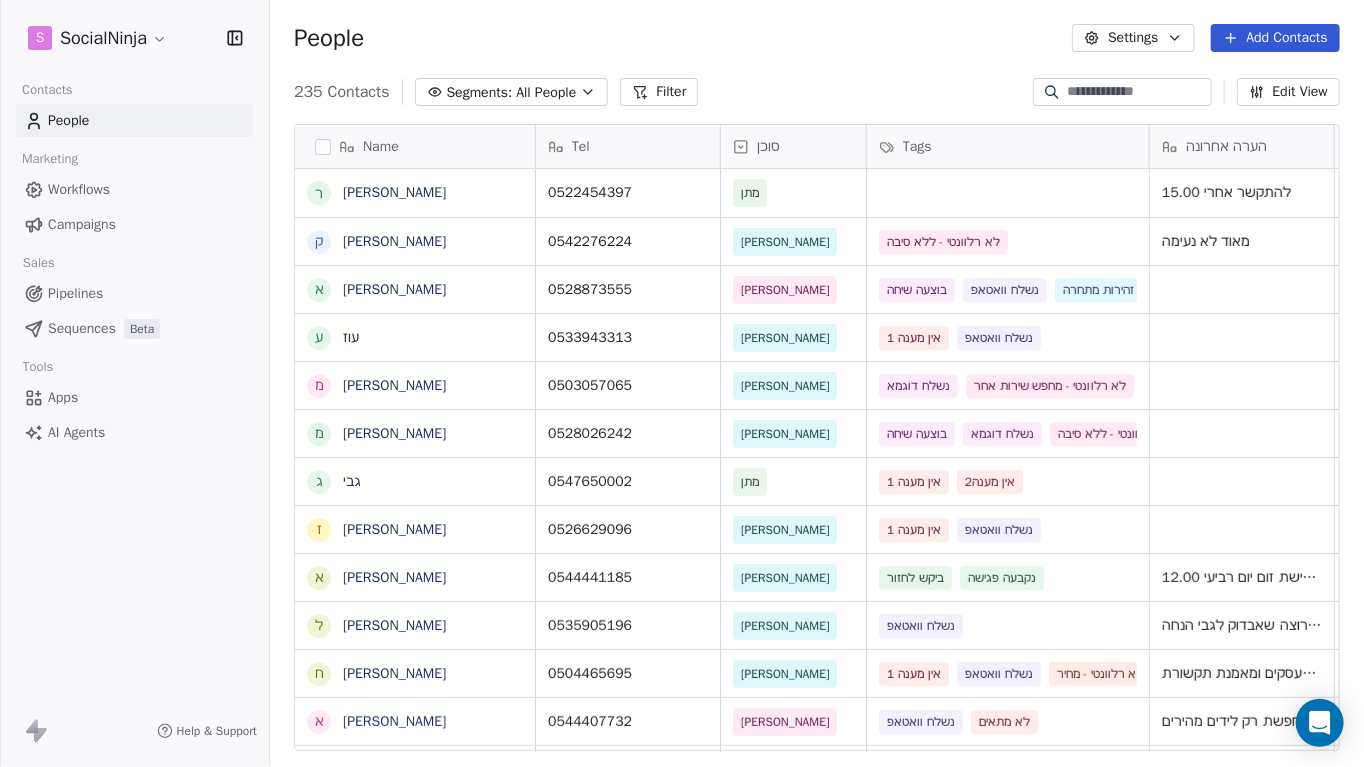 scroll, scrollTop: 100, scrollLeft: 0, axis: vertical 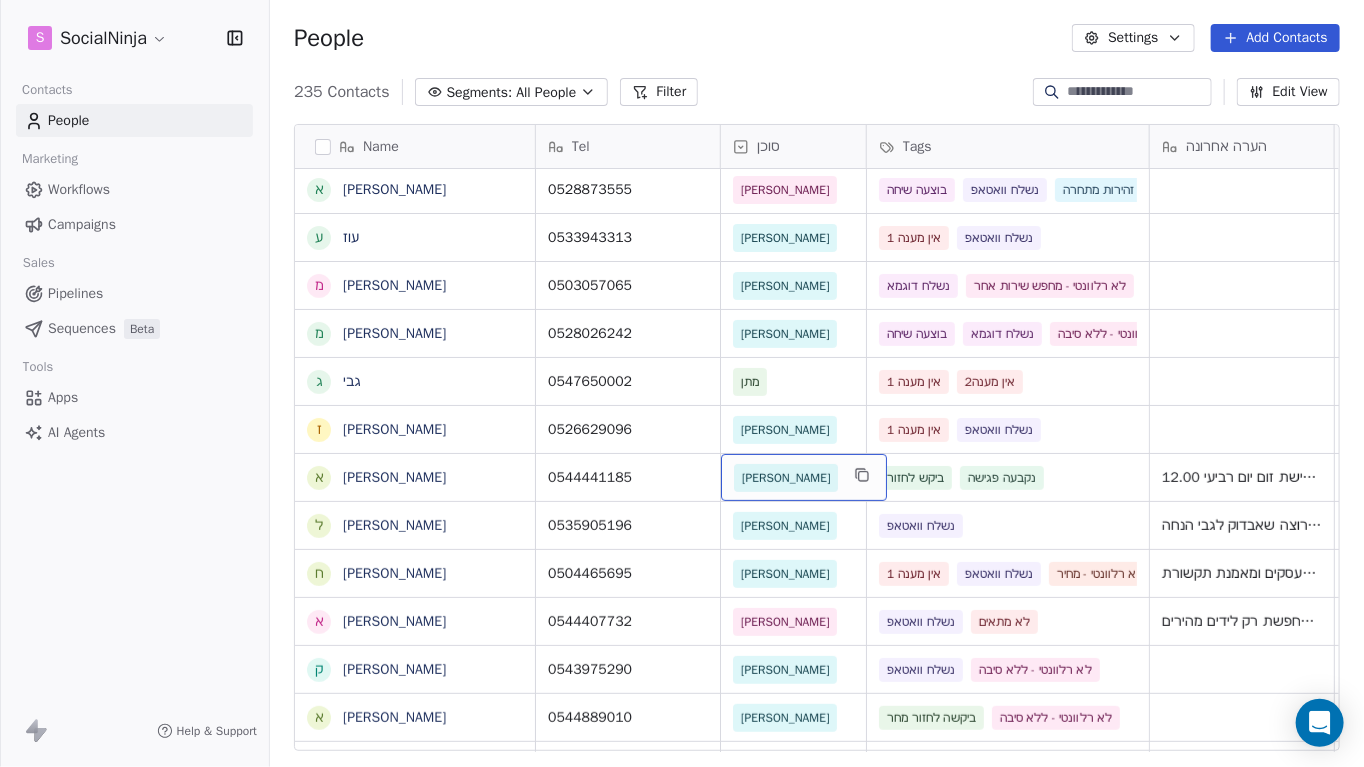click on "[PERSON_NAME]" at bounding box center (786, 478) 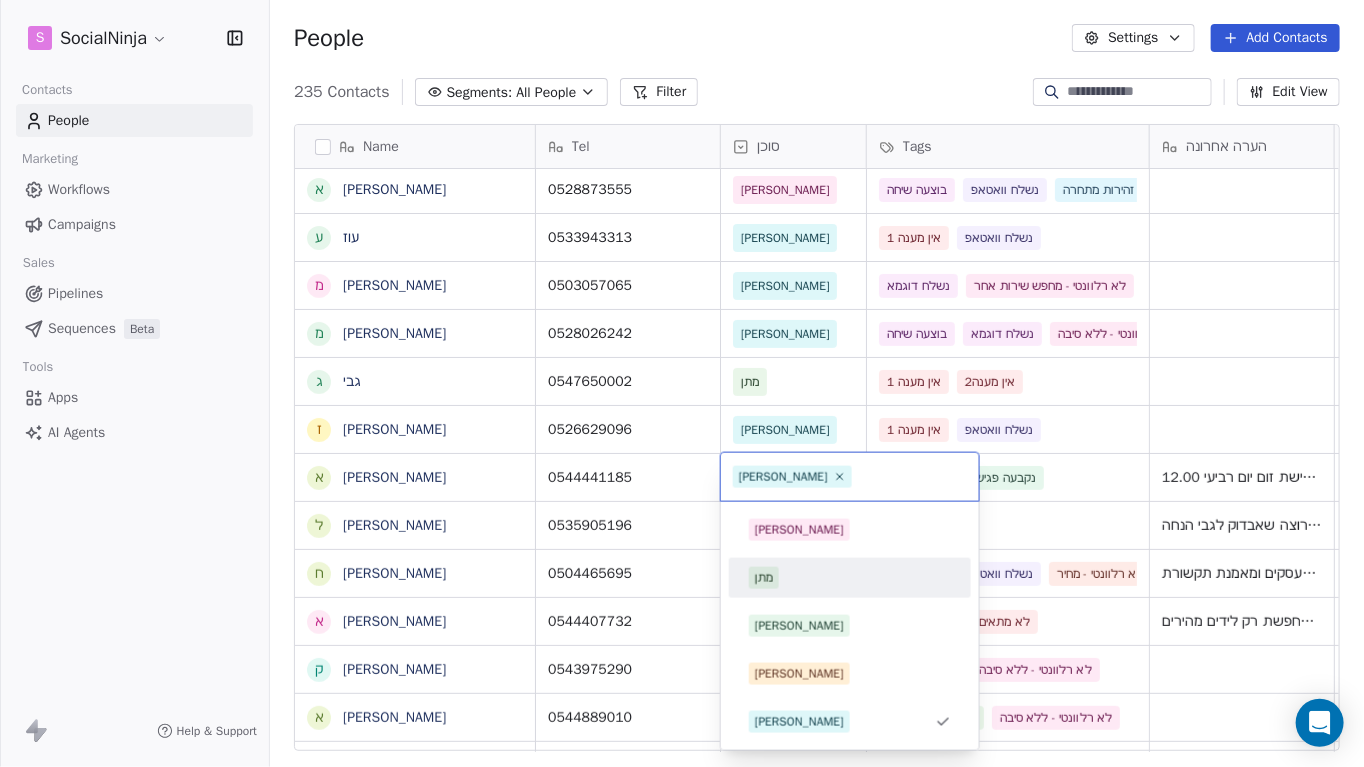 click on "מתן" at bounding box center (764, 578) 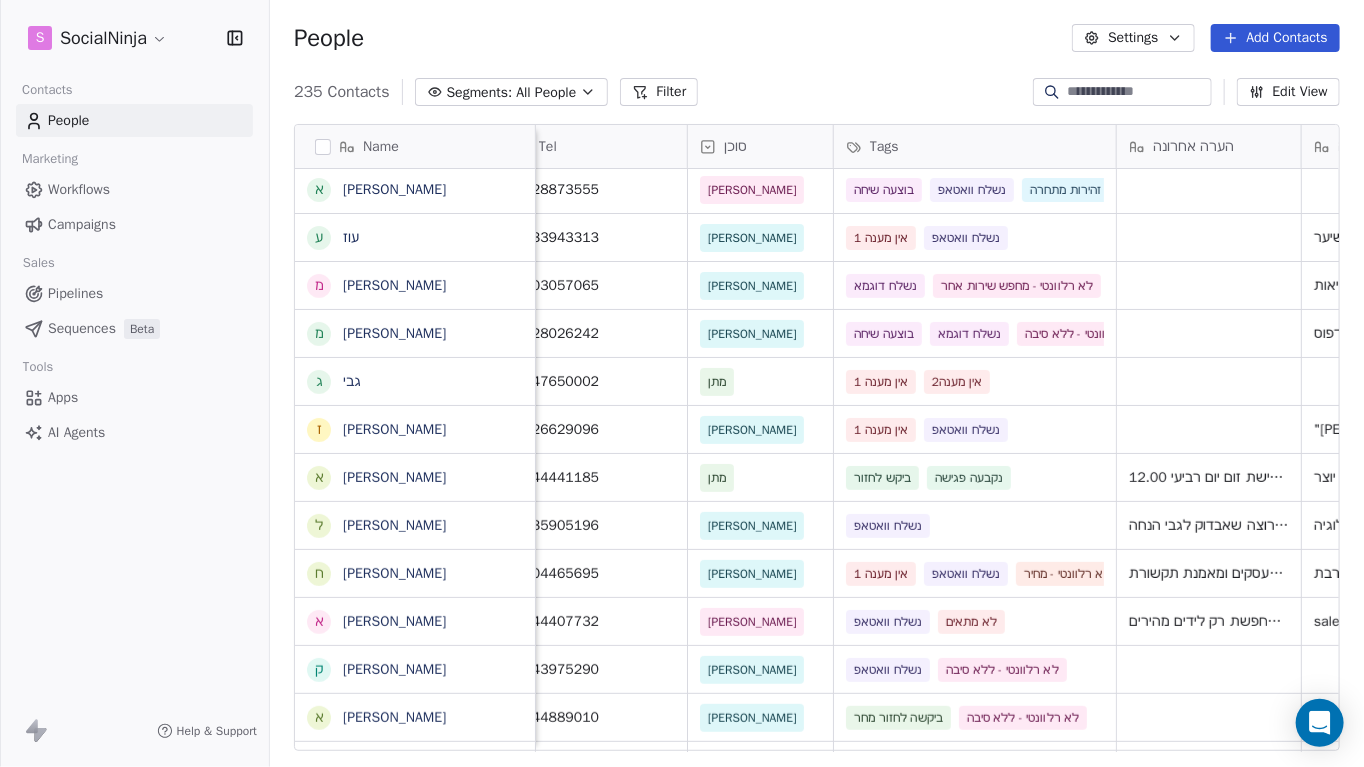 scroll, scrollTop: 0, scrollLeft: 0, axis: both 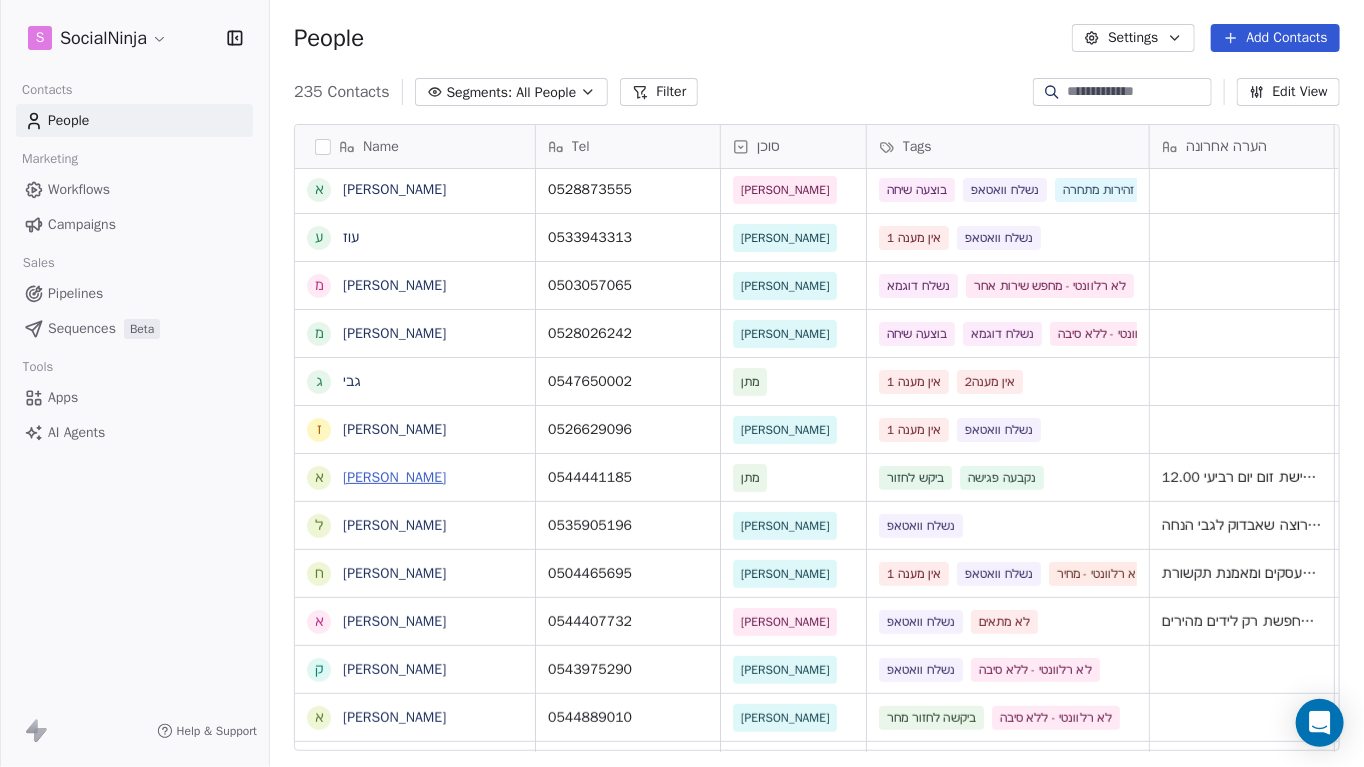 click on "[PERSON_NAME]" at bounding box center (394, 477) 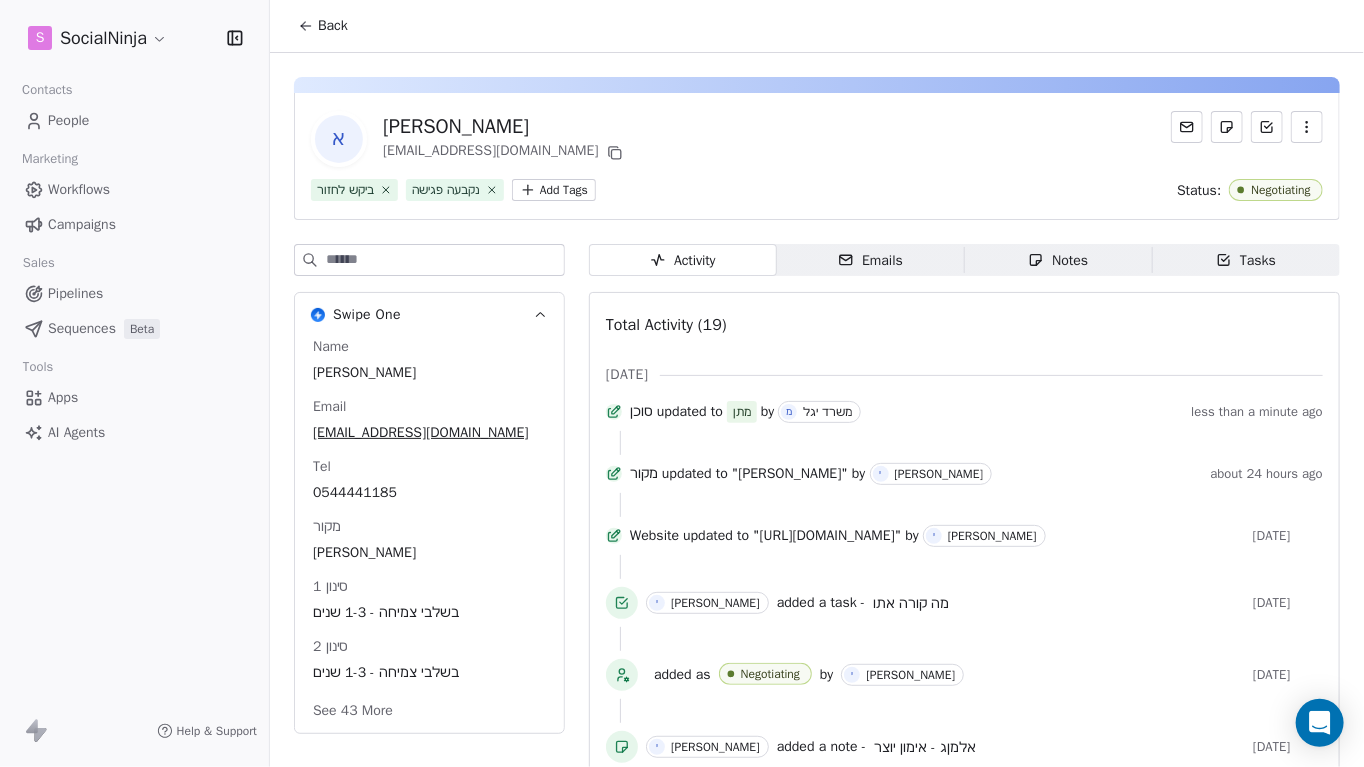 click on "Notes" at bounding box center [1058, 260] 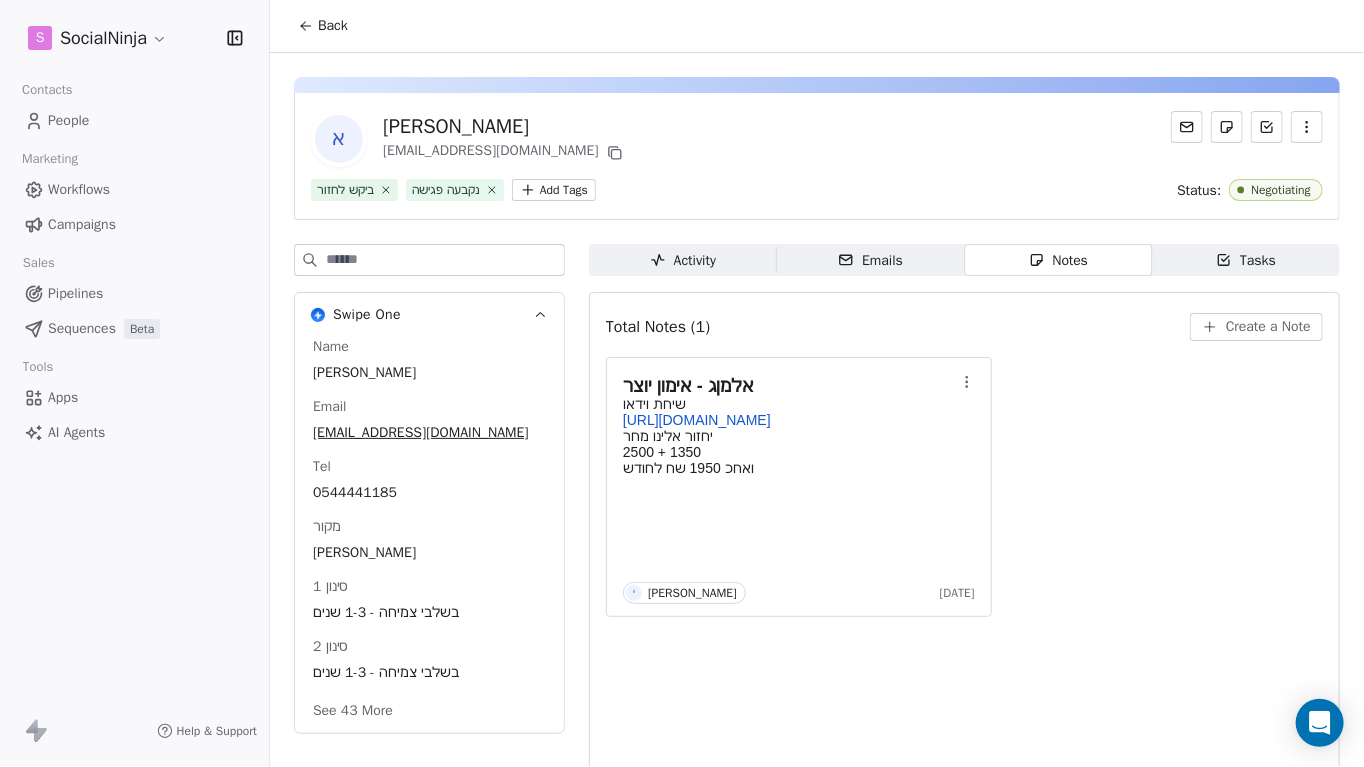 click on "S SocialNinja Contacts People Marketing Workflows Campaigns Sales Pipelines Sequences Beta Tools Apps AI Agents Help & Support Back א [PERSON_NAME] [EMAIL_ADDRESS][DOMAIN_NAME] ביקש לחזור נקבעה פגישה  Add Tags Status:  Negotiating Swipe One Name [PERSON_NAME] Email [EMAIL_ADDRESS][DOMAIN_NAME] Tel [PHONE_NUMBER] מקור פודקסט [PERSON_NAME] סינון 1 בשלבי צמיחה - 1-3 שנים סינון 2 בשלבי צמיחה - 1-3 שנים See   43   More   Activity Activity Emails Emails   Notes   Notes Tasks Tasks Total Notes (1)   Create a Note אלמןג - אימון יוצר שיחת וידאו  [URL][DOMAIN_NAME] יחזור אלינו מחר 2500 + 1350 ואחכ 1950 שח לחודש י [PERSON_NAME] [DATE]" at bounding box center [682, 383] 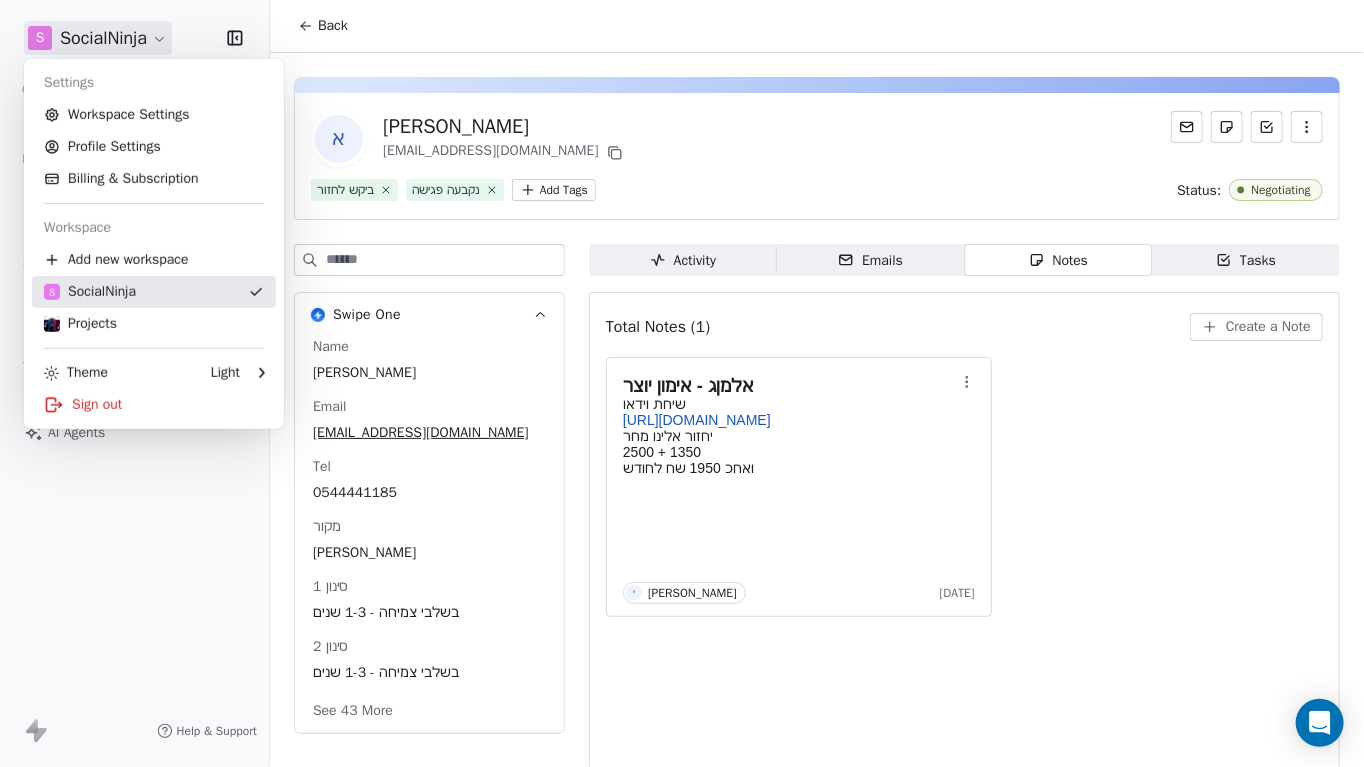 click on "S SocialNinja" at bounding box center [154, 292] 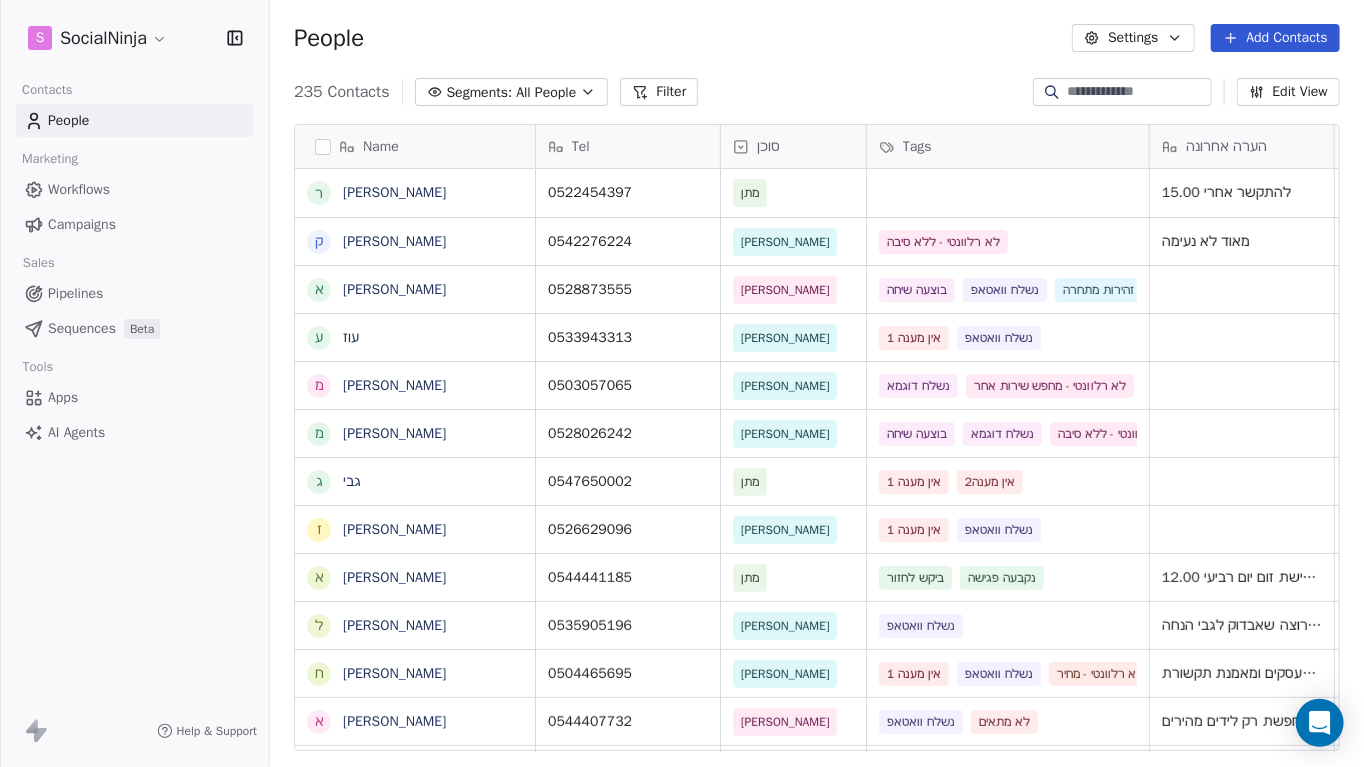 scroll, scrollTop: 100, scrollLeft: 0, axis: vertical 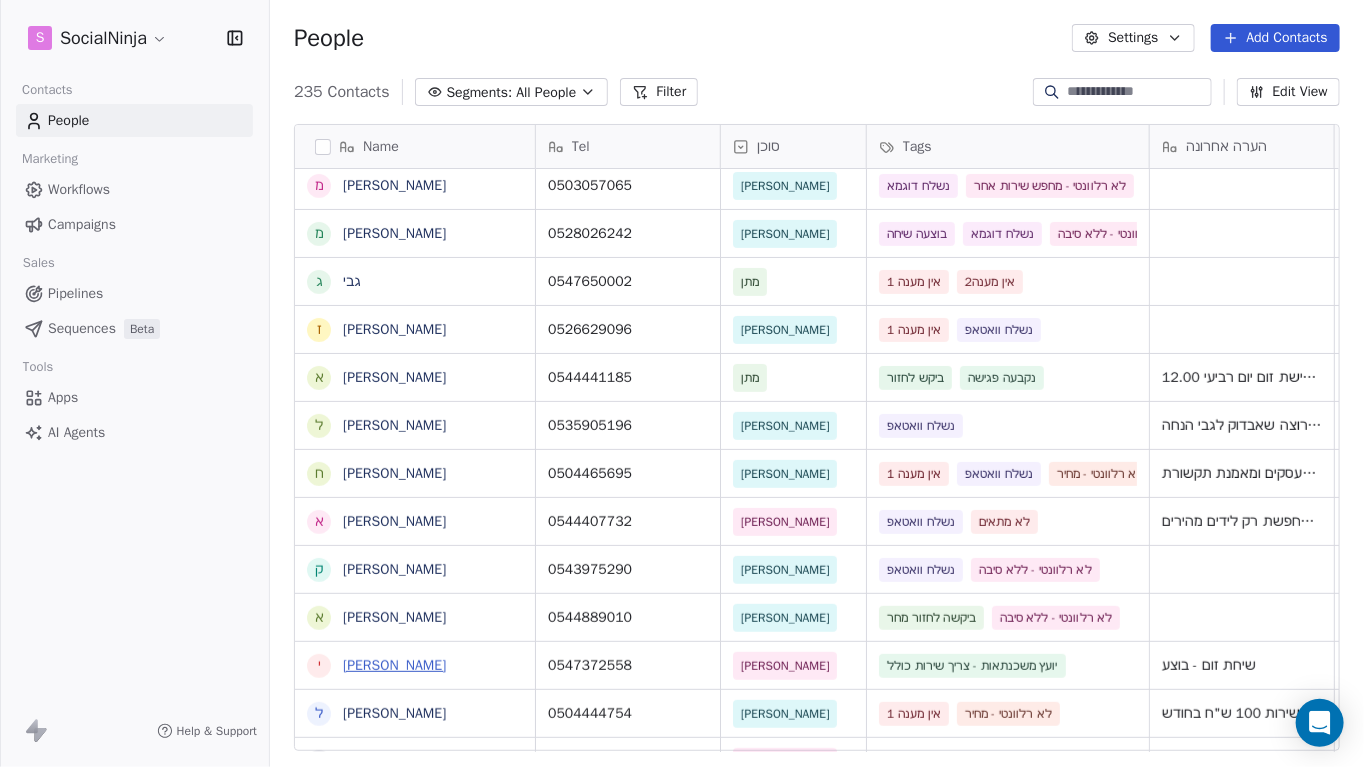 click on "[PERSON_NAME]" at bounding box center [394, 665] 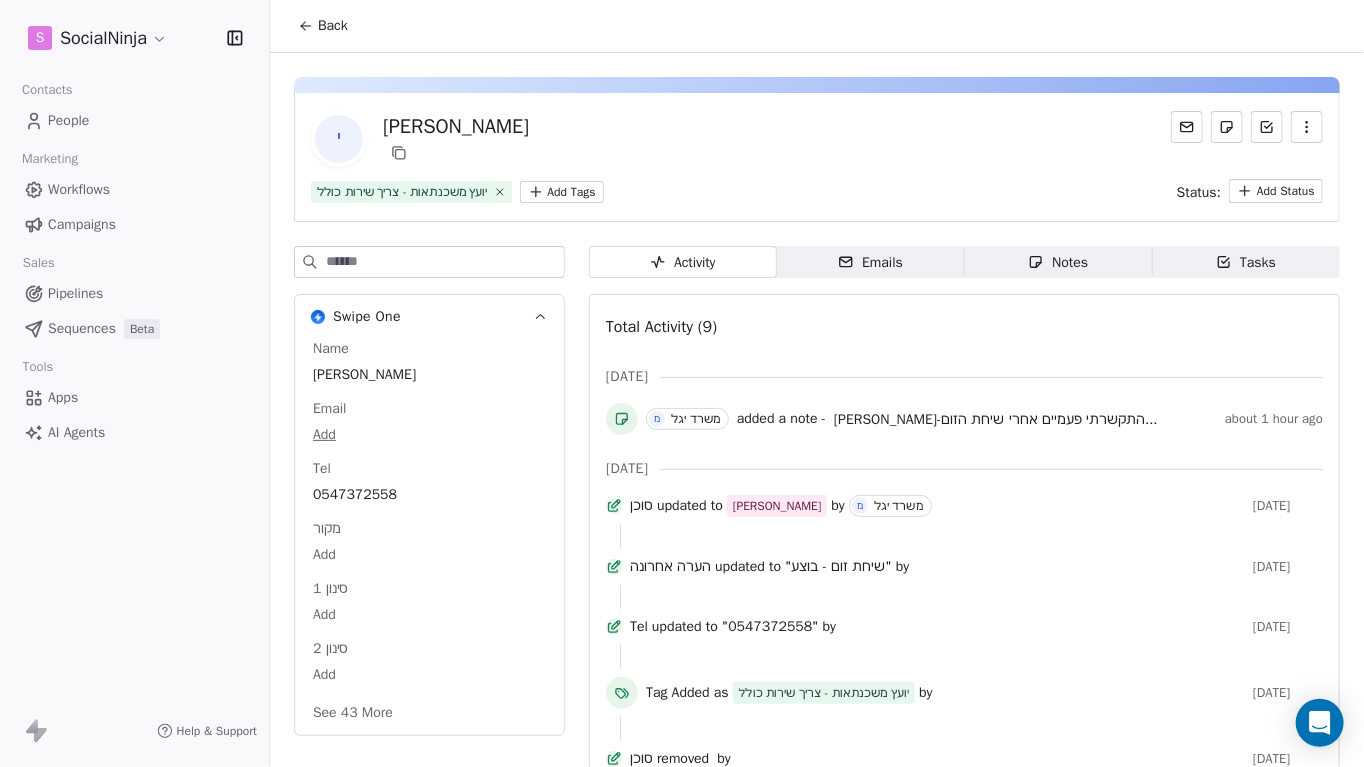 click on "Notes   Notes" at bounding box center (1059, 262) 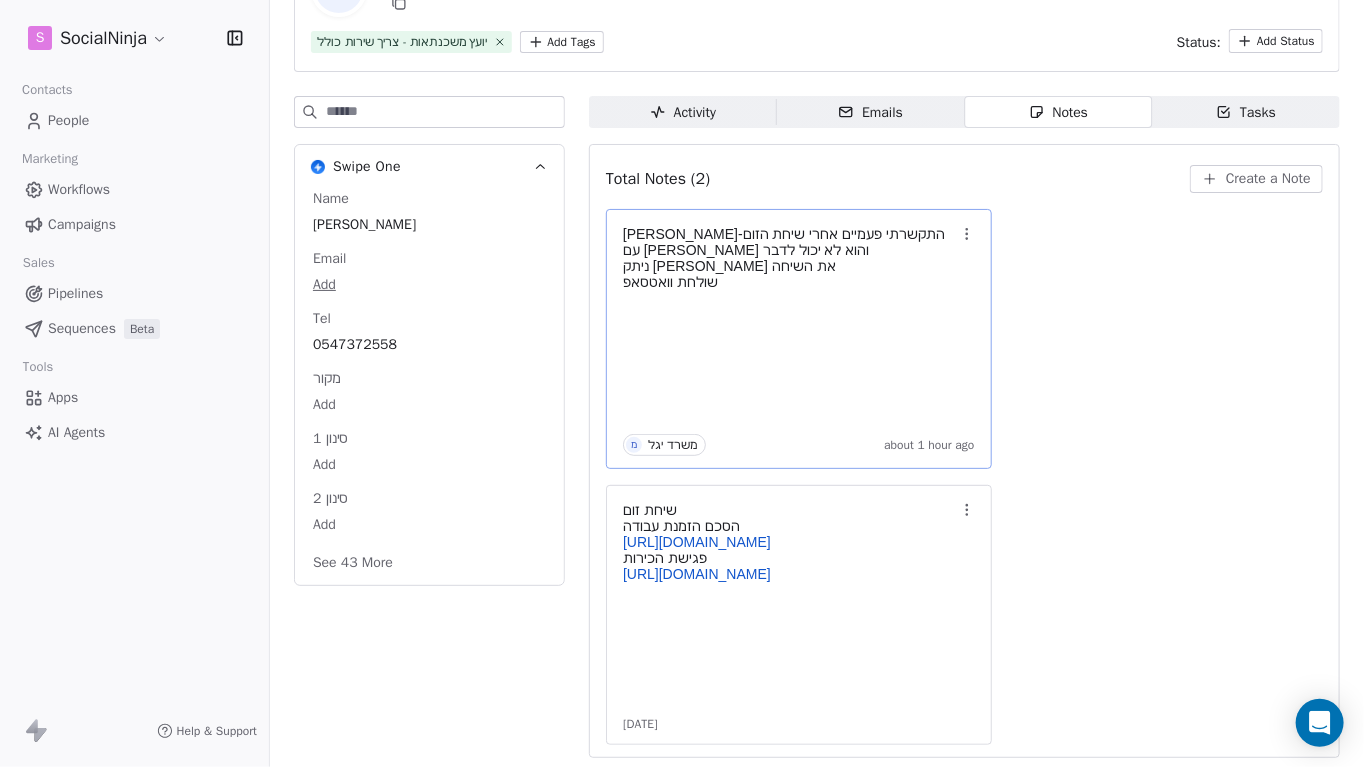scroll, scrollTop: 150, scrollLeft: 0, axis: vertical 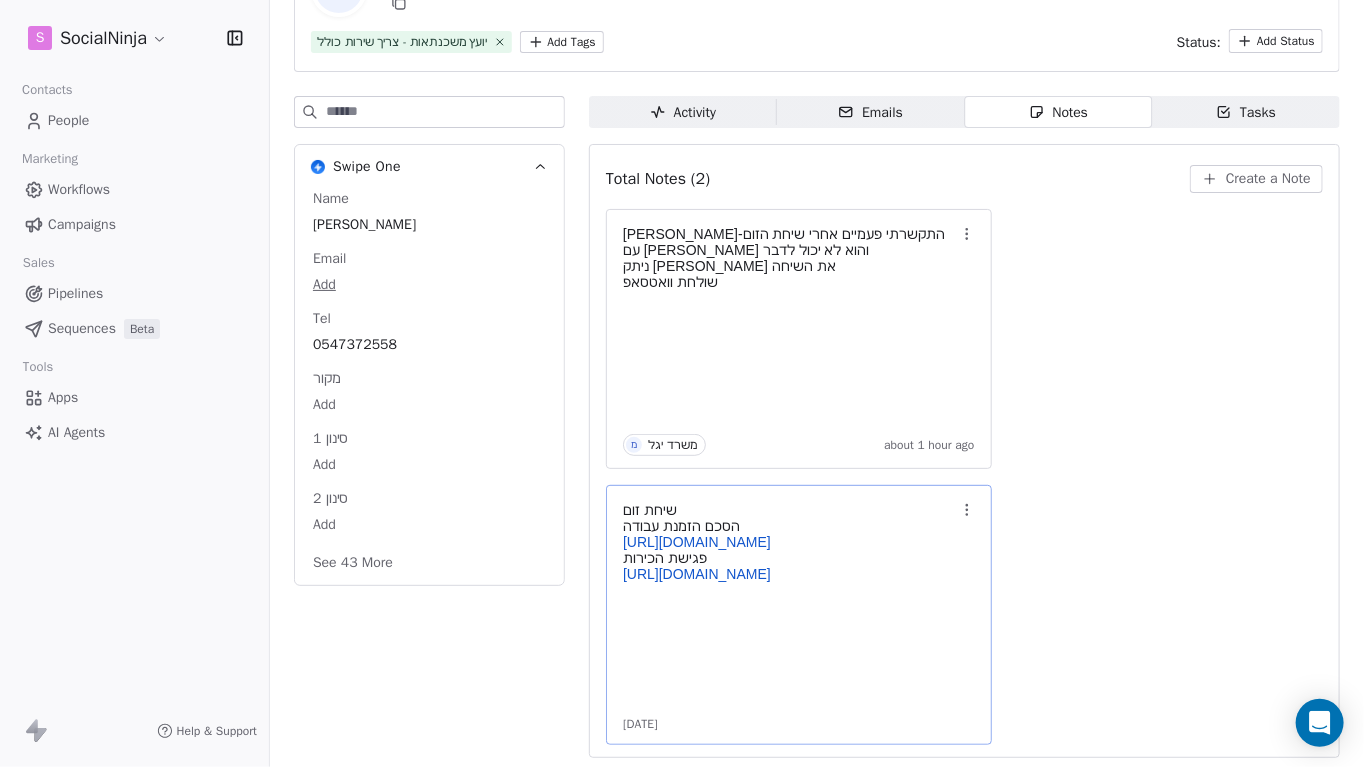 click on "[URL][DOMAIN_NAME]" at bounding box center (697, 542) 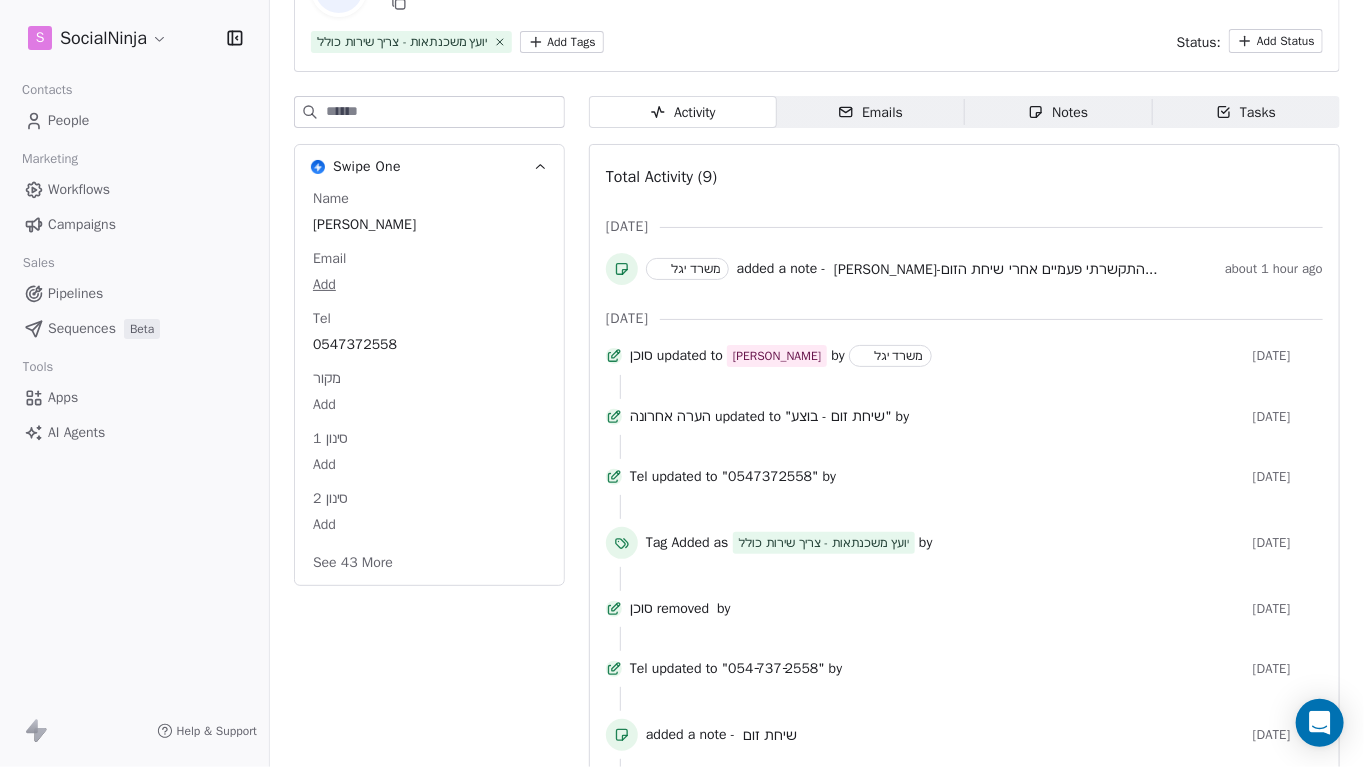 click on "S SocialNinja Contacts People Marketing Workflows Campaigns Sales Pipelines Sequences Beta Tools Apps AI Agents Help & Support Back י [PERSON_NAME] יועץ משכנתאות -  צריך שירות כולל  Add Tags Status:   Add Status Swipe One Name [PERSON_NAME] Email Add Tel [PHONE_NUMBER]‬ מקור Add סינון 1 Add סינון 2 Add See   43   More   Activity Activity Emails Emails   Notes   Notes Tasks Tasks Total Activity (9) [DATE] משרד יגל added a note - [PERSON_NAME]-התקשרתי פעמיים אחרי שיחת הזום...   about 1 hour ago [DATE] סוכן updated to [PERSON_NAME] by משרד יגל   [DATE] הערה אחרונה updated to "שיחת זום - בוצע" by   [DATE] Tel updated to "[PHONE_NUMBER]‬" by   [DATE] Tag Added as יועץ משכנתאות -  צריך שירות כולל by   [DATE] סוכן removed by   [DATE] Tel updated to "054‑737‑2558‬" by   [DATE] added a note - שיחת זום   [DATE] Contact Created" at bounding box center (682, 383) 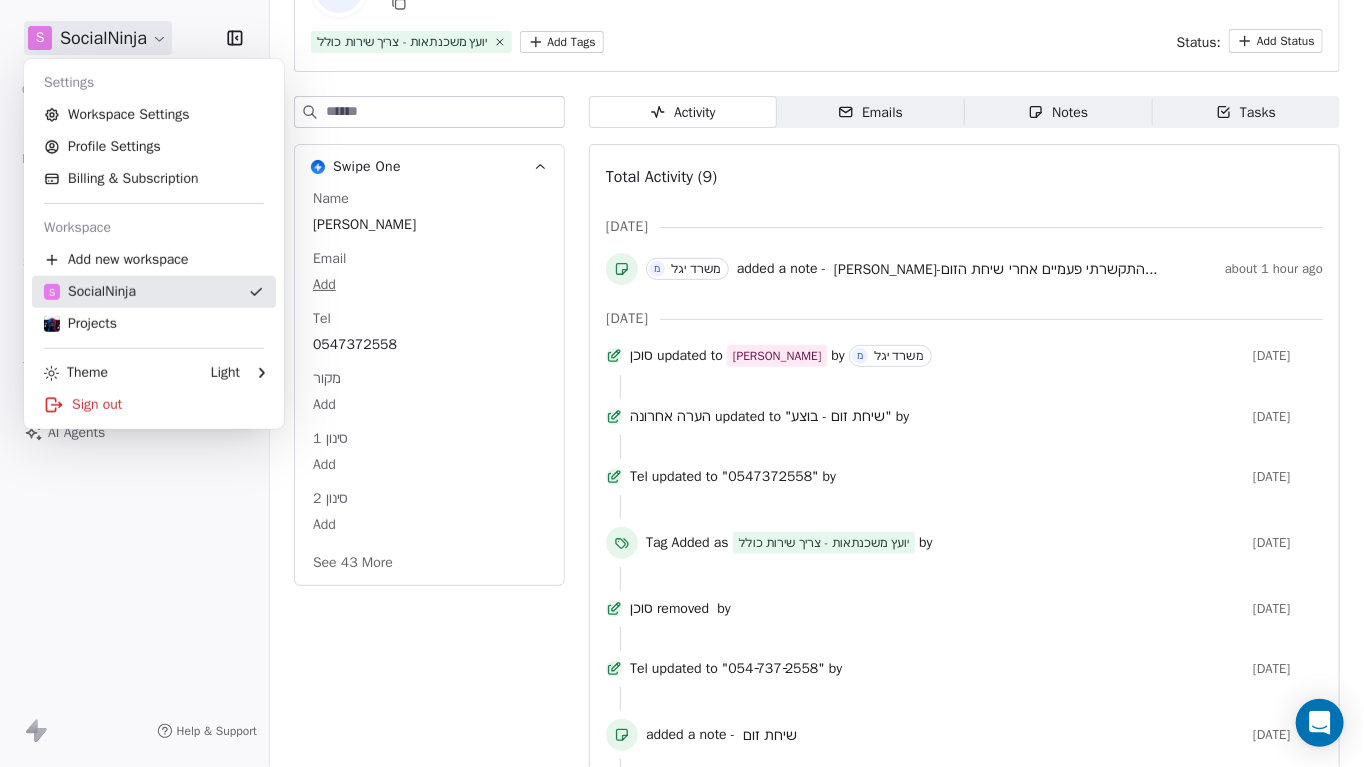 click on "S SocialNinja" at bounding box center (154, 292) 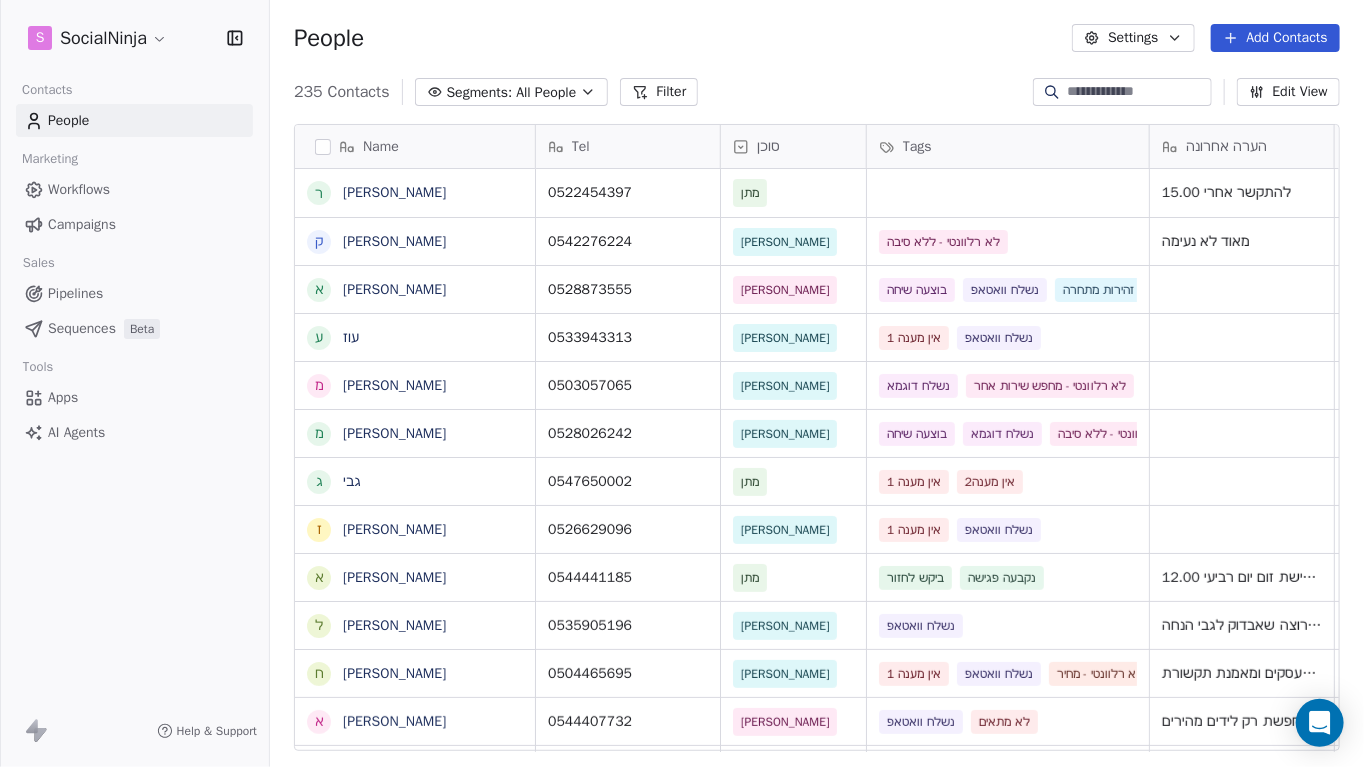 scroll, scrollTop: 0, scrollLeft: 0, axis: both 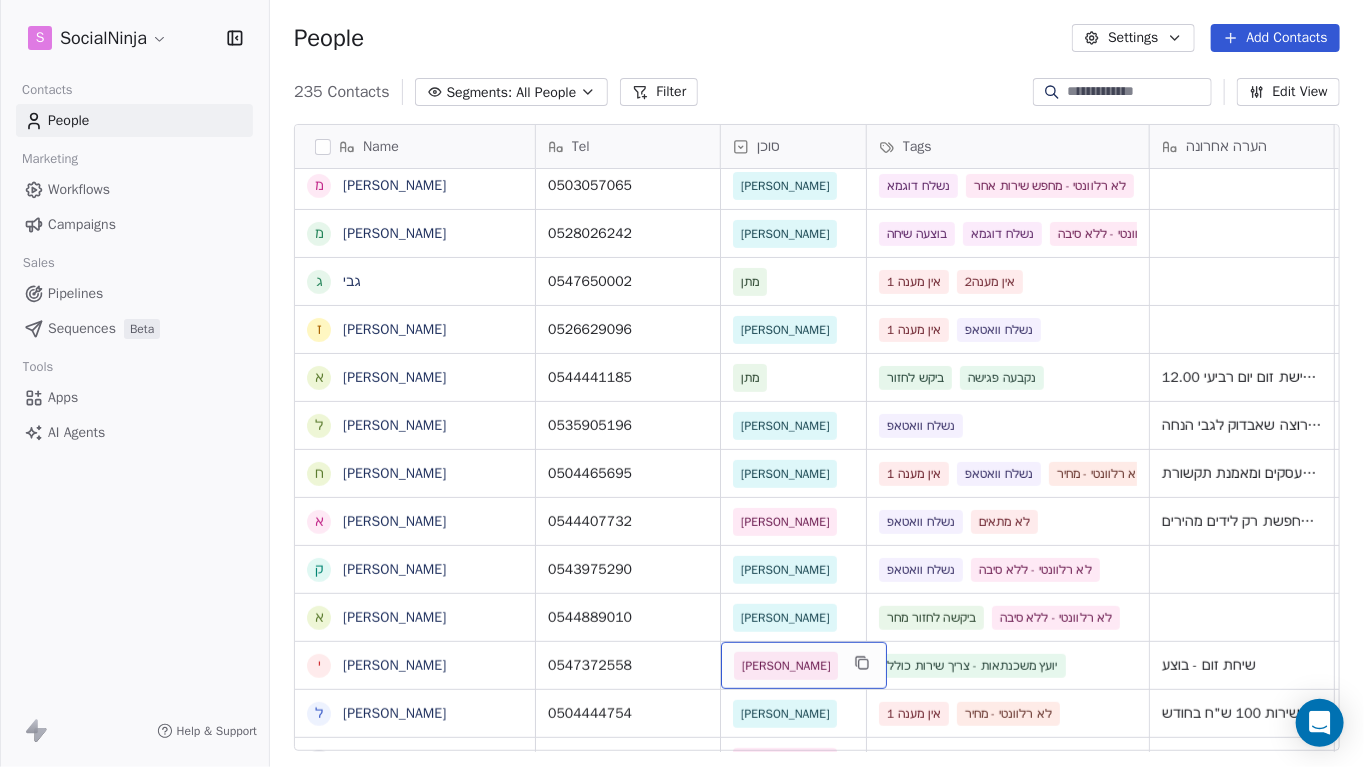 click on "[PERSON_NAME]" at bounding box center [786, 666] 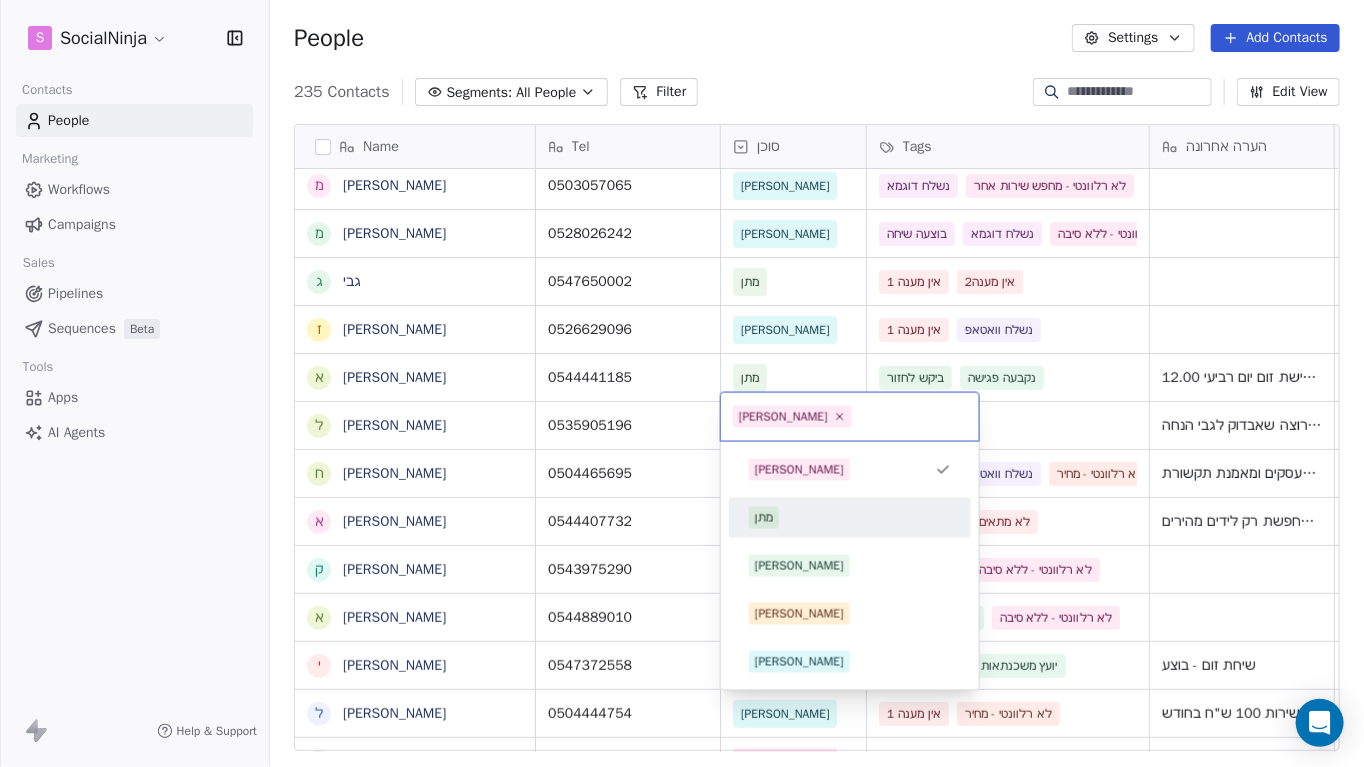 click on "מתן" at bounding box center [764, 518] 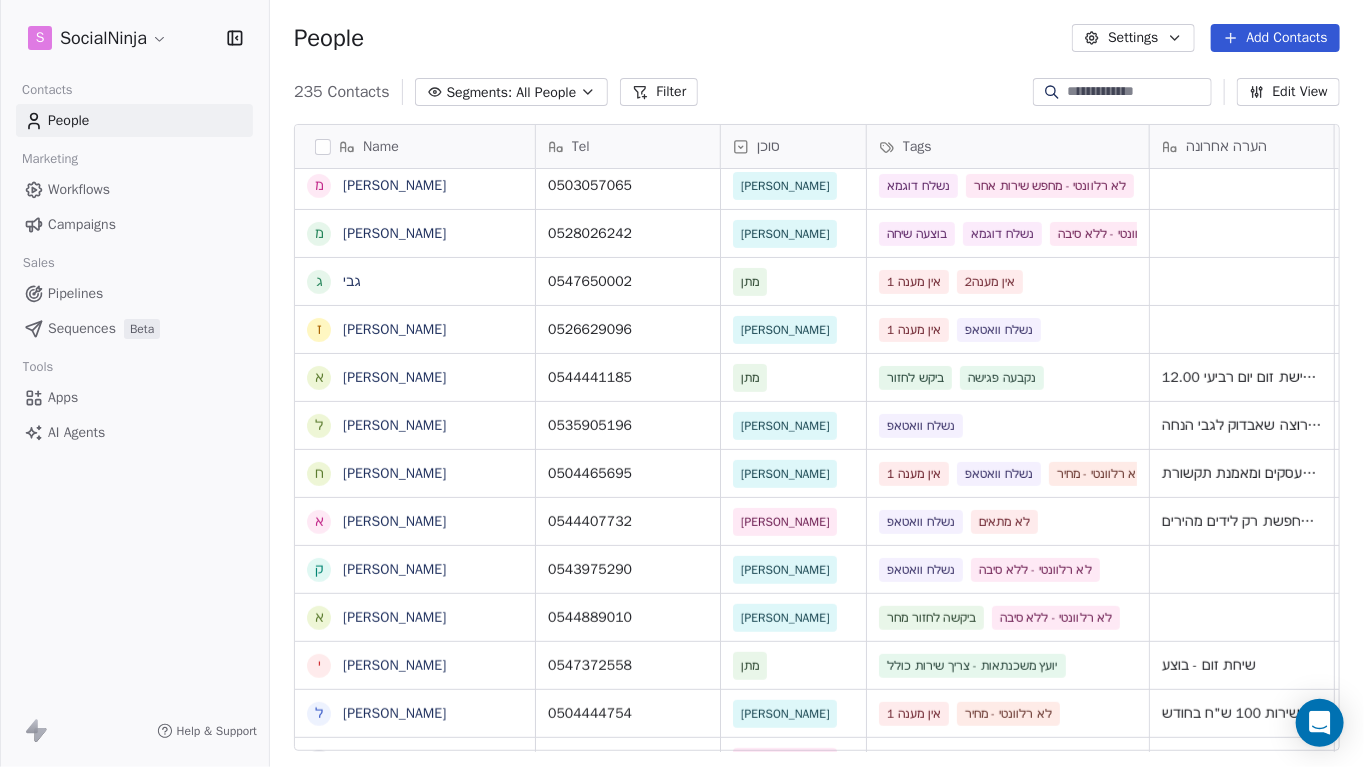 scroll, scrollTop: 100, scrollLeft: 0, axis: vertical 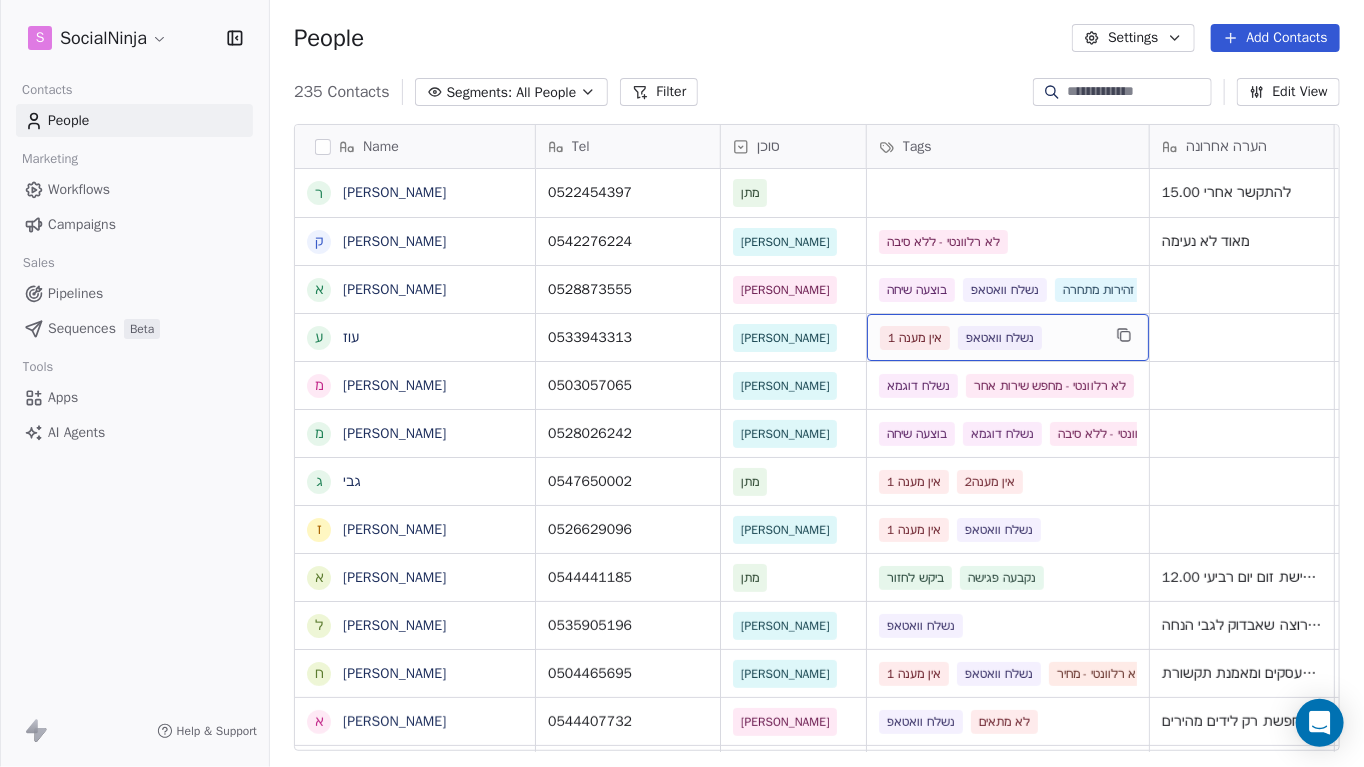 click on "אין מענה 1 נשלח וואטאפ" at bounding box center [990, 338] 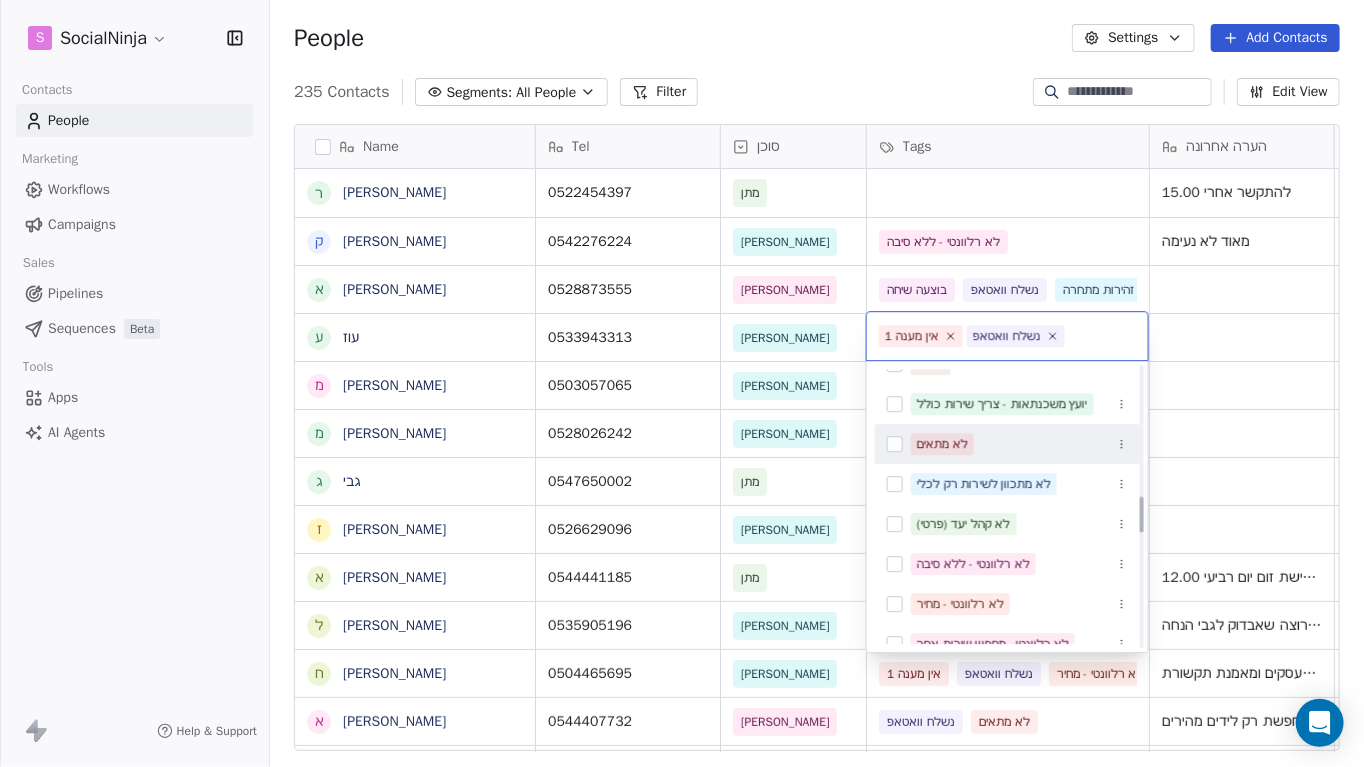 scroll, scrollTop: 1000, scrollLeft: 0, axis: vertical 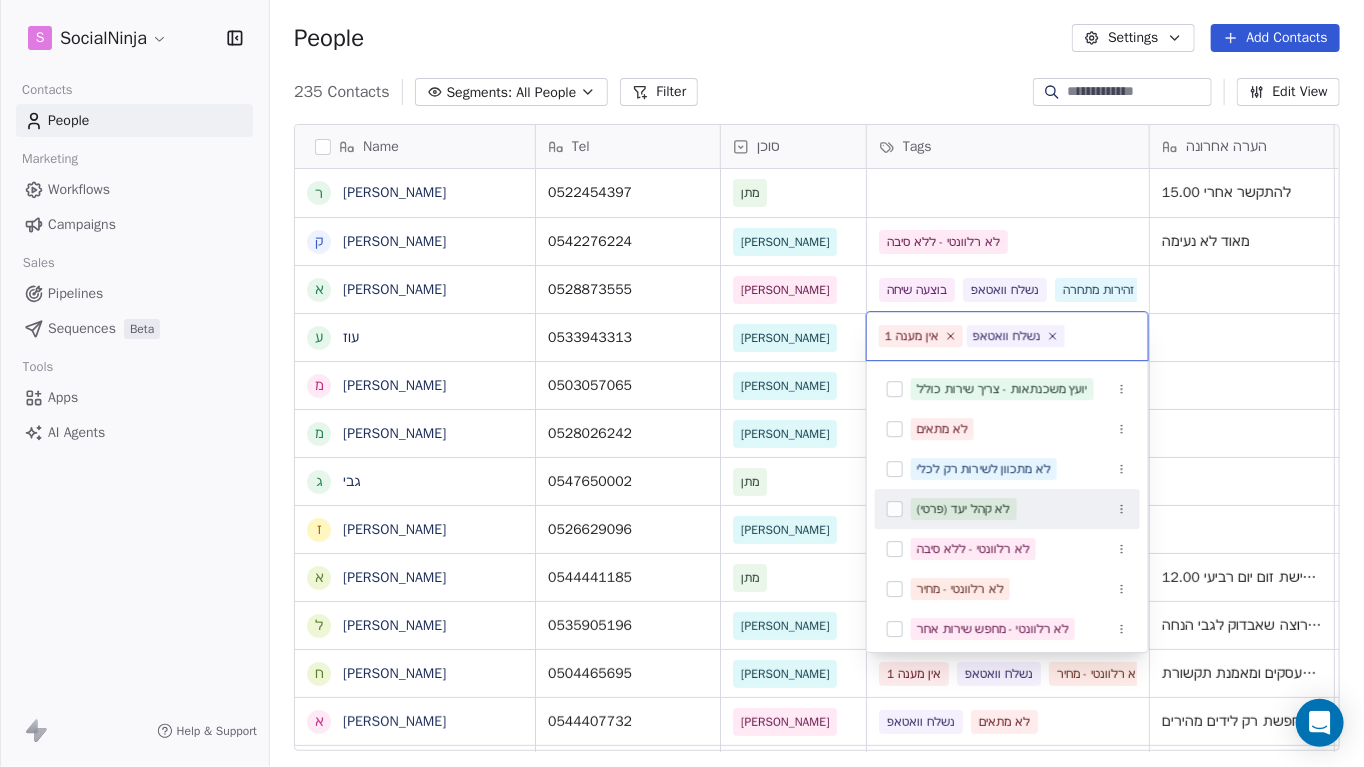 click at bounding box center [895, 509] 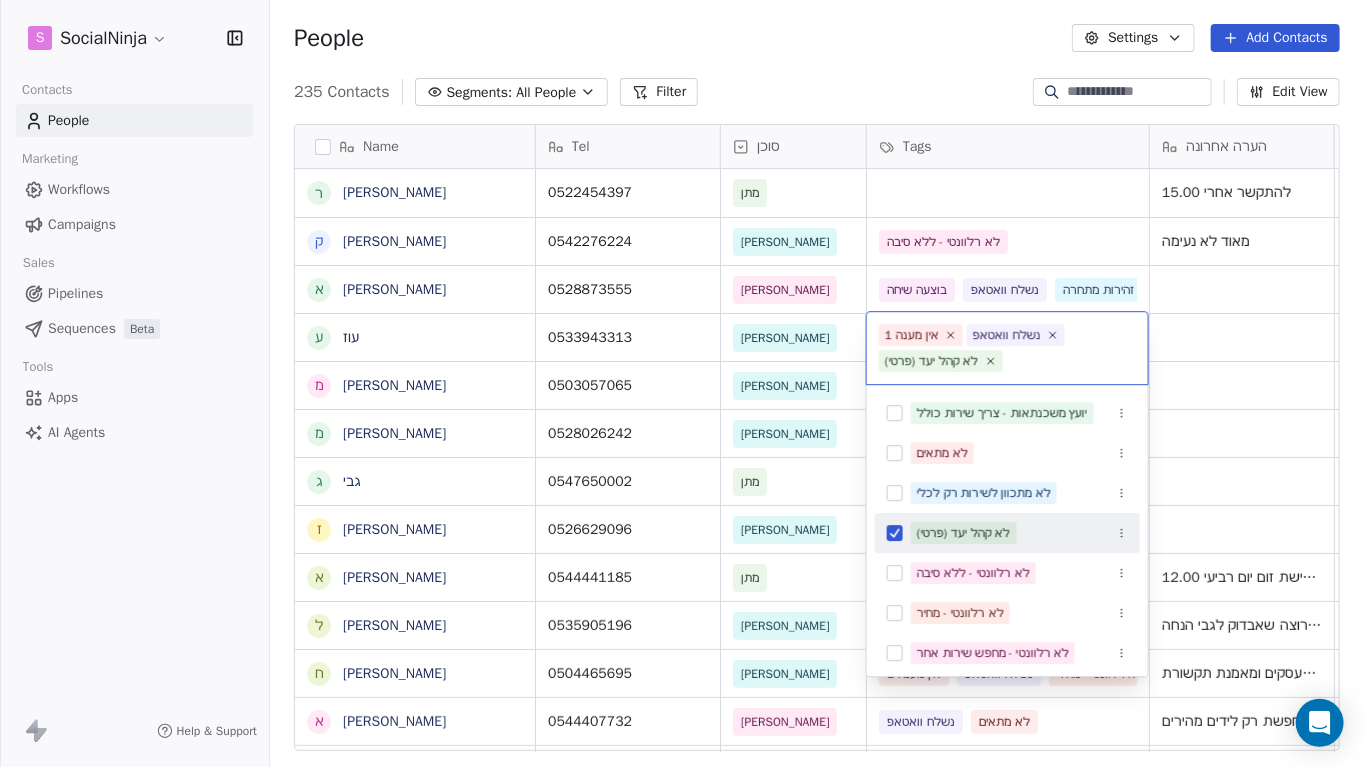 click at bounding box center (895, 533) 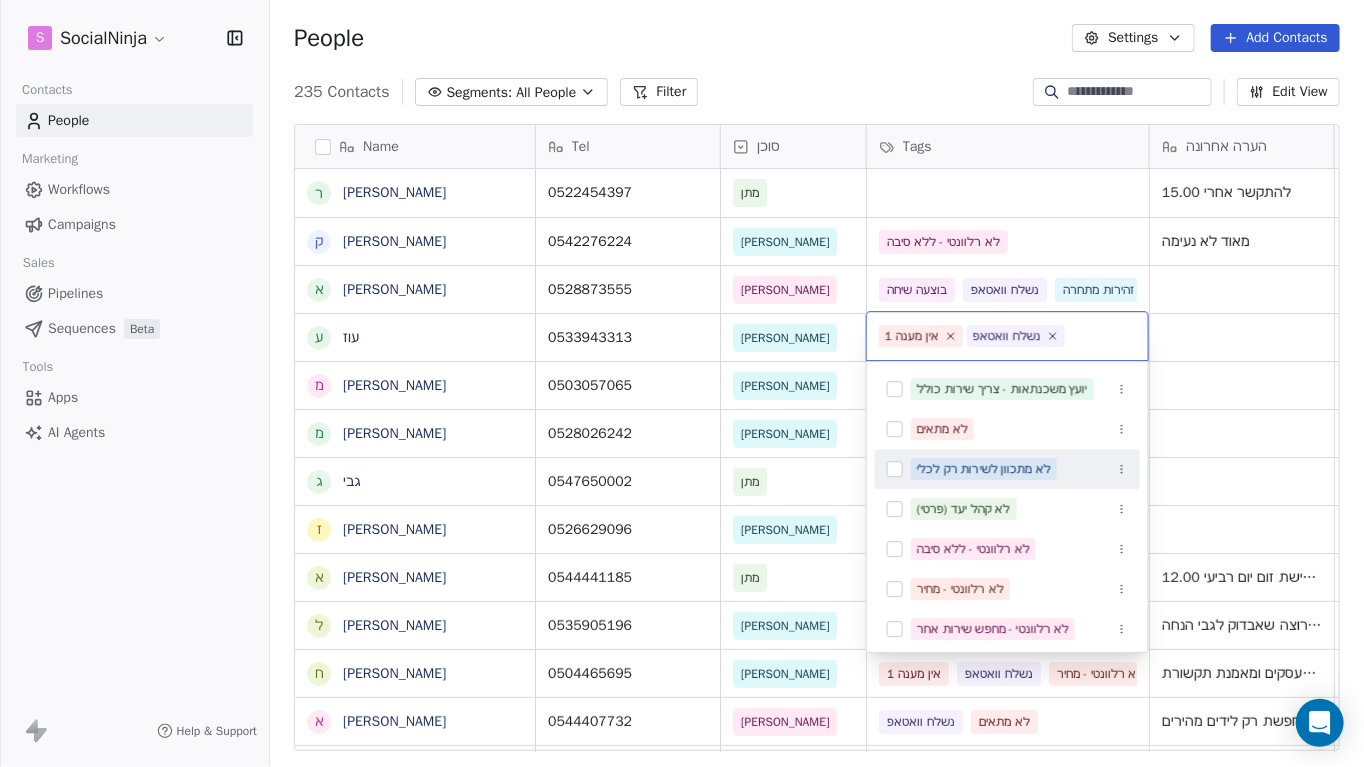 click on "S SocialNinja Contacts People Marketing Workflows Campaigns Sales Pipelines Sequences Beta Tools Apps AI Agents Help & Support People Settings  Add Contacts 235 Contacts Segments: All People Filter  Edit View Tag Add to Sequence Export Name ר [PERSON_NAME] ק [PERSON_NAME] א [PERSON_NAME] [PERSON_NAME] מ [PERSON_NAME] מ [PERSON_NAME] ג גבי ז [PERSON_NAME] א [PERSON_NAME] ל [PERSON_NAME] ח [PERSON_NAME] א [PERSON_NAME] ק [PERSON_NAME] א [PERSON_NAME] י [PERSON_NAME] ל [PERSON_NAME] ו [PERSON_NAME] א [PERSON_NAME] ש שלי [PERSON_NAME] ל [PERSON_NAME] ח [PERSON_NAME] ה [PERSON_NAME] י [PERSON_NAME] [PERSON_NAME] נ [PERSON_NAME] ז [PERSON_NAME] ש [PERSON_NAME] ת [PERSON_NAME] ת [PERSON_NAME] ל [PERSON_NAME] א [PERSON_NAME] מ [PERSON_NAME] Tel סוכן Tags הערה אחרונה שם חברה Email Last Activity Date AST Created Date AST 0522454397 מתן להתקשר אחרי 15.00 [EMAIL_ADDRESS][DOMAIN_NAME] [DATE] 10:41 AM 0542276224 [PERSON_NAME] [EMAIL_ADDRESS][DOMAIN_NAME]" at bounding box center (682, 383) 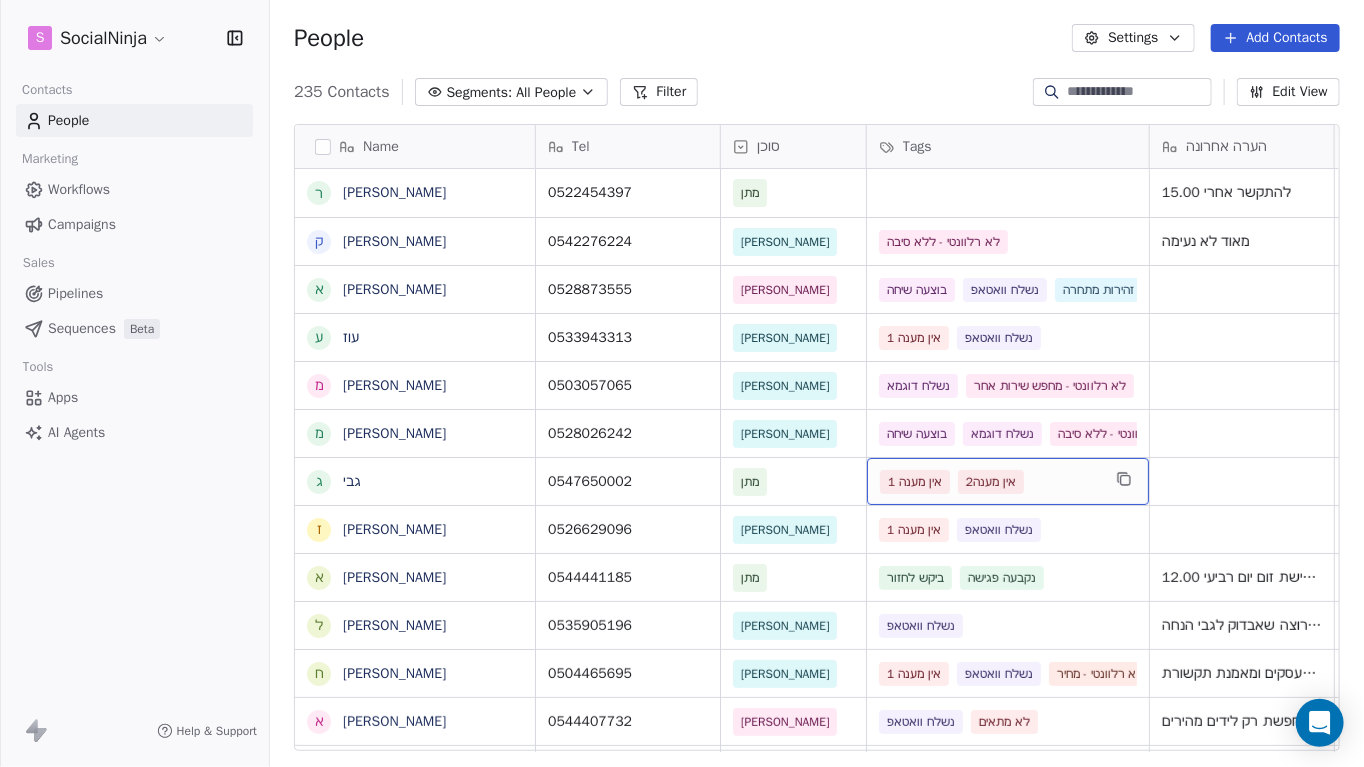 click on "אין מענה 1 אין מענה2" at bounding box center [990, 482] 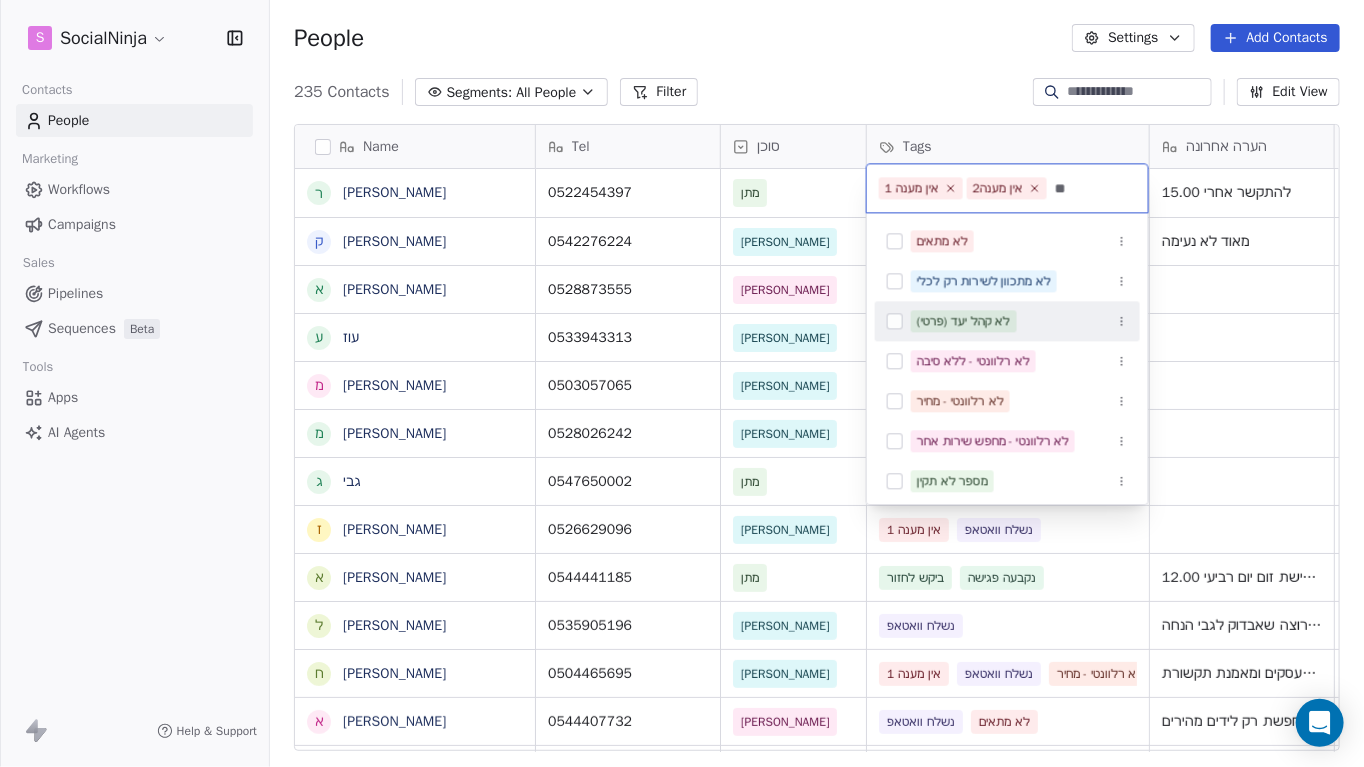 type on "**" 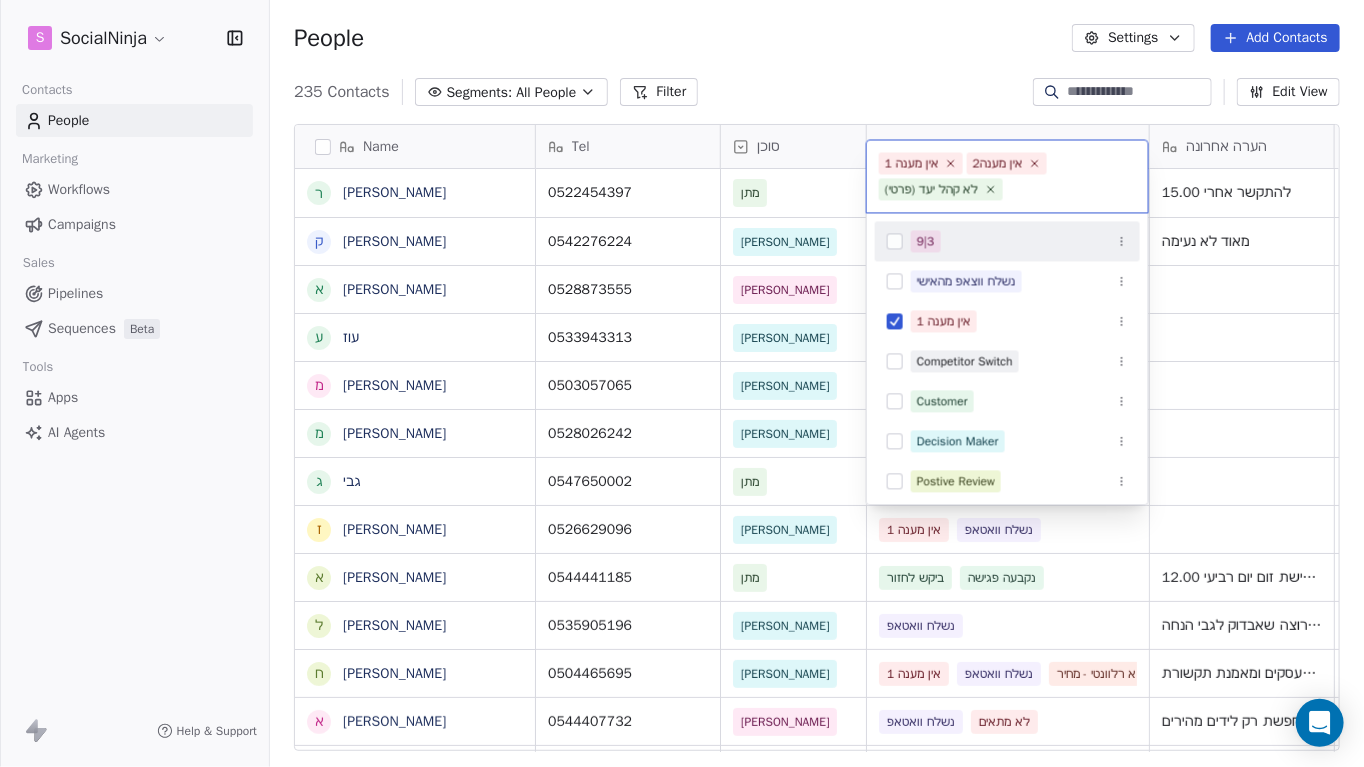 click on "S SocialNinja Contacts People Marketing Workflows Campaigns Sales Pipelines Sequences Beta Tools Apps AI Agents Help & Support People Settings  Add Contacts 235 Contacts Segments: All People Filter  Edit View Tag Add to Sequence Export Name ר [PERSON_NAME] ק [PERSON_NAME] א [PERSON_NAME] [PERSON_NAME] מ [PERSON_NAME] מ [PERSON_NAME] ג גבי ז [PERSON_NAME] א [PERSON_NAME] ל [PERSON_NAME] ח [PERSON_NAME] א [PERSON_NAME] ק [PERSON_NAME] א [PERSON_NAME] י [PERSON_NAME] ל [PERSON_NAME] ו [PERSON_NAME] א [PERSON_NAME] ש שלי [PERSON_NAME] ל [PERSON_NAME] ח [PERSON_NAME] ה [PERSON_NAME] י [PERSON_NAME] [PERSON_NAME] נ [PERSON_NAME] ז [PERSON_NAME] ש [PERSON_NAME] ת [PERSON_NAME] ת [PERSON_NAME] ל [PERSON_NAME] א [PERSON_NAME] מ [PERSON_NAME] Tel סוכן Tags הערה אחרונה שם חברה Email Last Activity Date AST Created Date AST 0522454397 מתן להתקשר אחרי 15.00 [EMAIL_ADDRESS][DOMAIN_NAME] [DATE] 10:41 AM 0542276224 [PERSON_NAME] [EMAIL_ADDRESS][DOMAIN_NAME]" at bounding box center [682, 383] 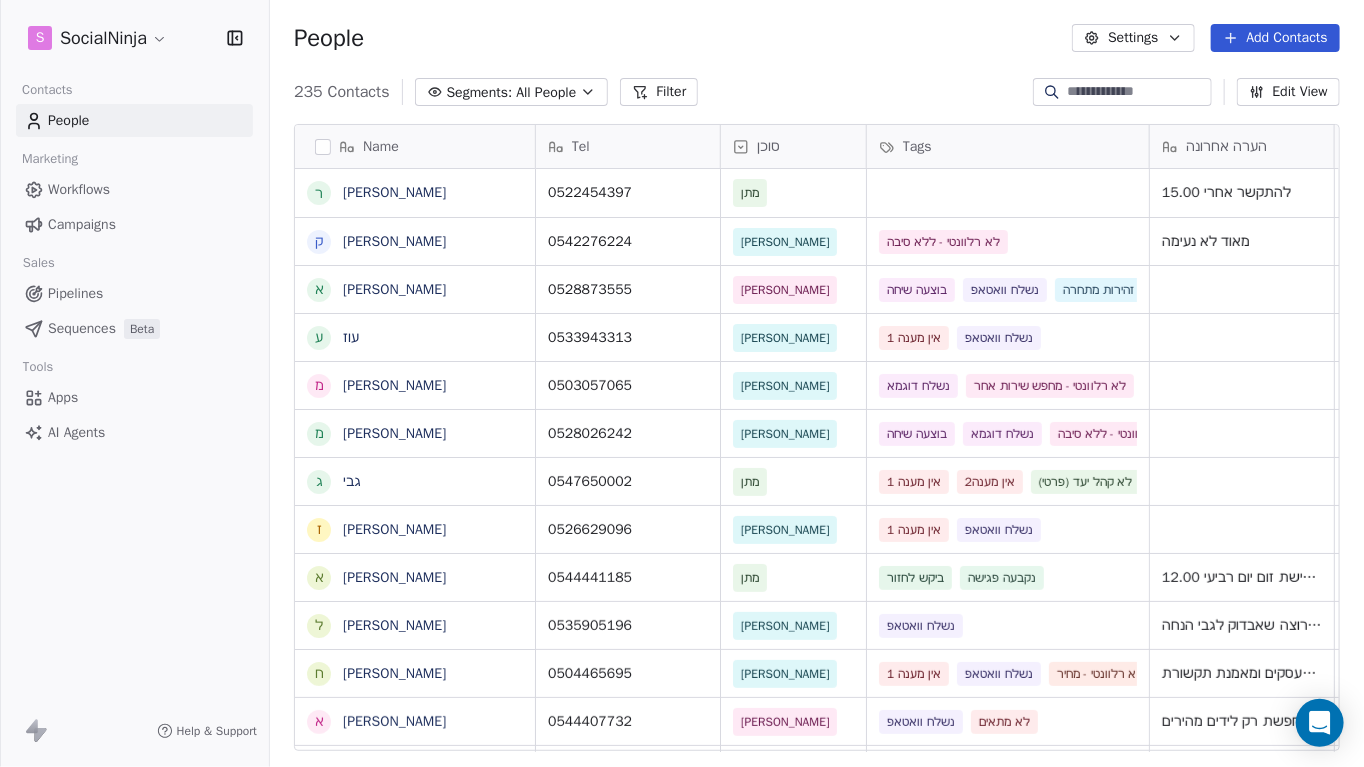 scroll, scrollTop: 0, scrollLeft: 9, axis: horizontal 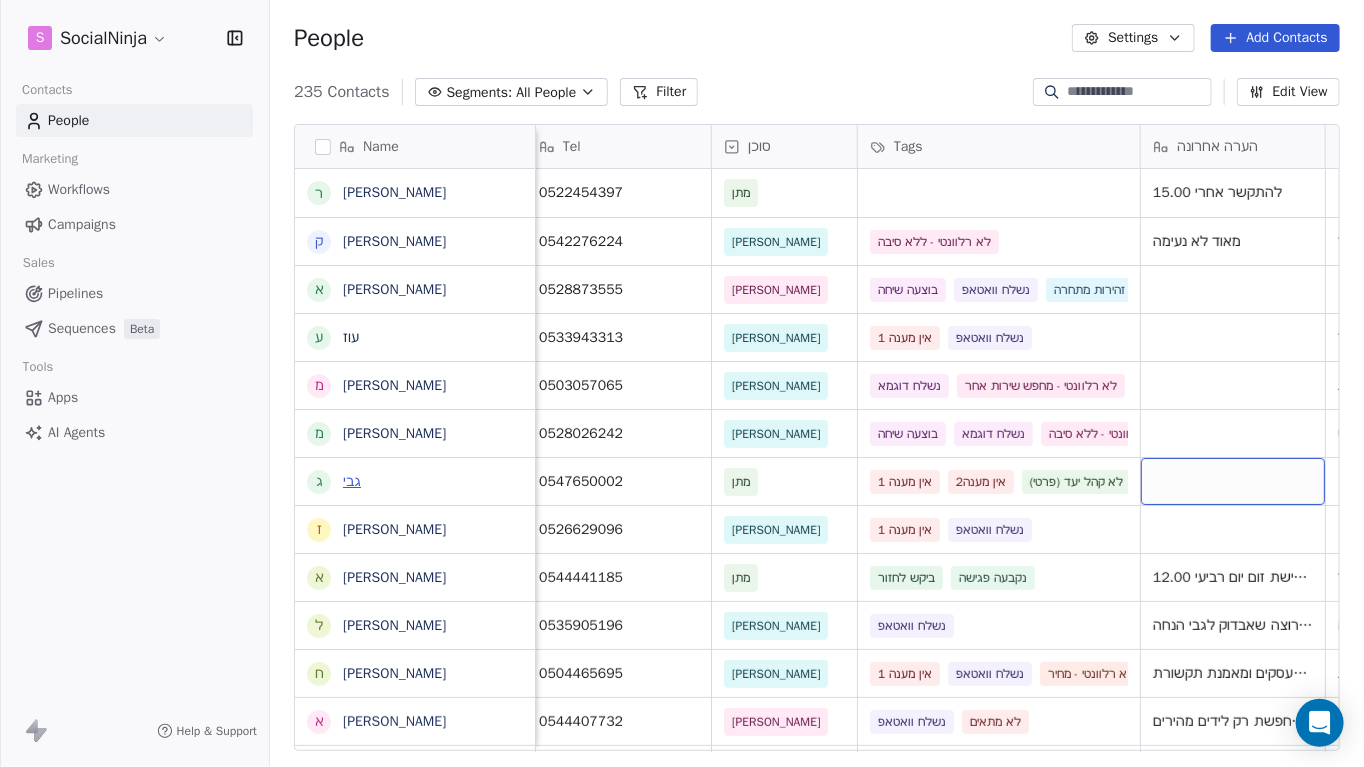 click on "גבי" at bounding box center [352, 481] 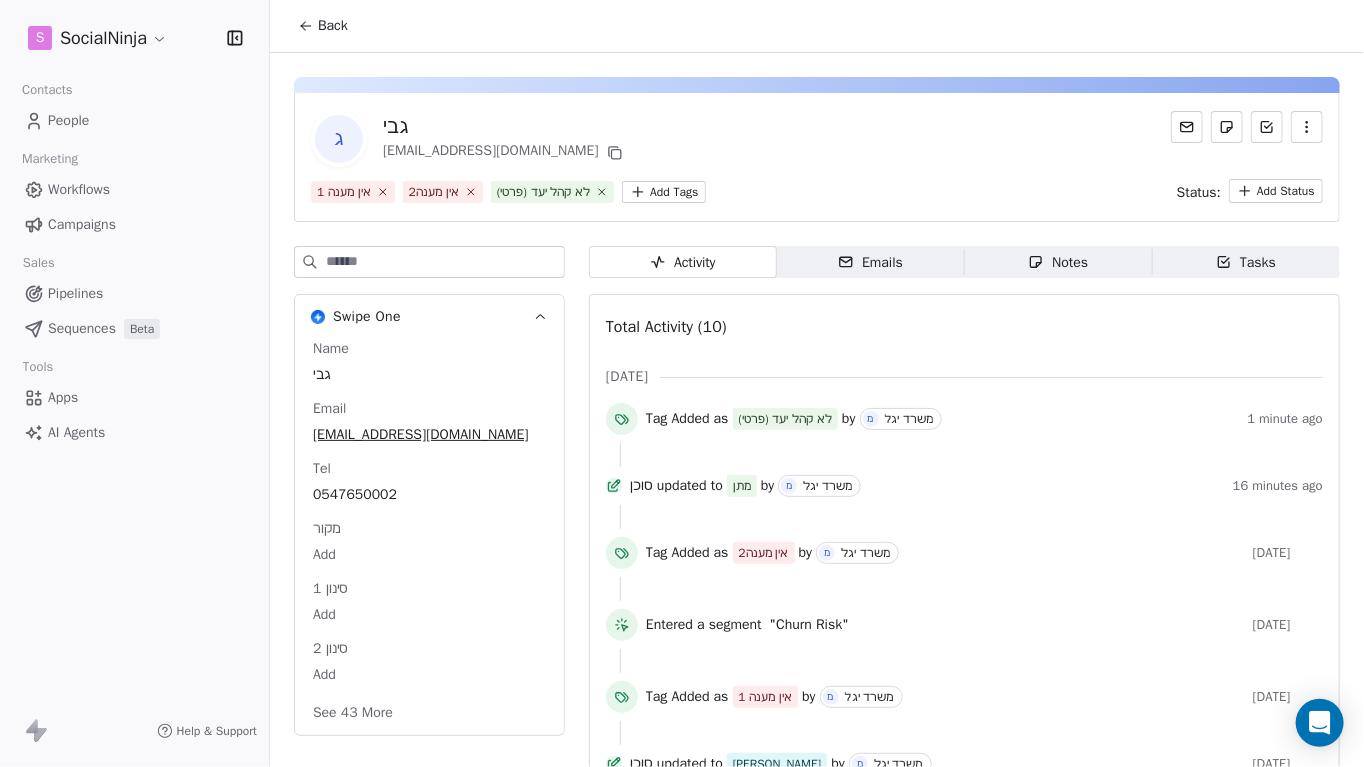 click on "S SocialNinja Contacts People Marketing Workflows Campaigns Sales Pipelines Sequences Beta Tools Apps AI Agents Help & Support Back ג גבי [EMAIL_ADDRESS][DOMAIN_NAME] אין מענה 1 אין מענה2 לא קהל יעד (פרטי)  Add Tags Status:   Add Status Swipe One Name גבי Email [EMAIL_ADDRESS][DOMAIN_NAME] Tel [PHONE_NUMBER] מקור Add סינון 1 Add סינון 2 Add See   43   More   Activity Activity Emails Emails   Notes   Notes Tasks Tasks Total Activity (10) [DATE] Tag Added as לא קהל יעד (פרטי) by מ משרד יגל   1 minute ago סוכן updated to מתן by מ משרד יגל   16 minutes ago Tag Added as אין מענה2 by מ משרד יגל   [DATE] Entered a segment "Churn Risk"   [DATE] Tag Added as אין מענה 1 by מ משרד יגל   [DATE] סוכן updated to [PERSON_NAME] by מ משרד יגל   [DATE] Tel updated to "[PHONE_NUMBER]" by מ משרד יגל   [DATE] Email Verification Status updated to valid by   [DATE] Email updated to "[EMAIL_ADDRESS][DOMAIN_NAME]" by" at bounding box center [682, 383] 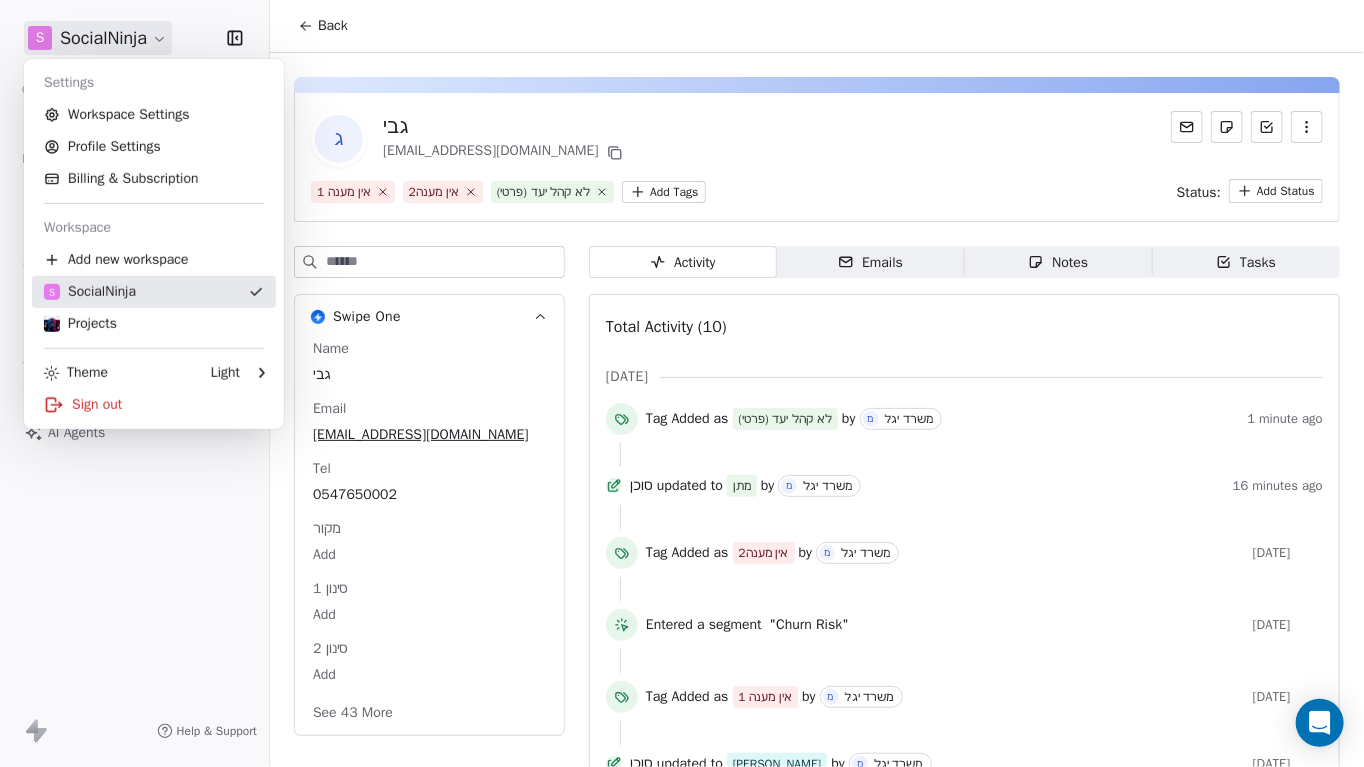 click on "S SocialNinja" at bounding box center [154, 292] 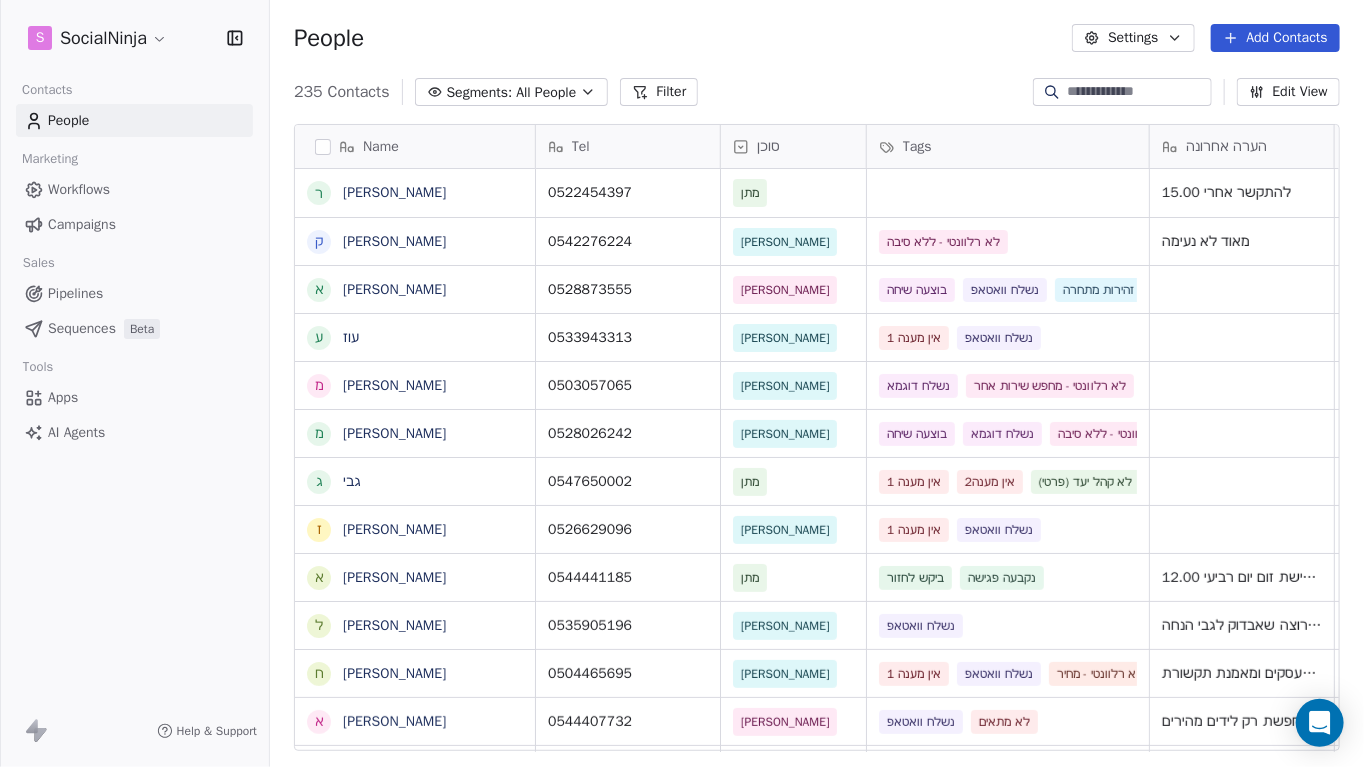 scroll, scrollTop: 15, scrollLeft: 15, axis: both 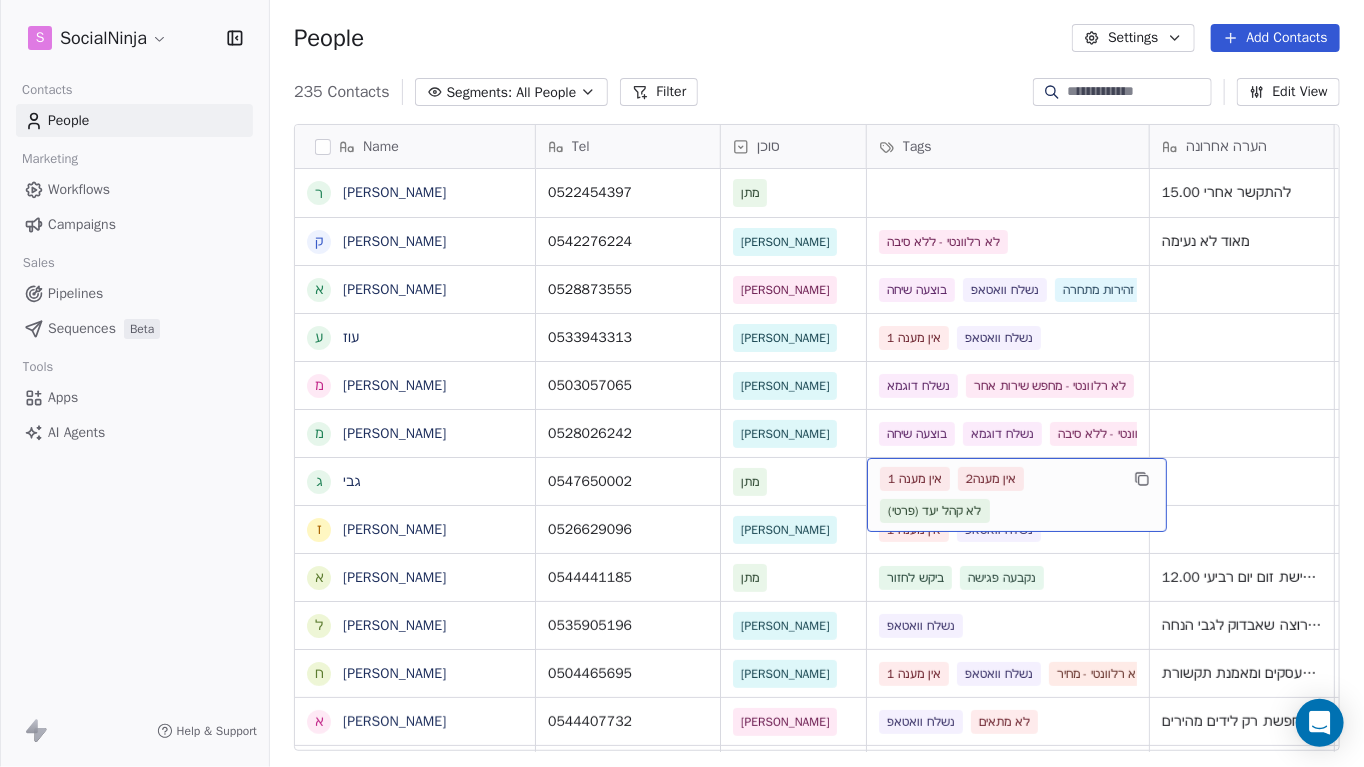 click on "אין מענה 1 אין מענה2 לא קהל יעד (פרטי)" at bounding box center (999, 495) 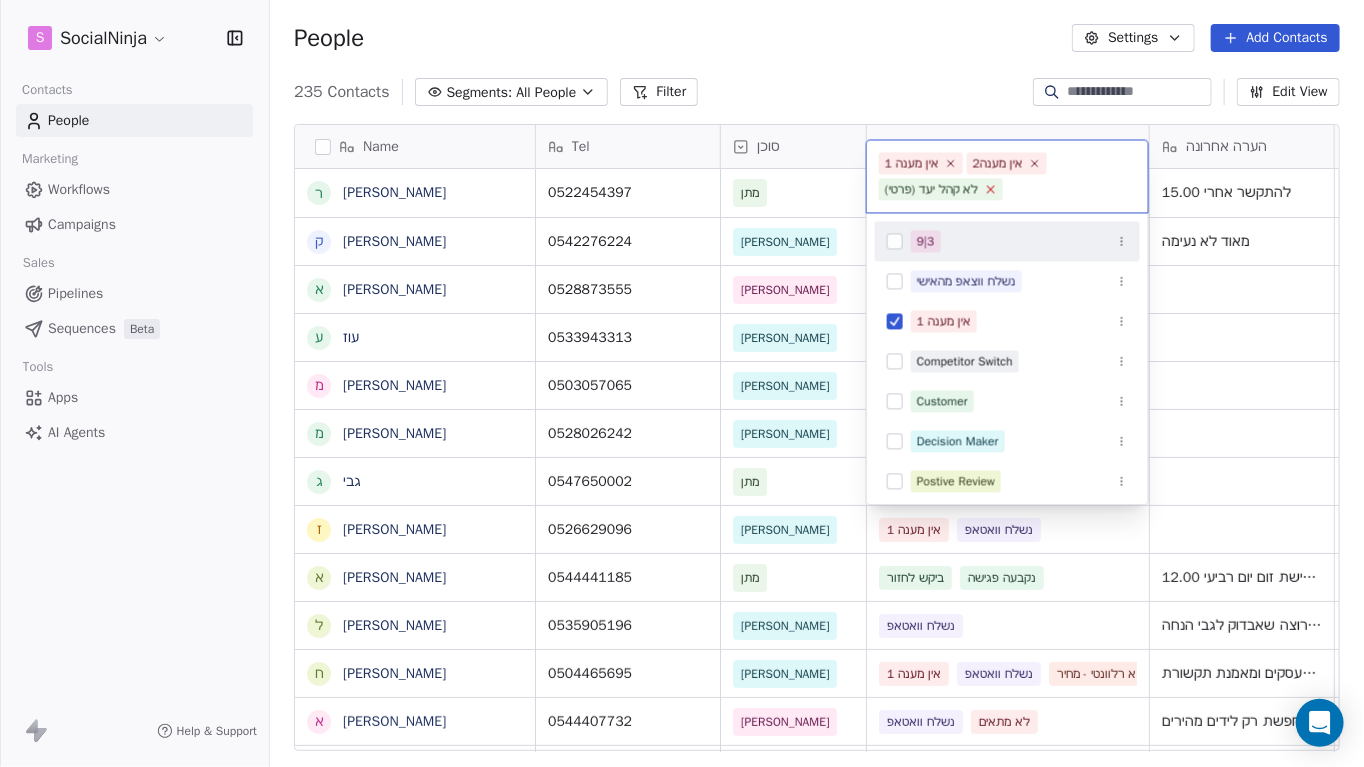 click 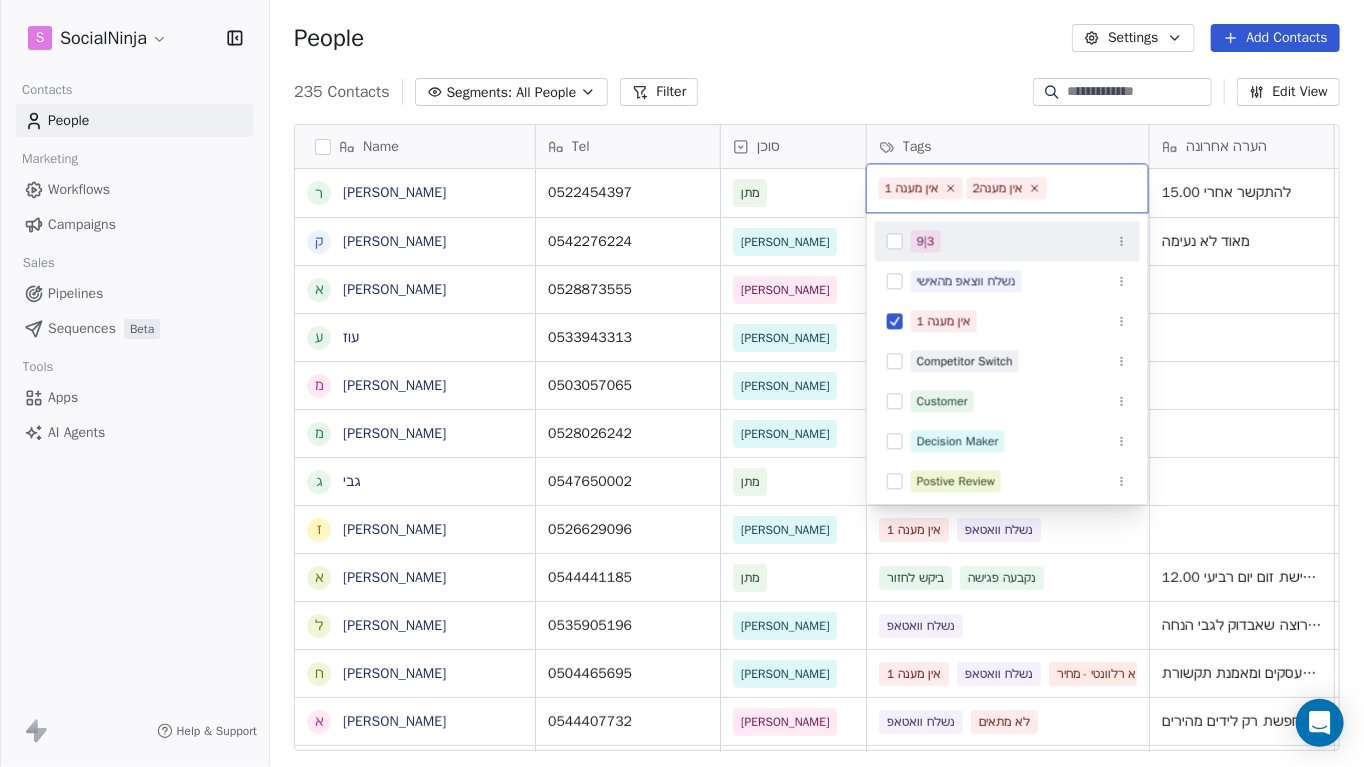 click on "S SocialNinja Contacts People Marketing Workflows Campaigns Sales Pipelines Sequences Beta Tools Apps AI Agents Help & Support People Settings  Add Contacts 235 Contacts Segments: All People Filter  Edit View Tag Add to Sequence Export Name ר [PERSON_NAME] ק [PERSON_NAME] א [PERSON_NAME] [PERSON_NAME] מ [PERSON_NAME] מ [PERSON_NAME] ג גבי ז [PERSON_NAME] א [PERSON_NAME] ל [PERSON_NAME] ח [PERSON_NAME] א [PERSON_NAME] ק [PERSON_NAME] א [PERSON_NAME] י [PERSON_NAME] ל [PERSON_NAME] ו [PERSON_NAME] א [PERSON_NAME] ש שלי [PERSON_NAME] ל [PERSON_NAME] ח [PERSON_NAME] ה [PERSON_NAME] י [PERSON_NAME] [PERSON_NAME] נ [PERSON_NAME] ז [PERSON_NAME] ש [PERSON_NAME] ת [PERSON_NAME] ת [PERSON_NAME] ל [PERSON_NAME] א [PERSON_NAME] מ [PERSON_NAME] Tel סוכן Tags הערה אחרונה שם חברה Email Last Activity Date AST Created Date AST 0522454397 מתן להתקשר אחרי 15.00 [EMAIL_ADDRESS][DOMAIN_NAME] [DATE] 10:41 AM 0542276224 [PERSON_NAME] [EMAIL_ADDRESS][DOMAIN_NAME]" at bounding box center [682, 383] 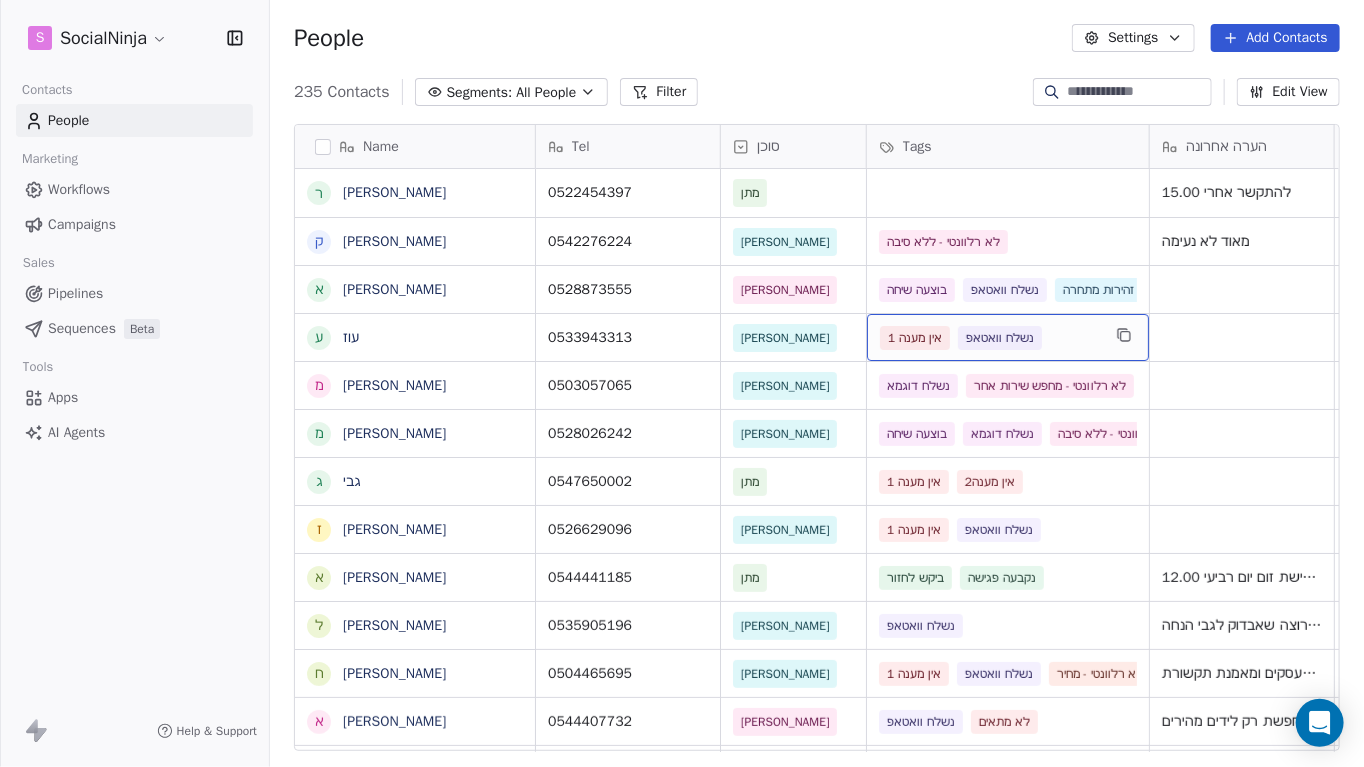 click on "אין מענה 1 נשלח וואטאפ" at bounding box center [1008, 337] 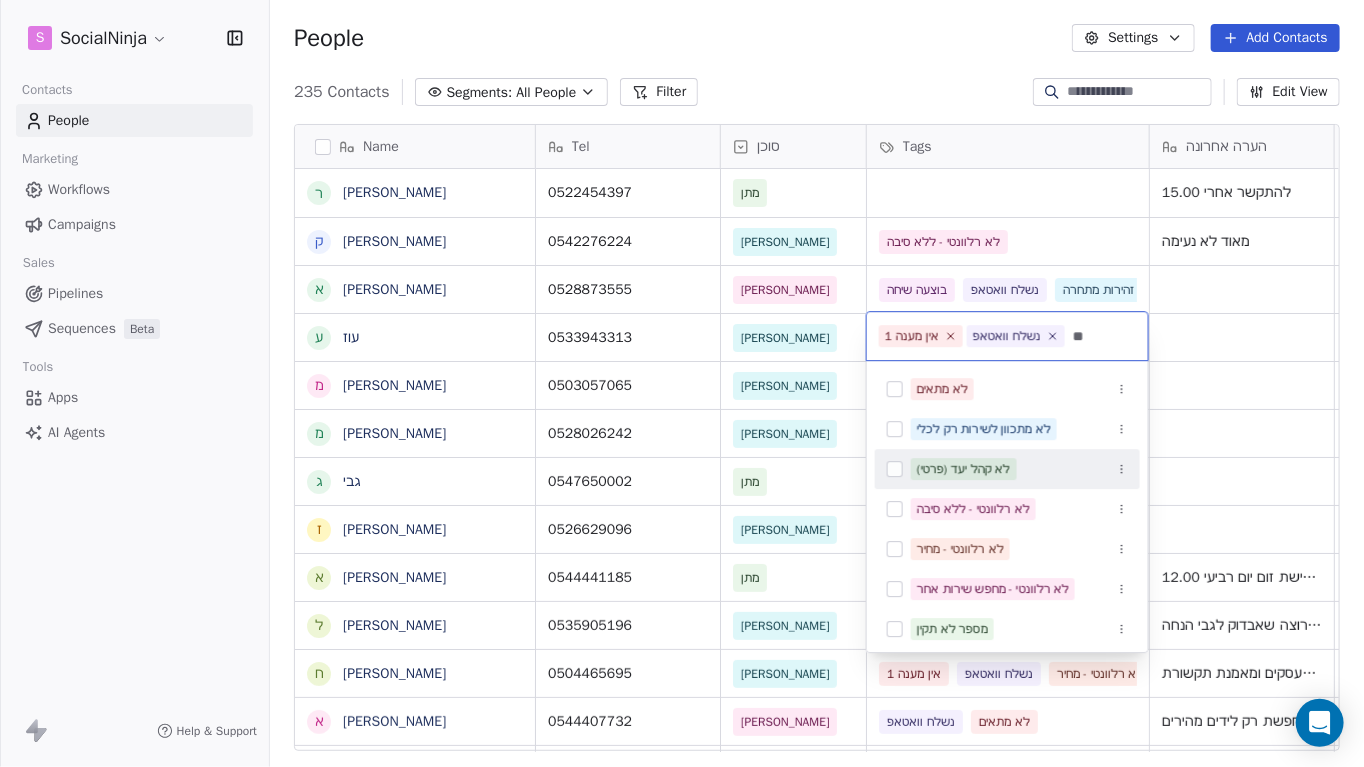 type on "**" 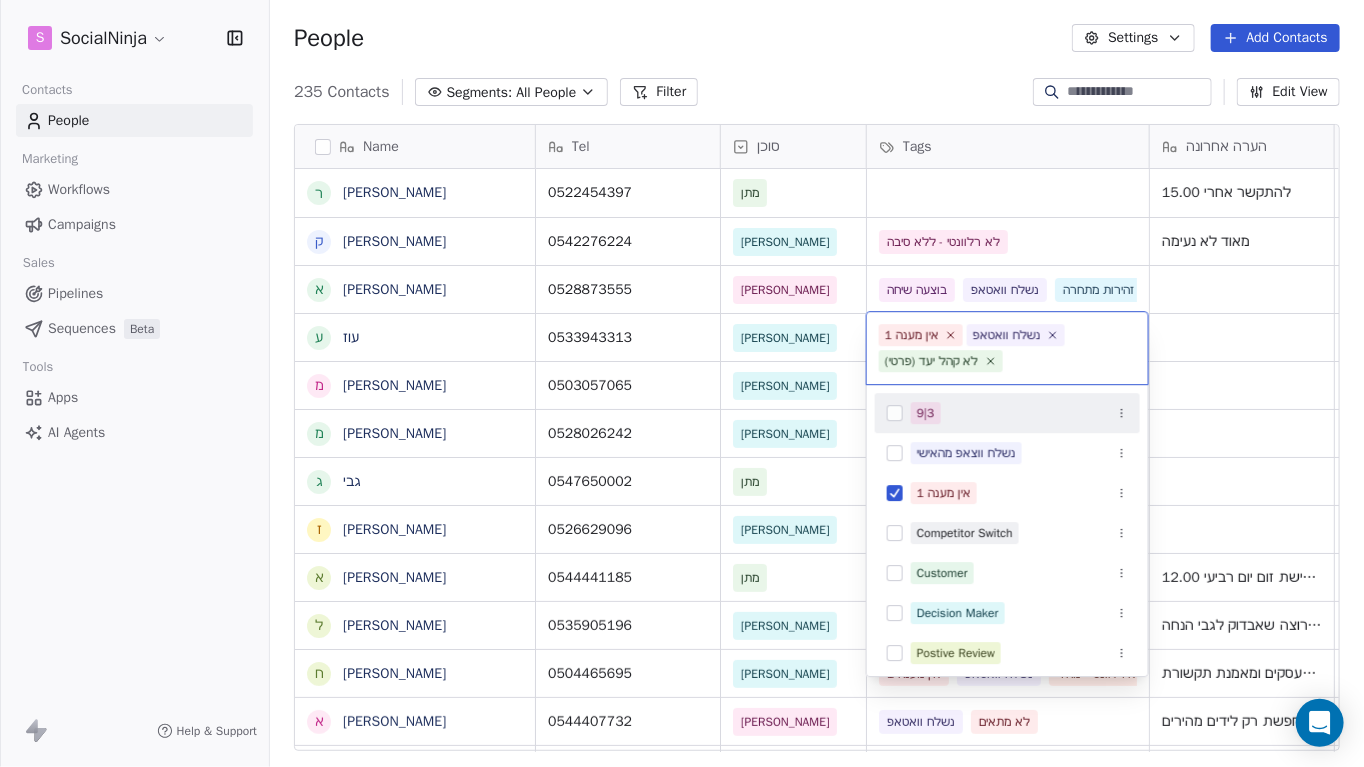 click on "S SocialNinja Contacts People Marketing Workflows Campaigns Sales Pipelines Sequences Beta Tools Apps AI Agents Help & Support People Settings  Add Contacts 235 Contacts Segments: All People Filter  Edit View Tag Add to Sequence Export Name ר [PERSON_NAME] ק [PERSON_NAME] א [PERSON_NAME] [PERSON_NAME] מ [PERSON_NAME] מ [PERSON_NAME] ג גבי ז [PERSON_NAME] א [PERSON_NAME] ל [PERSON_NAME] ח [PERSON_NAME] א [PERSON_NAME] ק [PERSON_NAME] א [PERSON_NAME] י [PERSON_NAME] ל [PERSON_NAME] ו [PERSON_NAME] א [PERSON_NAME] ש שלי [PERSON_NAME] ל [PERSON_NAME] ח [PERSON_NAME] ה [PERSON_NAME] י [PERSON_NAME] [PERSON_NAME] נ [PERSON_NAME] ז [PERSON_NAME] ש [PERSON_NAME] ת [PERSON_NAME] ת [PERSON_NAME] ל [PERSON_NAME] א [PERSON_NAME] מ [PERSON_NAME] Tel סוכן Tags הערה אחרונה שם חברה Email Last Activity Date AST Created Date AST 0522454397 מתן להתקשר אחרי 15.00 [EMAIL_ADDRESS][DOMAIN_NAME] [DATE] 10:41 AM 0542276224 [PERSON_NAME] [EMAIL_ADDRESS][DOMAIN_NAME]" at bounding box center (682, 383) 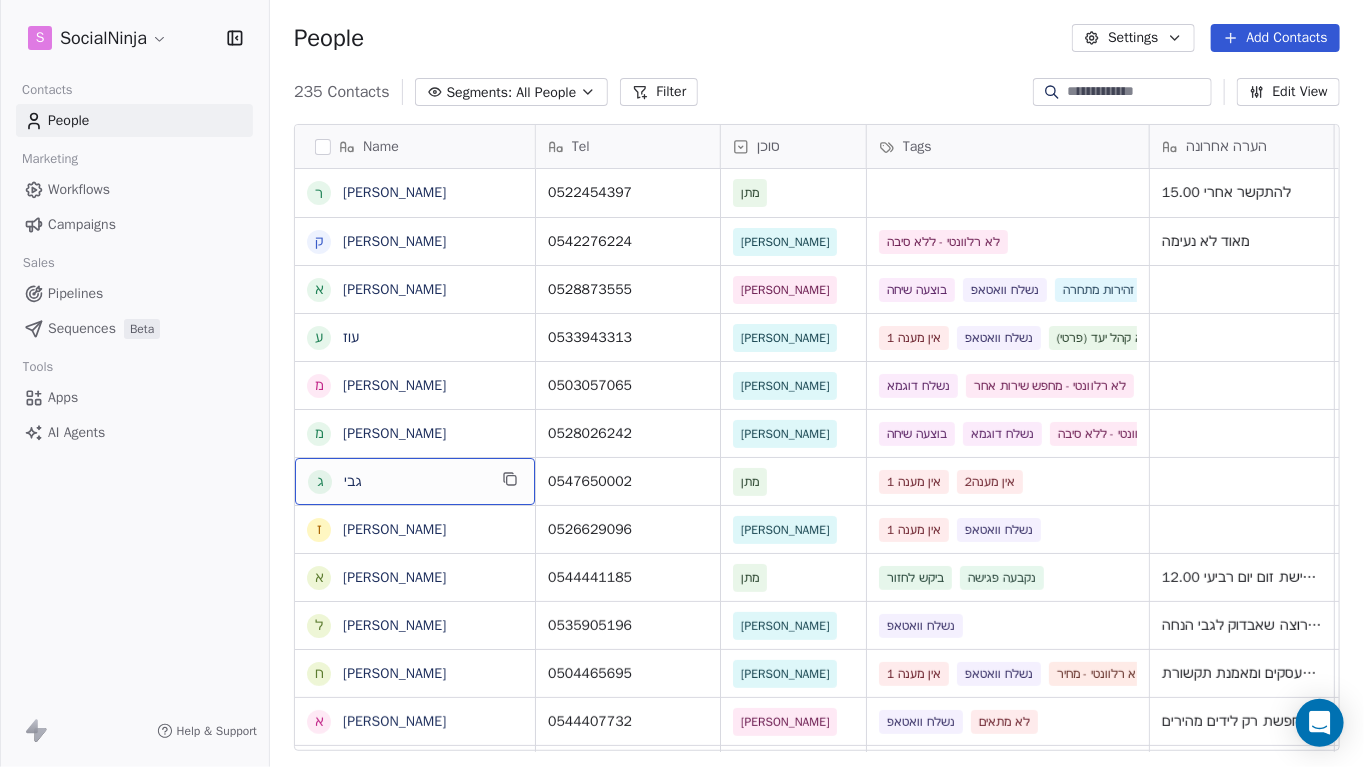 click on "גבי" at bounding box center (415, 482) 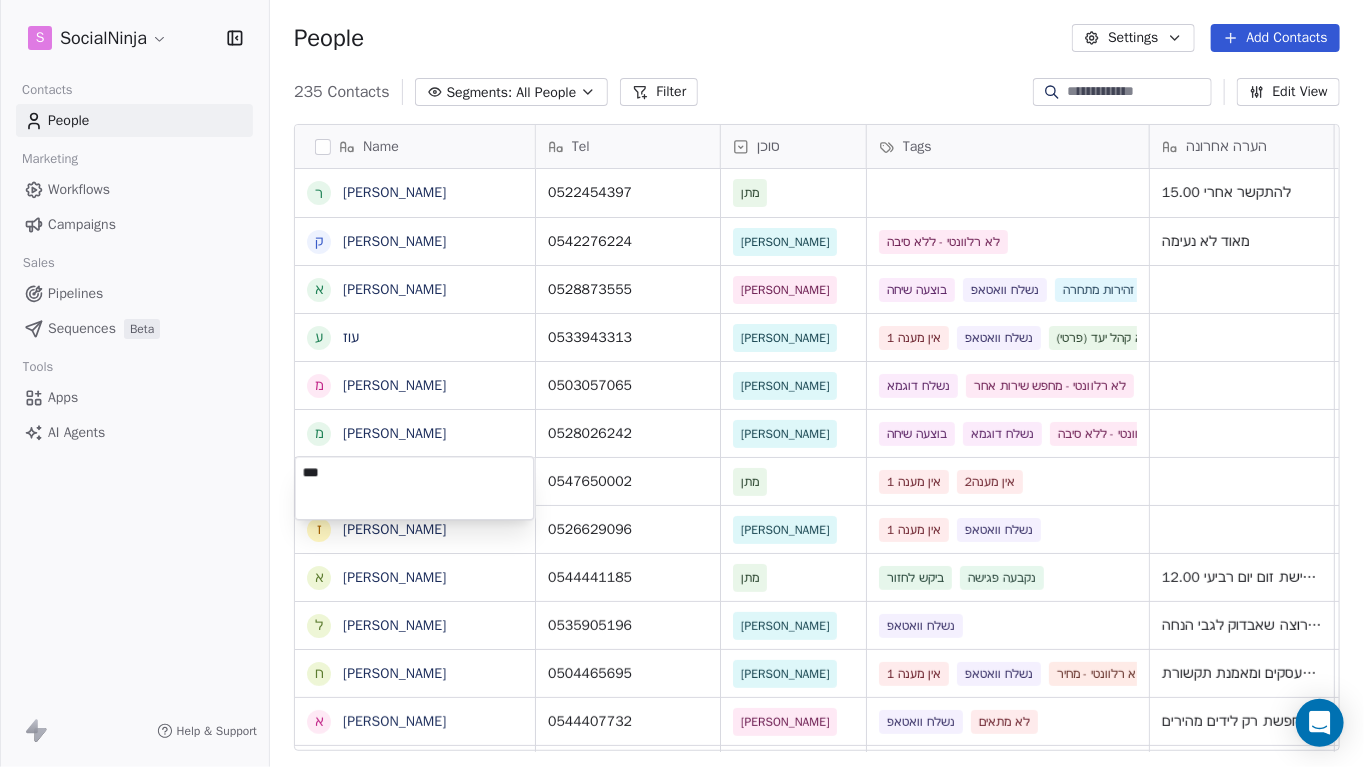 click on "***" at bounding box center [414, 488] 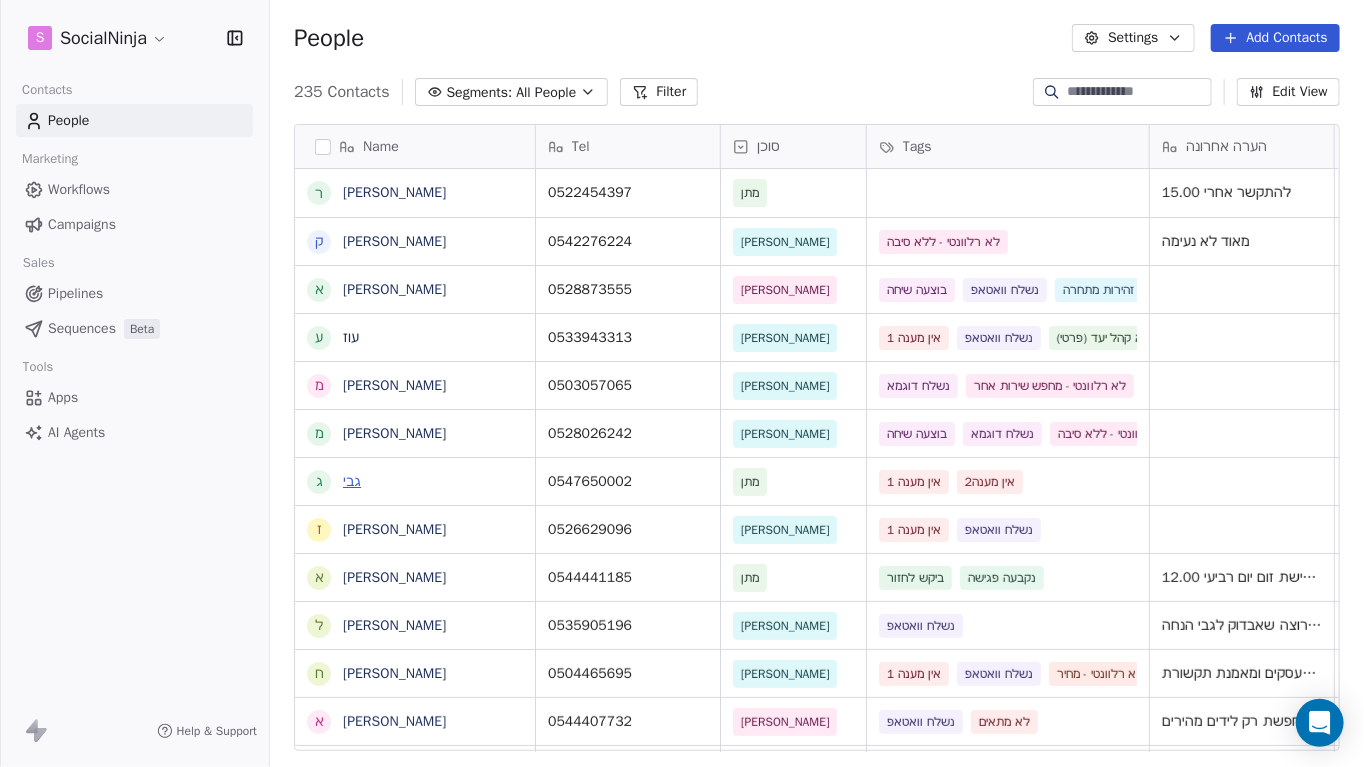 click on "גבי" at bounding box center [352, 481] 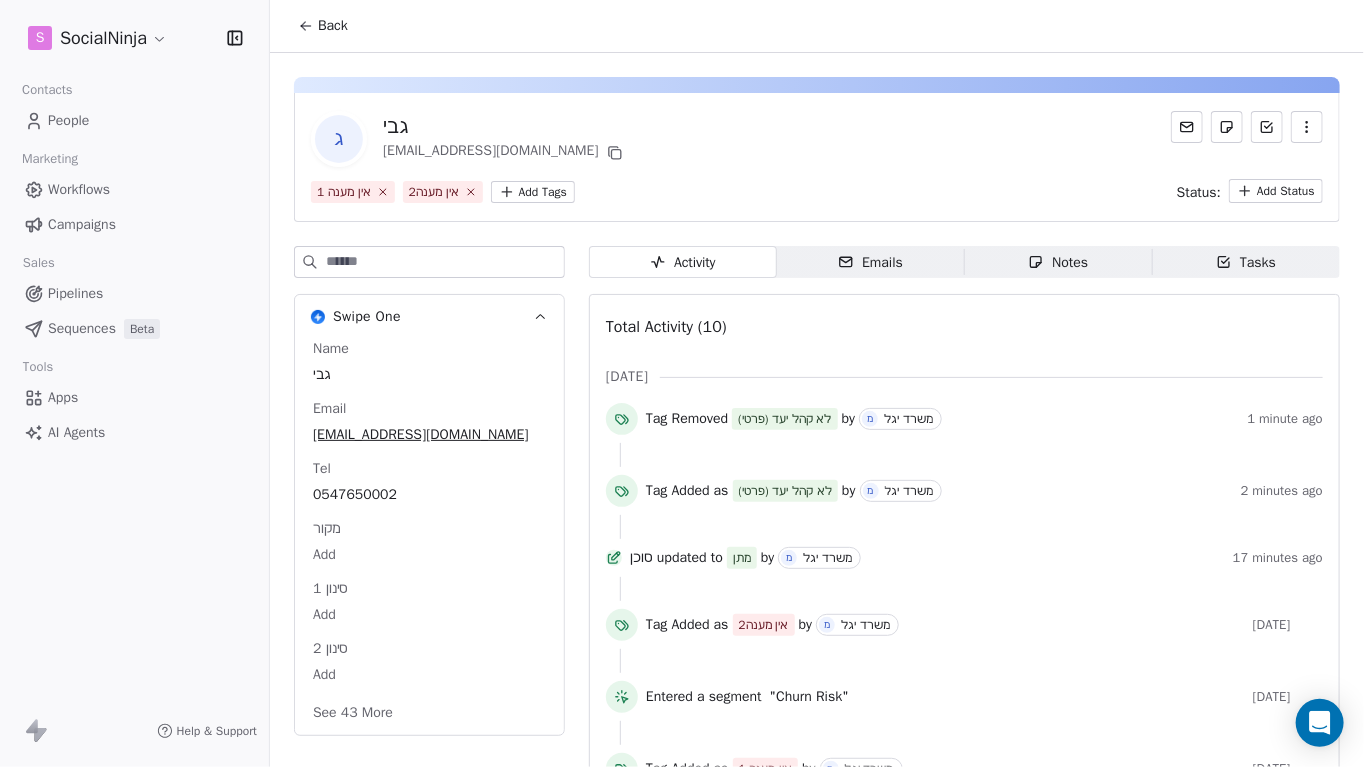click on "Notes   Notes" at bounding box center [1059, 262] 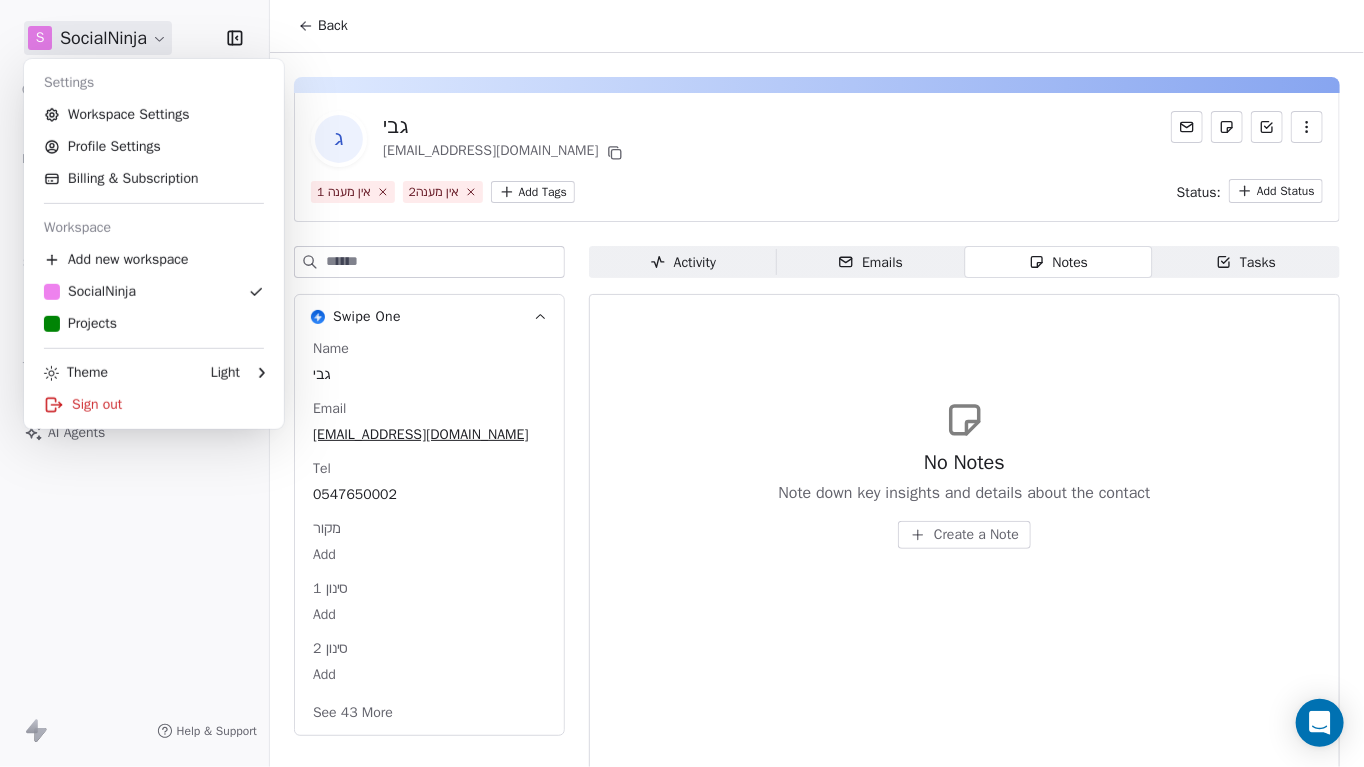 click on "S SocialNinja Contacts People Marketing Workflows Campaigns Sales Pipelines Sequences Beta Tools Apps AI Agents Help & Support Back ג גבי [EMAIL_ADDRESS][DOMAIN_NAME] אין מענה 1 אין מענה2  Add Tags Status:   Add Status Swipe One Name גבי Email [EMAIL_ADDRESS][DOMAIN_NAME] Tel [PHONE_NUMBER] מקור Add סינון 1 Add סינון 2 Add See   43   More   Activity Activity Emails Emails   Notes   Notes Tasks Tasks No Notes Note down key insights and details about the contact   Create a Note
Settings Workspace Settings Profile Settings Billing & Subscription   Workspace Add new workspace SocialNinja Projects  Theme Light Sign out" at bounding box center (682, 383) 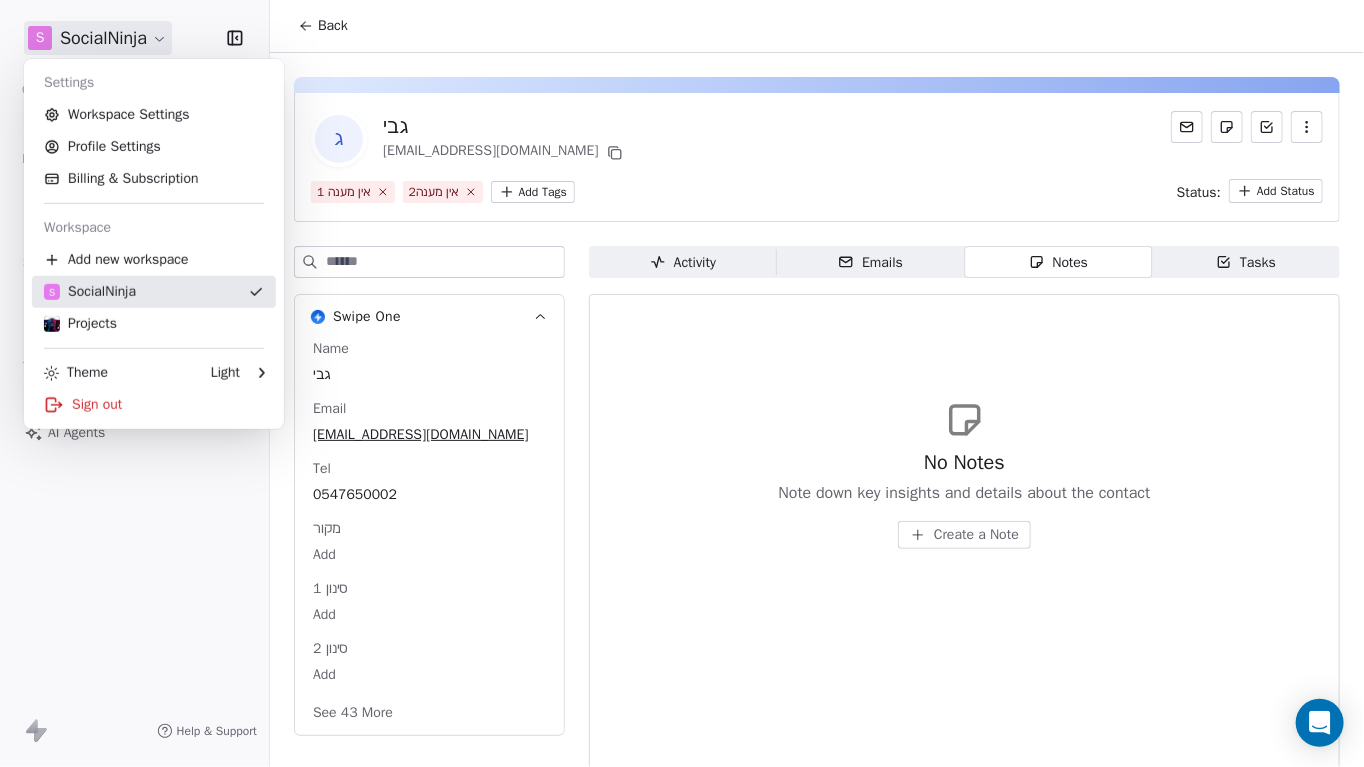 click on "S SocialNinja" at bounding box center [154, 292] 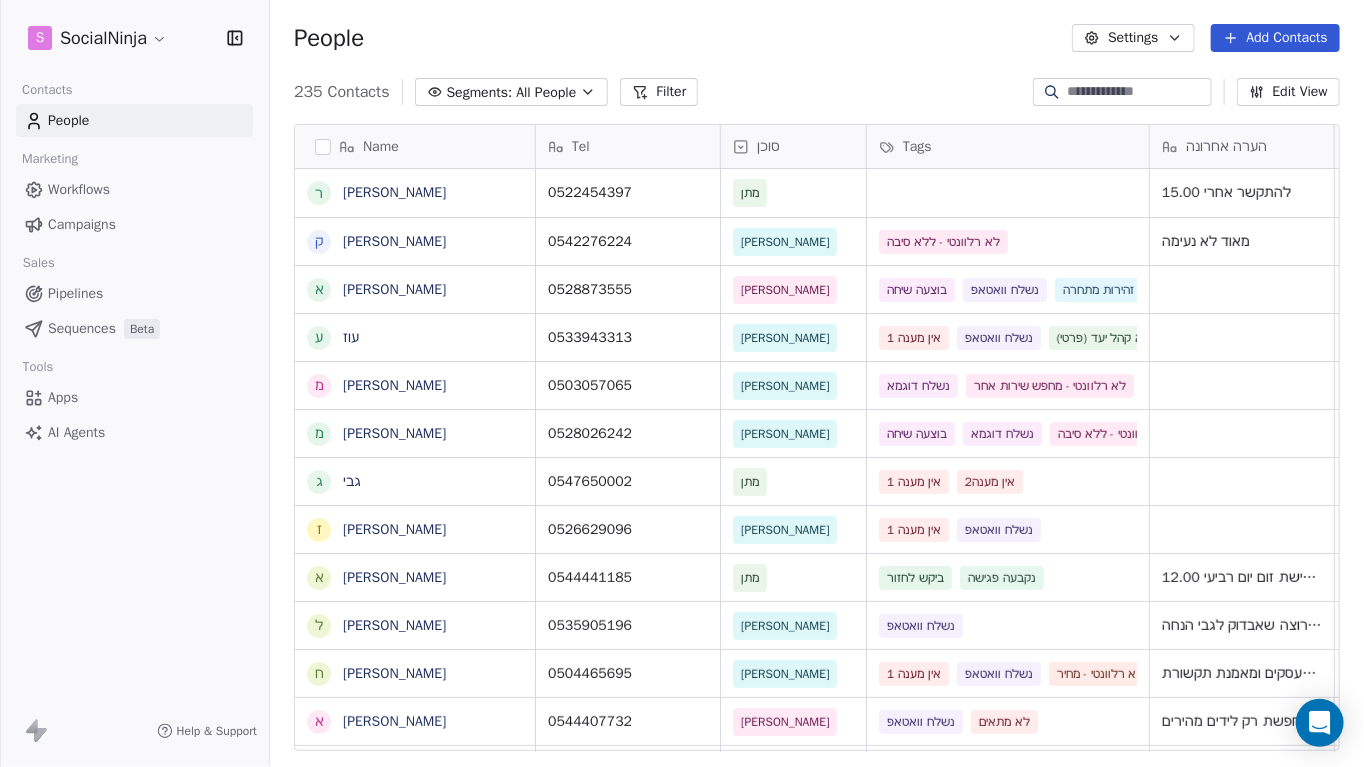 scroll, scrollTop: 15, scrollLeft: 15, axis: both 